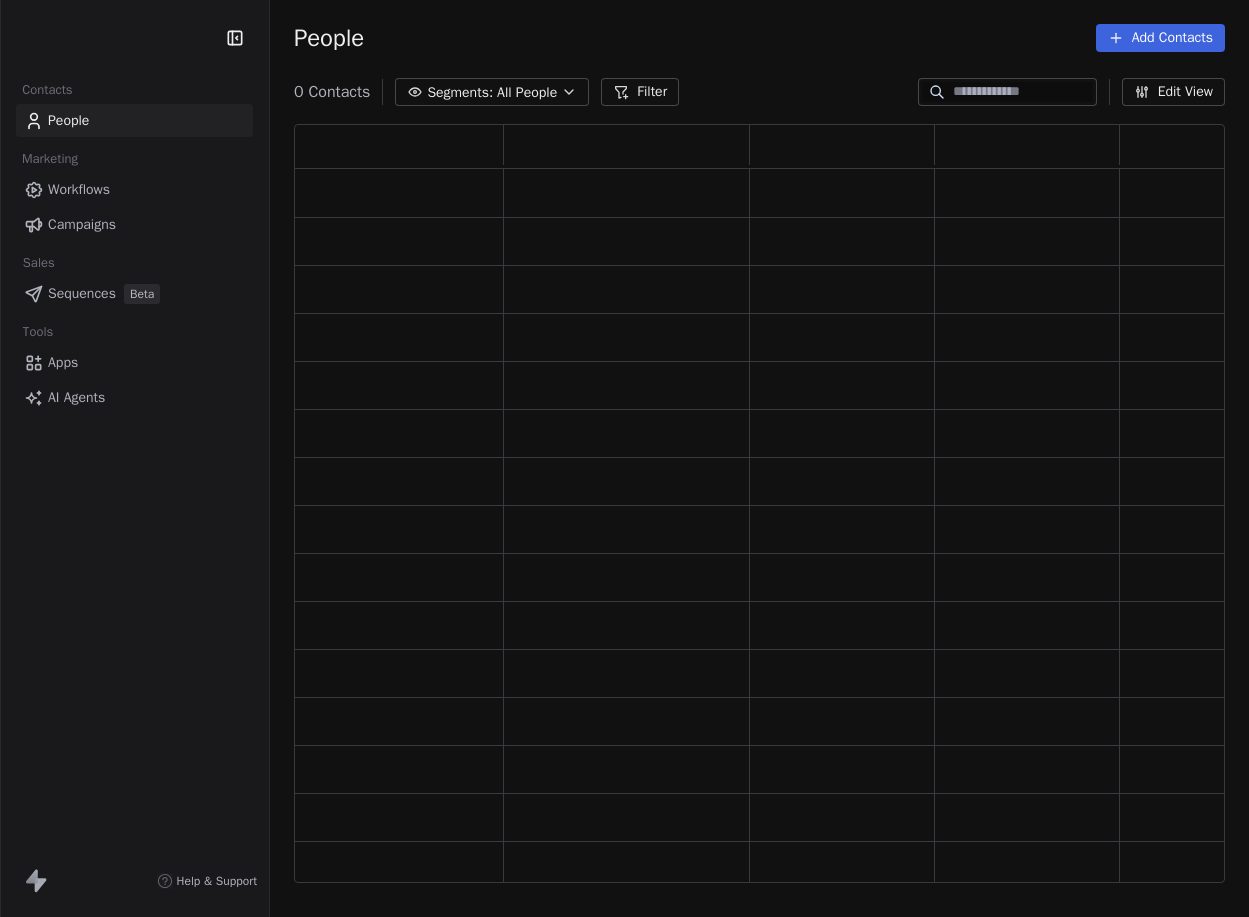 scroll, scrollTop: 0, scrollLeft: 0, axis: both 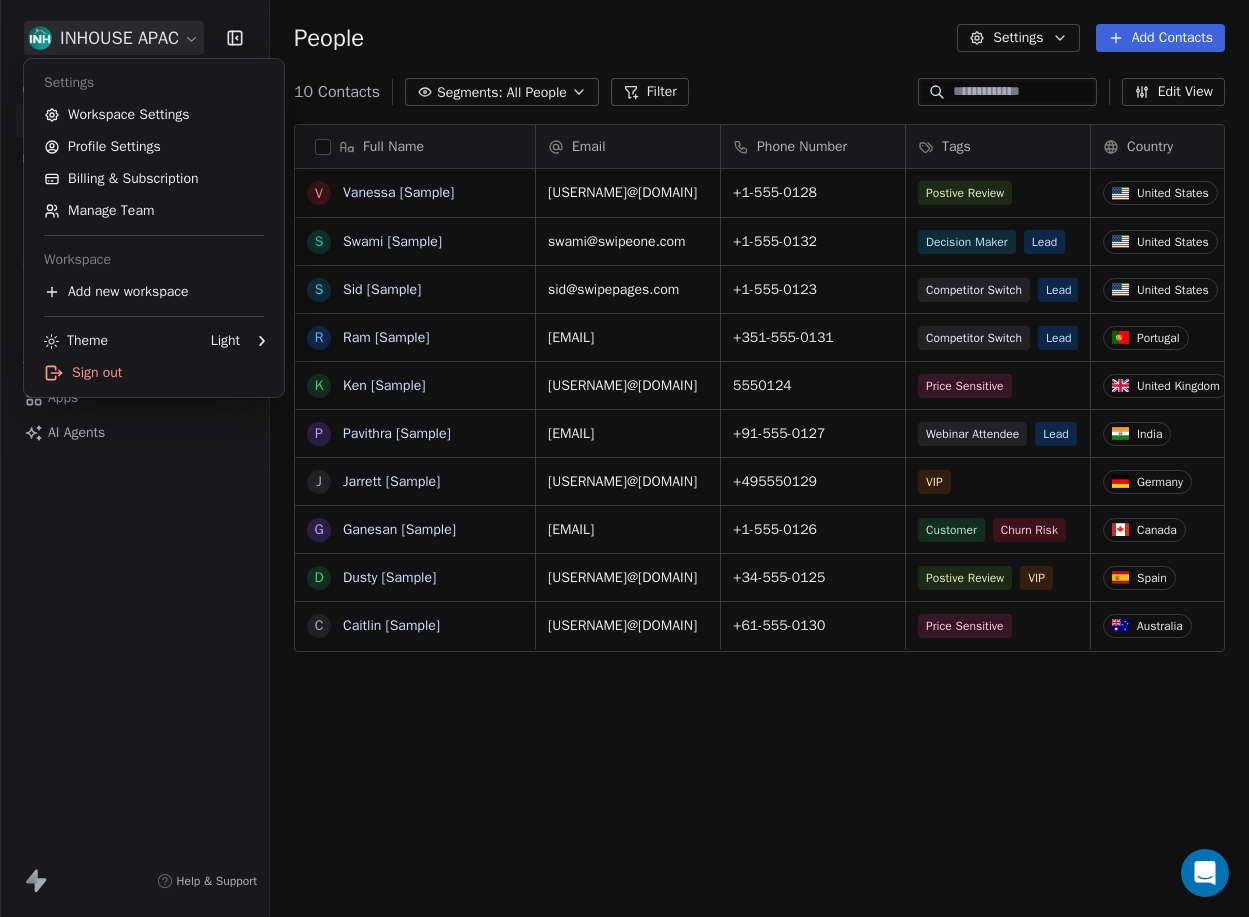 click on "INHOUSE APAC Contacts People Marketing Workflows Campaigns Sales Pipelines Sequences Beta Tools Apps AI Agents Help & Support People Settings  Add Contacts 10 Contacts Segments: All People Filter  Edit View Tag Add to Sequence Export Full Name V Vanessa [Sample] S Swami [Sample] S Sid [Sample] R Ram [Sample] K Ken [Sample] P Pavithra [Sample] J Jarrett [Sample] G Ganesan [Sample] D Dusty [Sample] C Caitlin [Sample] Email Phone Number Tags Country Website Job Title Status vanessa@appsumo.com +1-555-0128 Postive Review United States fostergroup.com Managing Director Closed Won swami@swipeone.com +1-555-0132 Decision Maker Lead United States millerindustries.com President New Lead sid@swipepages.com +1-555-0123 Competitor Switch Lead United States alliedsolutions.com Director of Operations Qualifying ram@swipeone.com +351-555-0131 Competitor Switch Lead Portugal greensolutions.pt Sustainability Head Closed Won ken@swipepages.com 5550124 Price Sensitive United Kingdom globalventures.co.uk CEO Contacted Lead CTO" at bounding box center (624, 458) 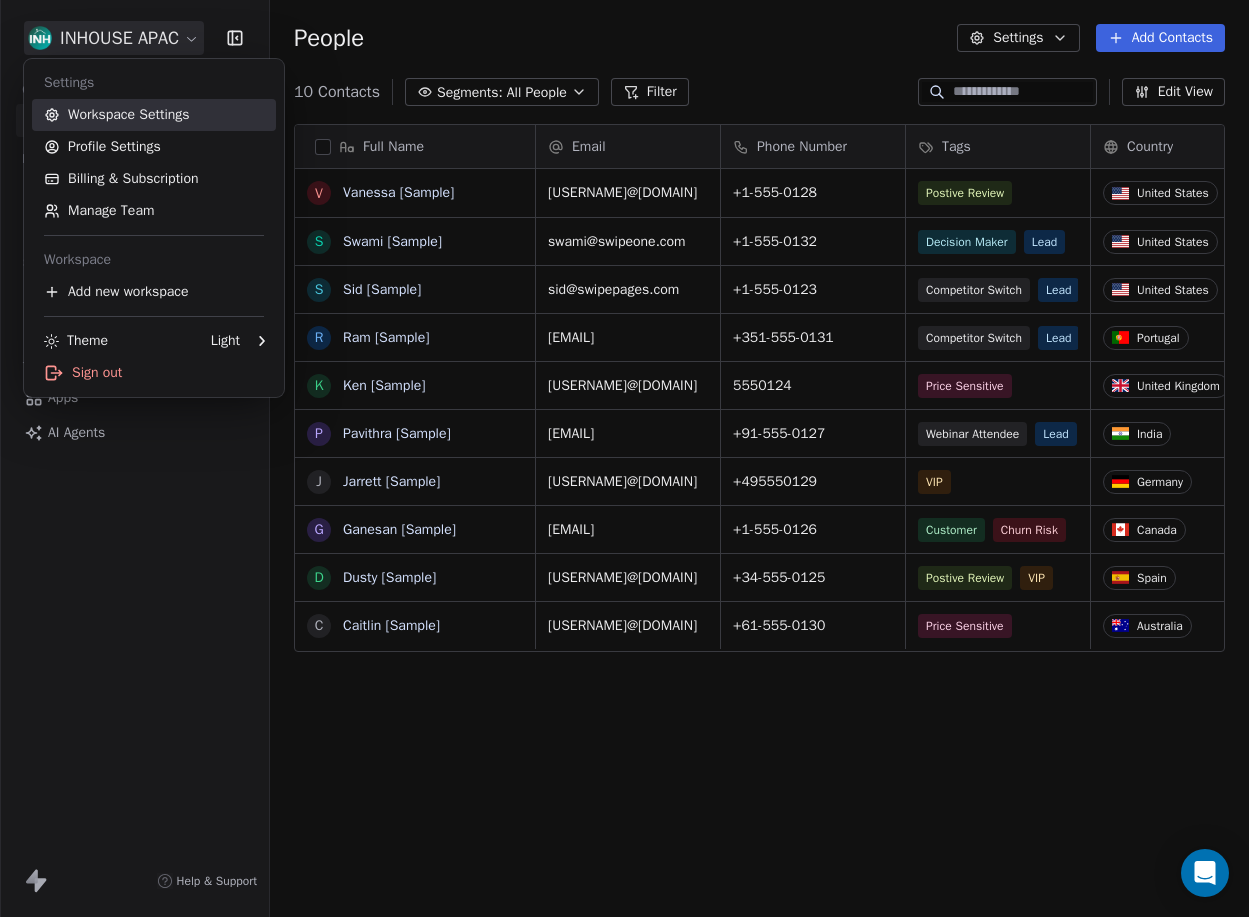 click on "Workspace Settings" at bounding box center [154, 115] 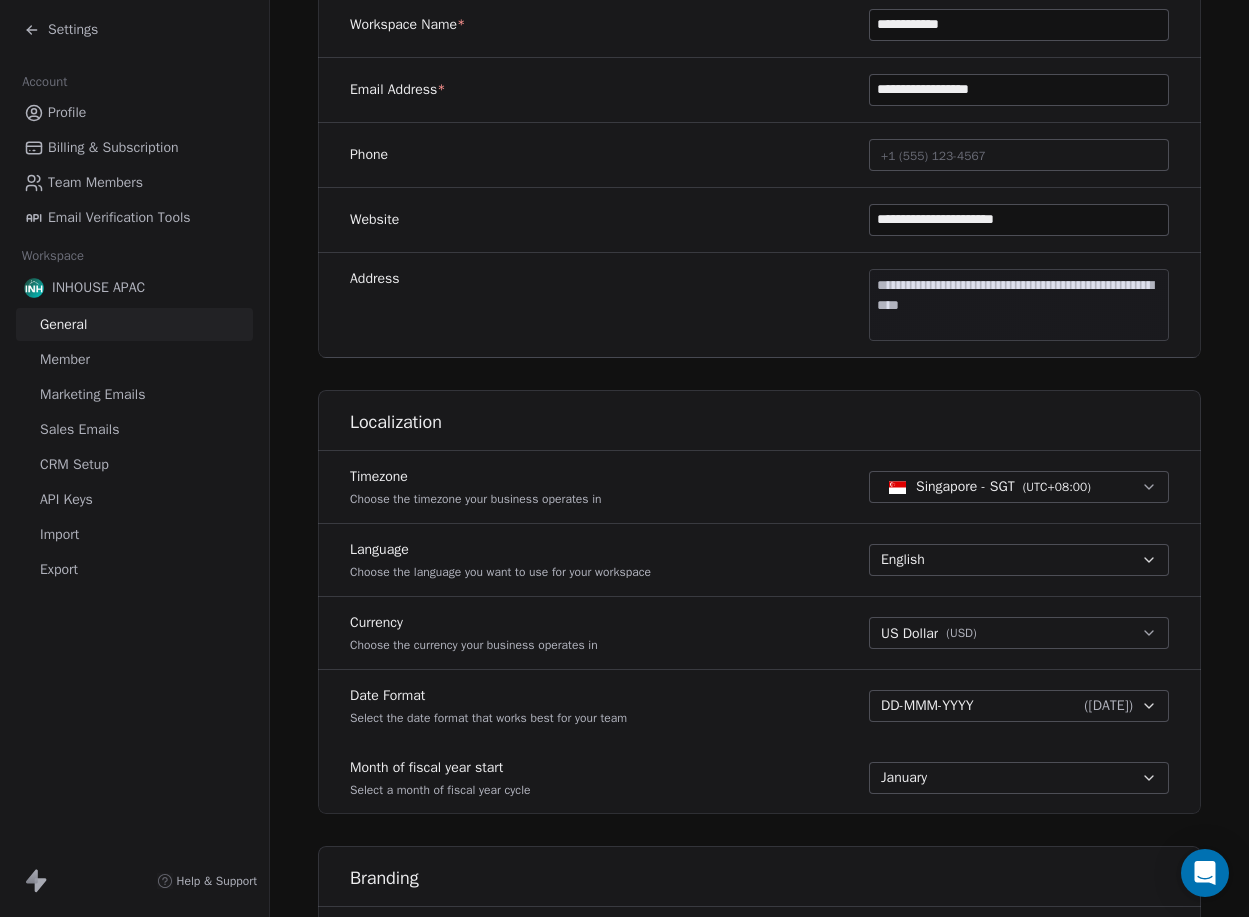 scroll, scrollTop: 255, scrollLeft: 0, axis: vertical 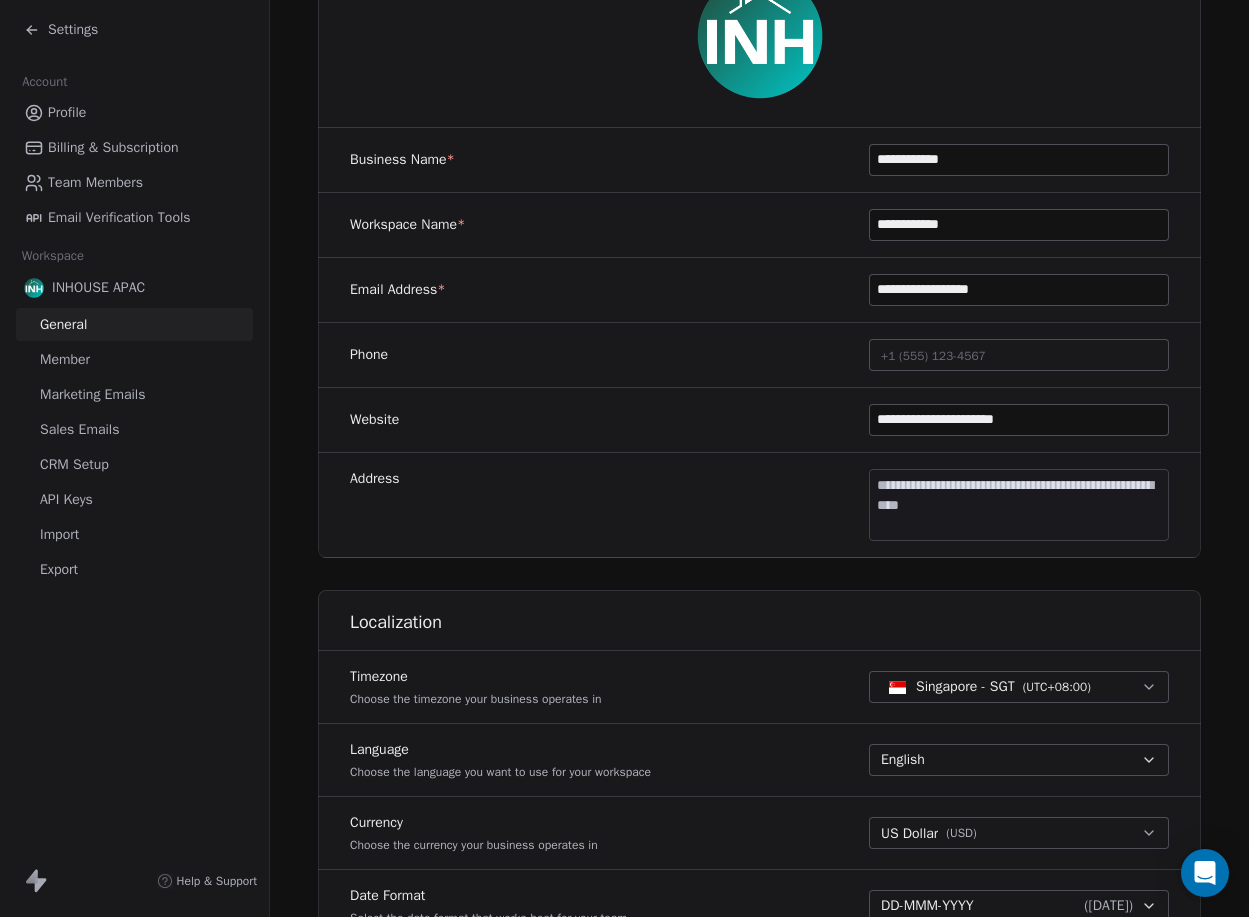click 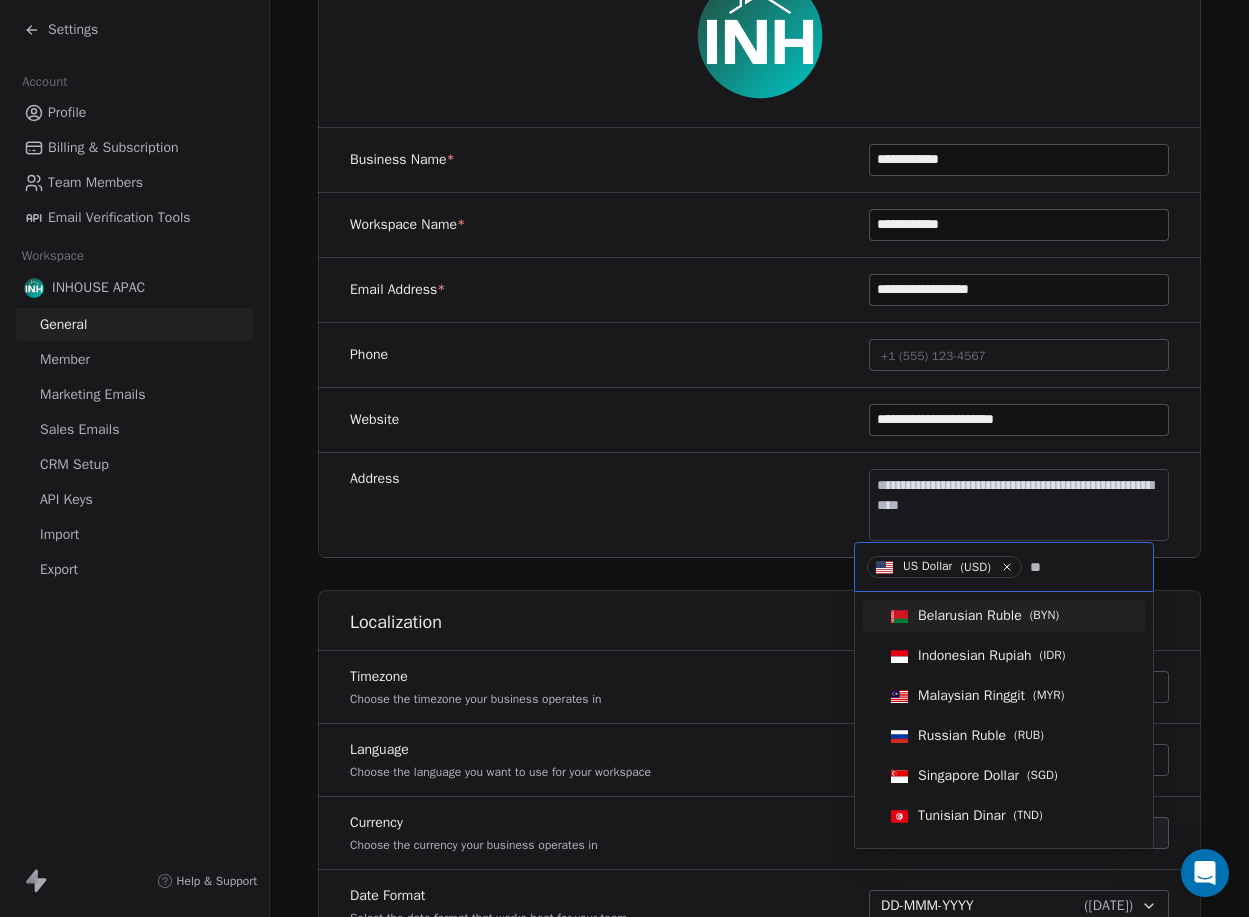 type on "*" 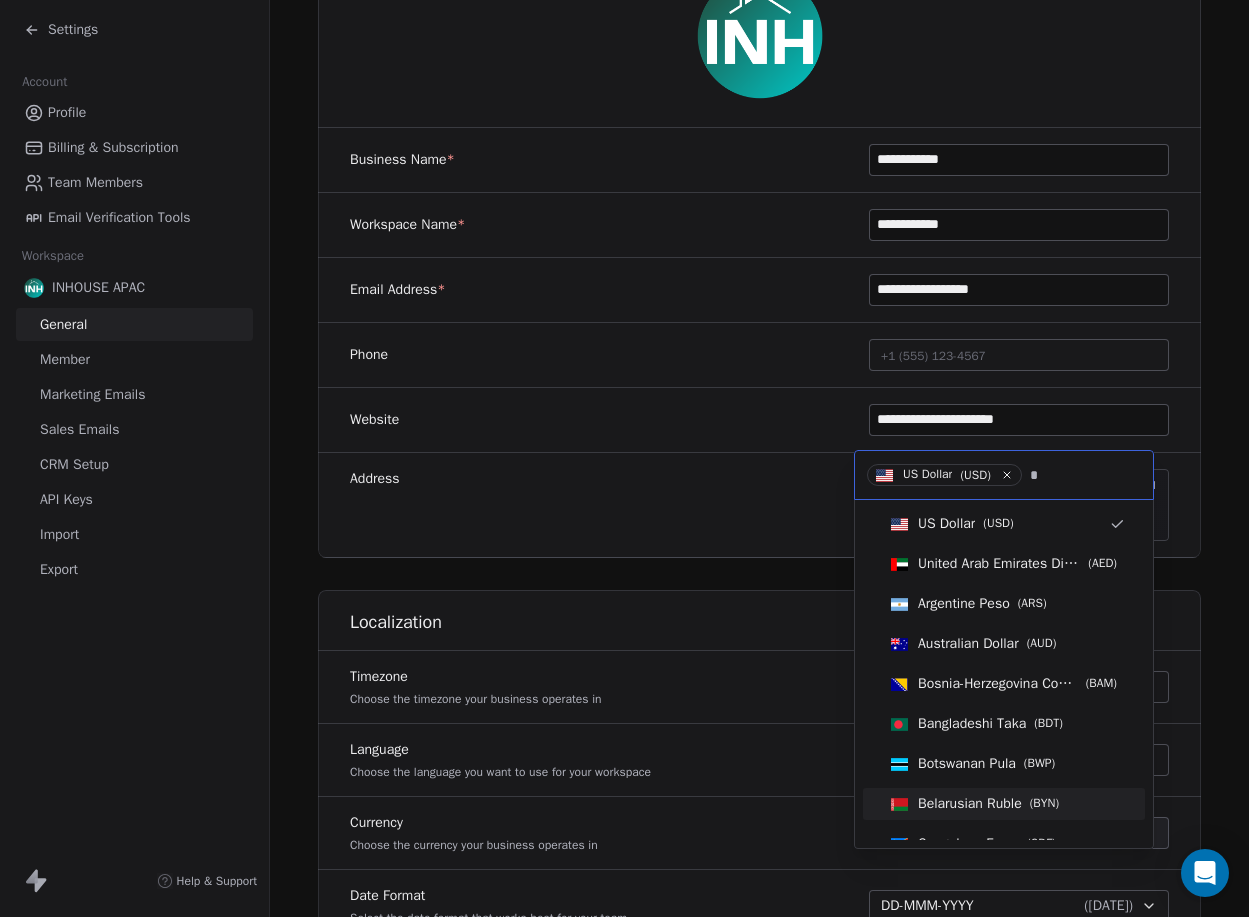 type 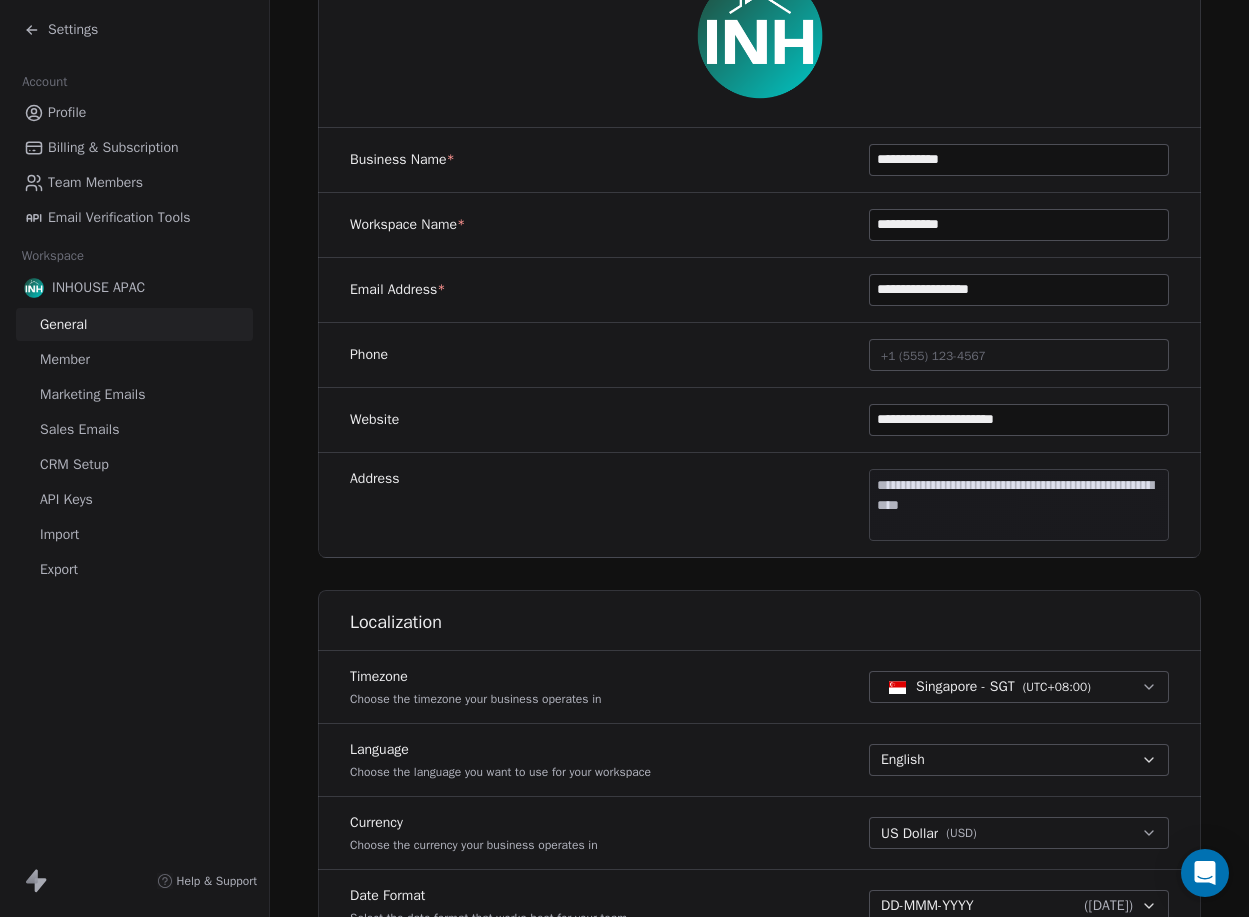 click on "**********" at bounding box center [624, 458] 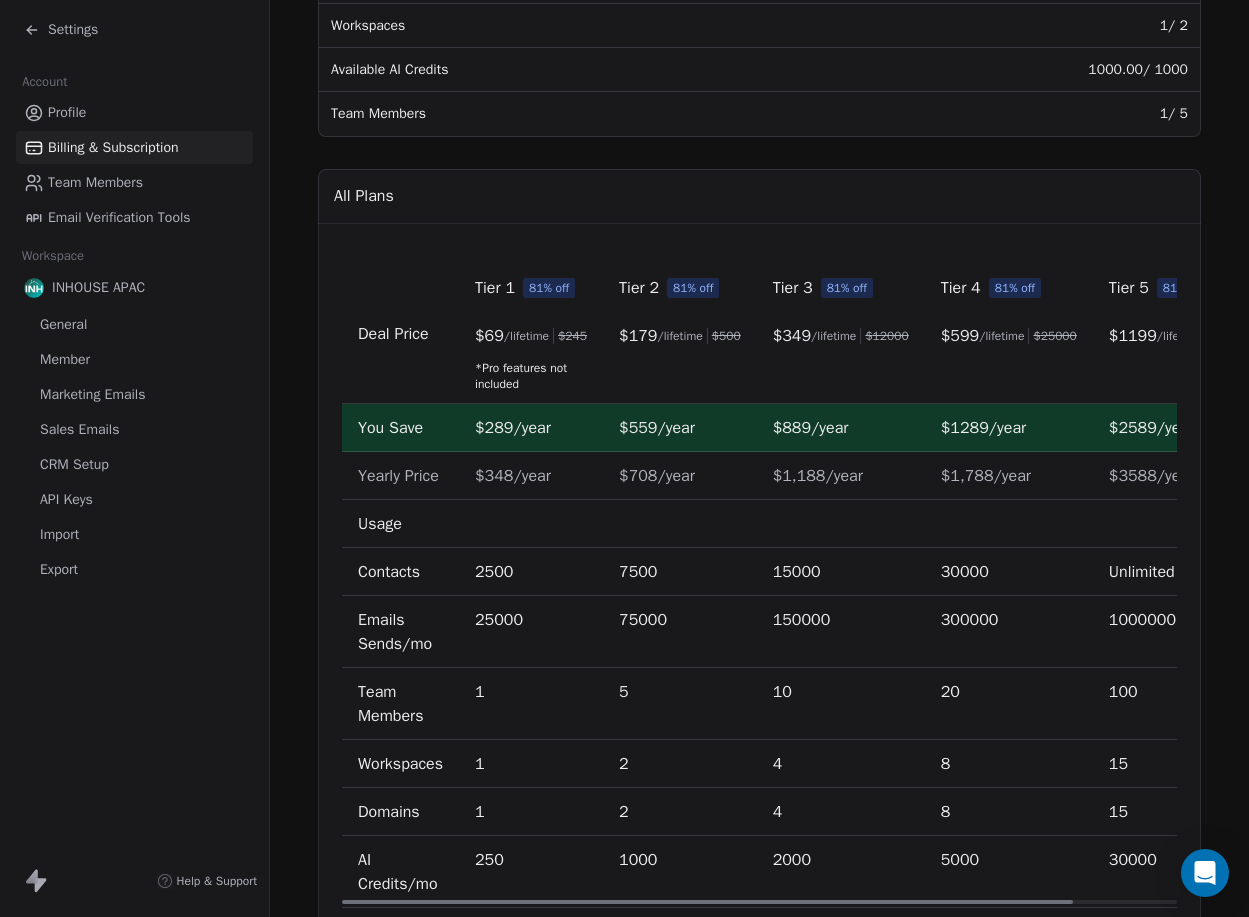 scroll, scrollTop: 595, scrollLeft: 0, axis: vertical 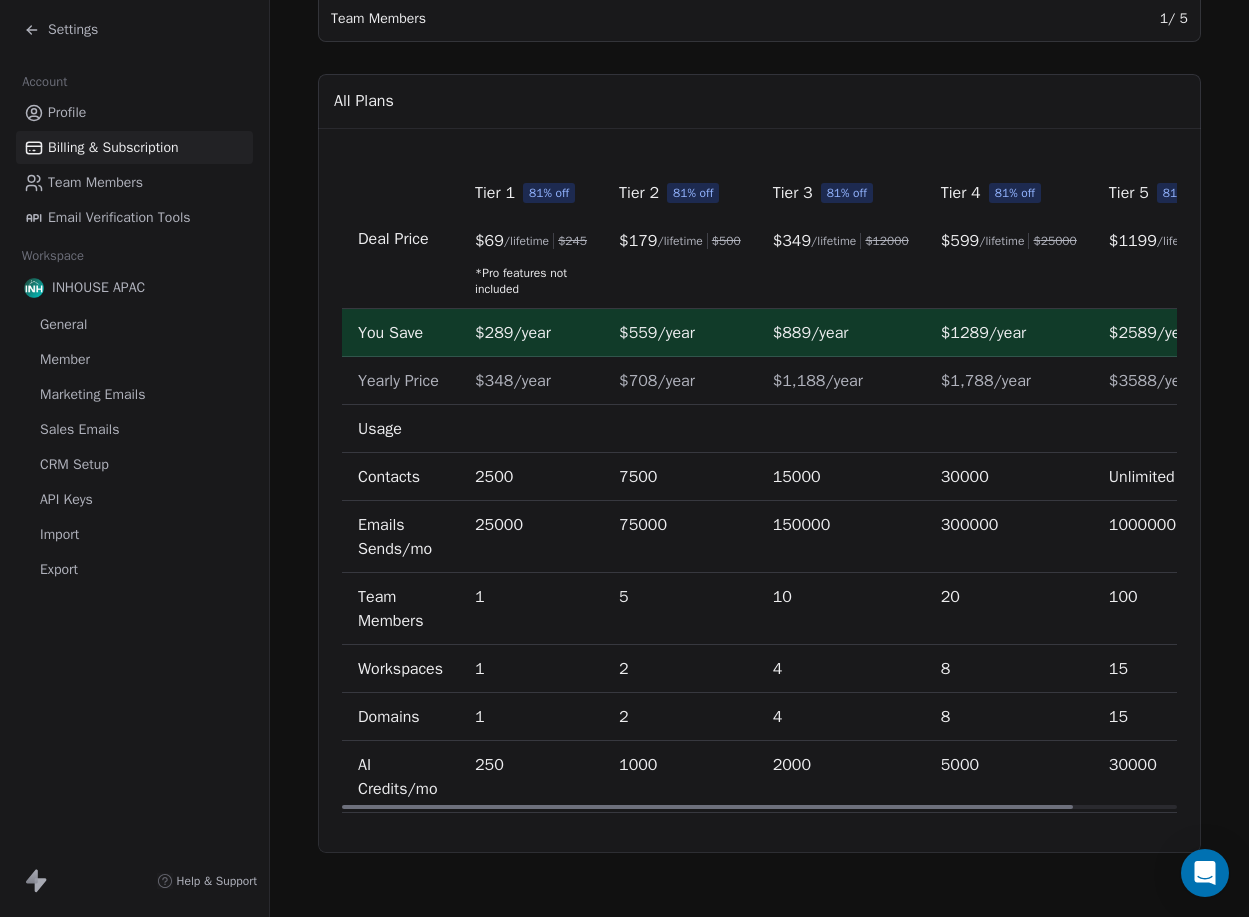 drag, startPoint x: 698, startPoint y: 807, endPoint x: 575, endPoint y: 791, distance: 124.036285 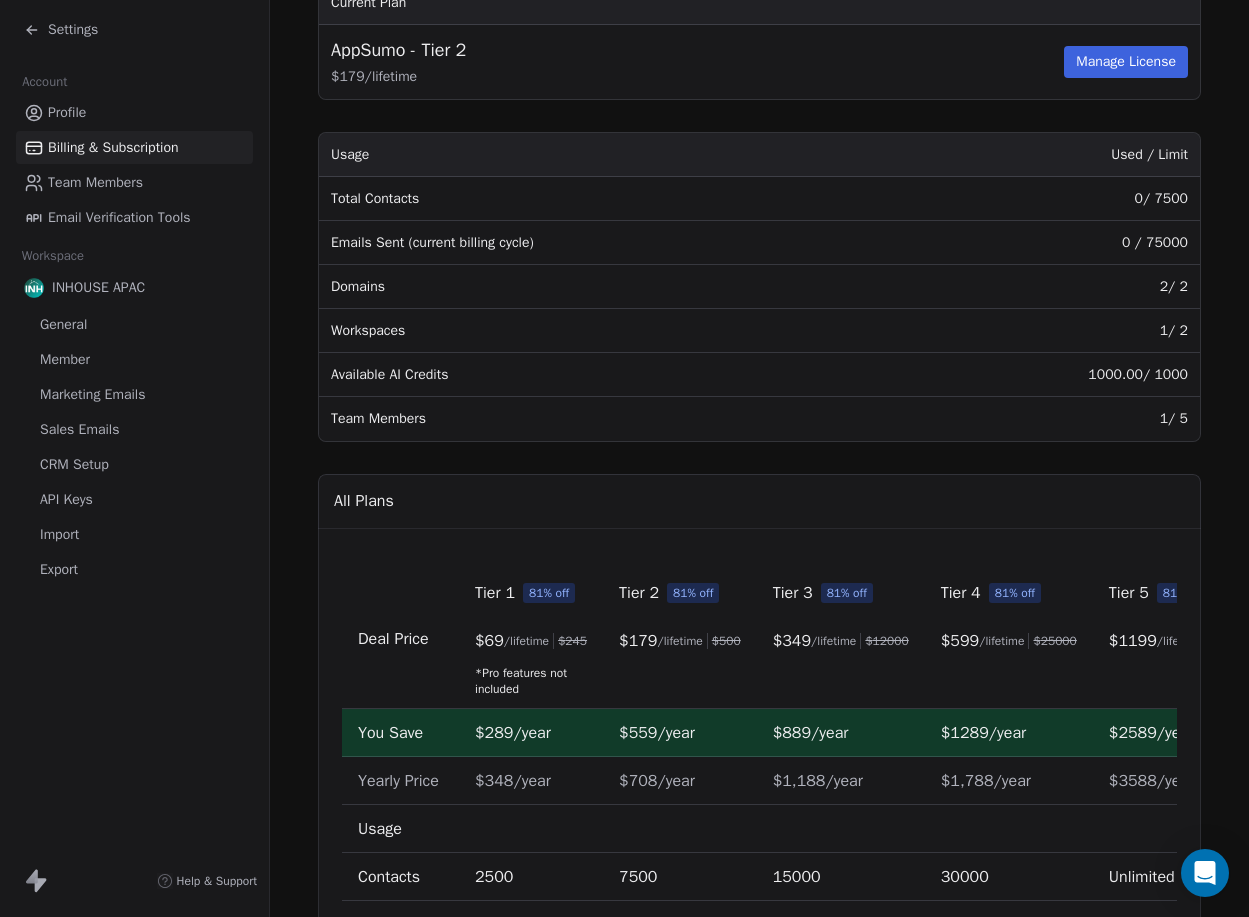 scroll, scrollTop: 0, scrollLeft: 0, axis: both 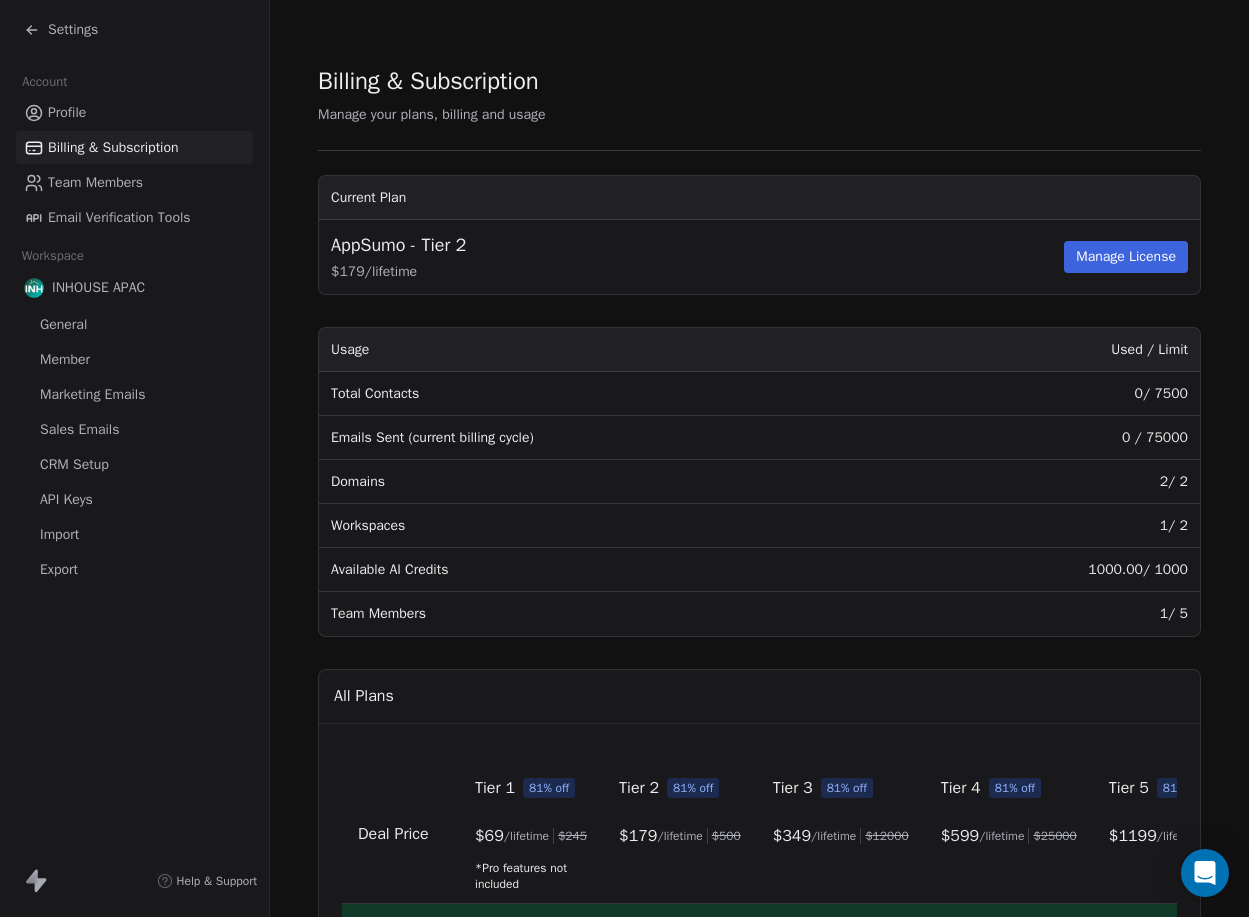 click on "Email Verification Tools" at bounding box center [134, 217] 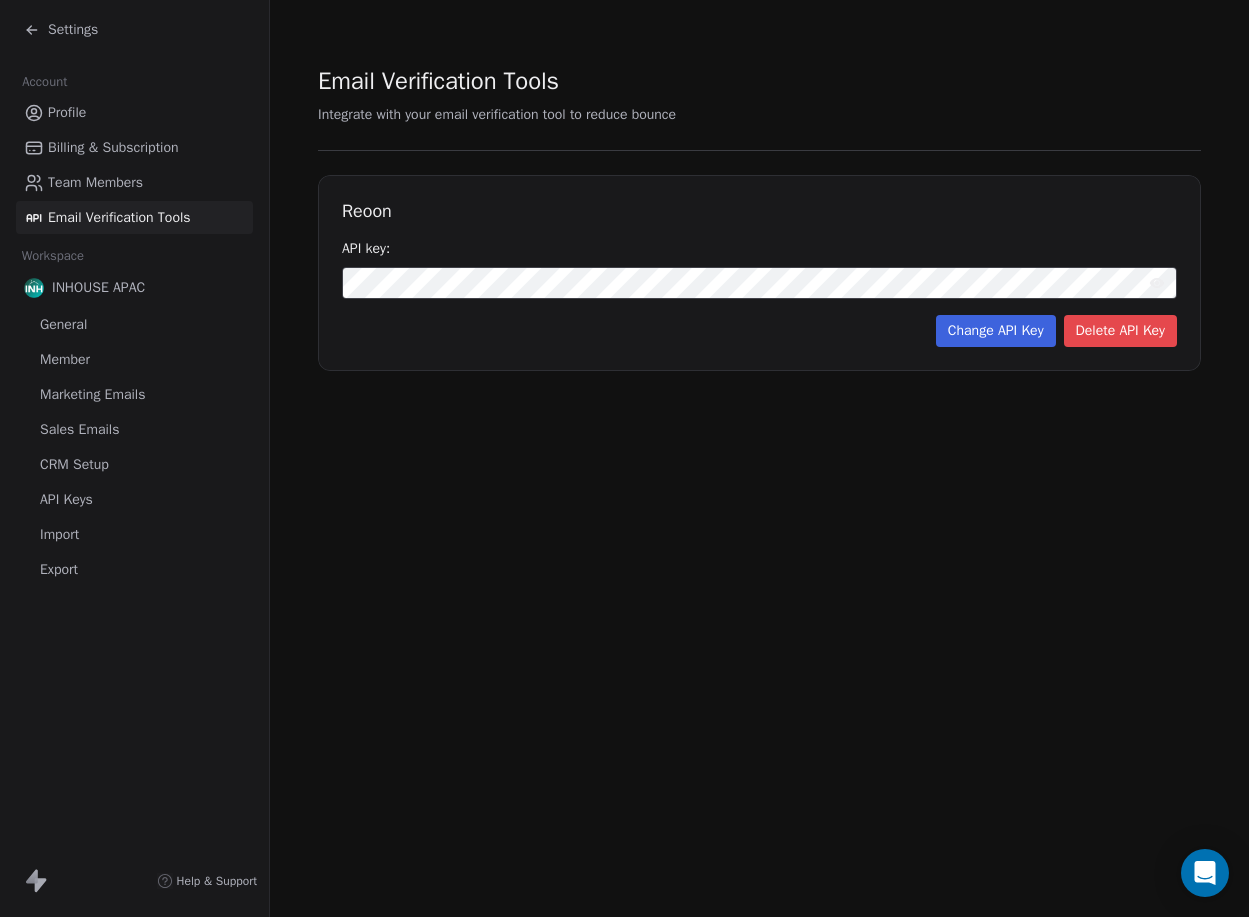 click on "General" at bounding box center (134, 324) 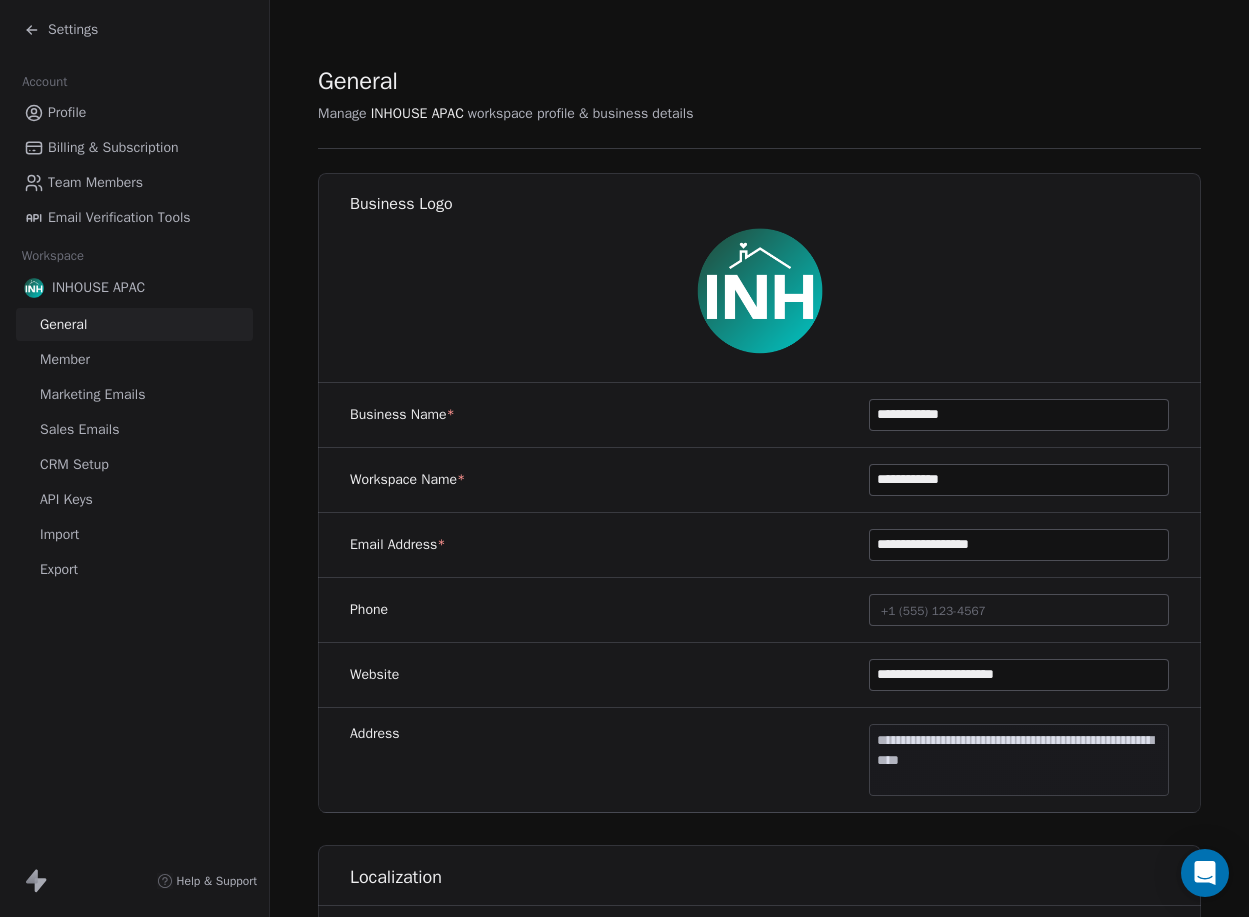 click on "Marketing Emails" at bounding box center (92, 394) 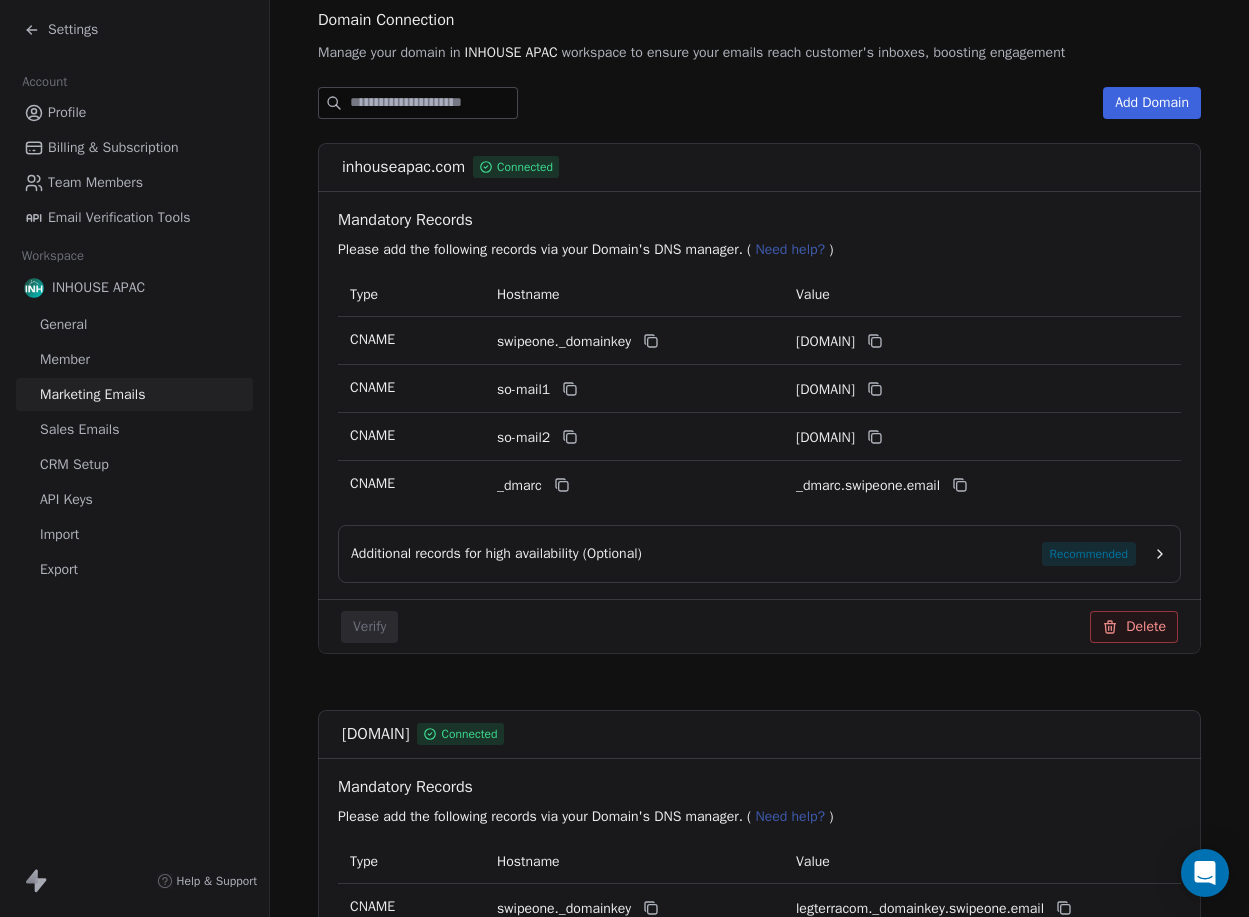 scroll, scrollTop: 0, scrollLeft: 0, axis: both 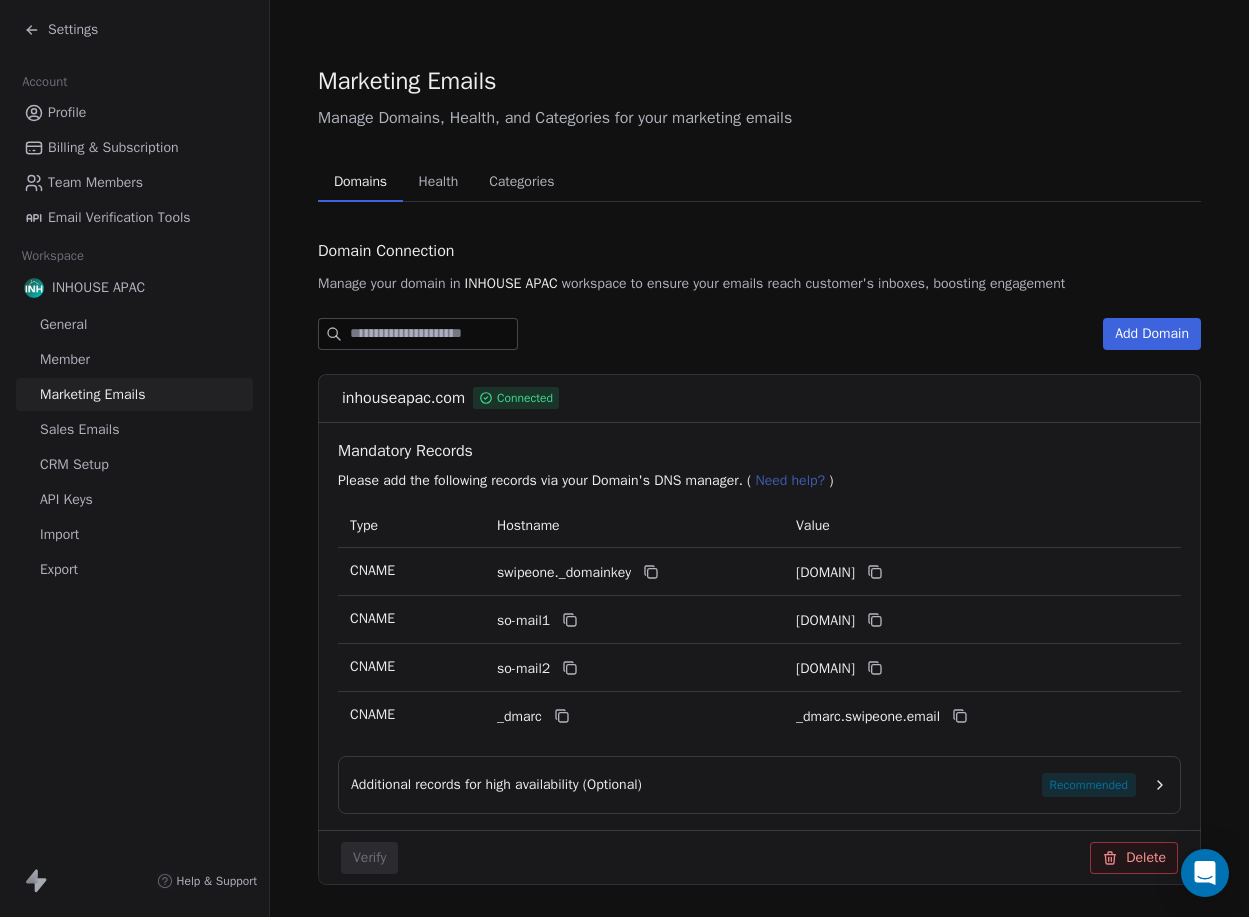 click on "Health" at bounding box center [439, 182] 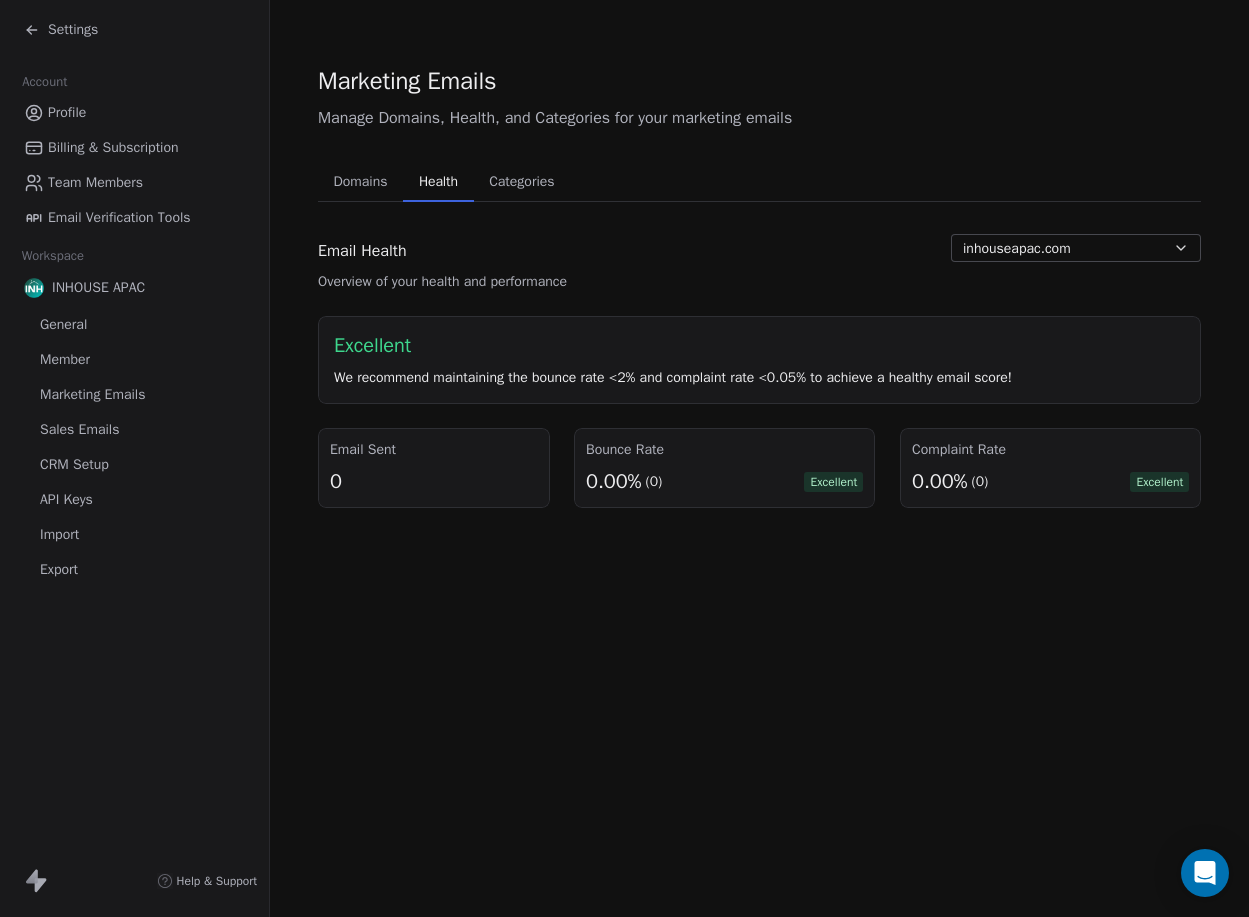click on "Domains" at bounding box center [361, 182] 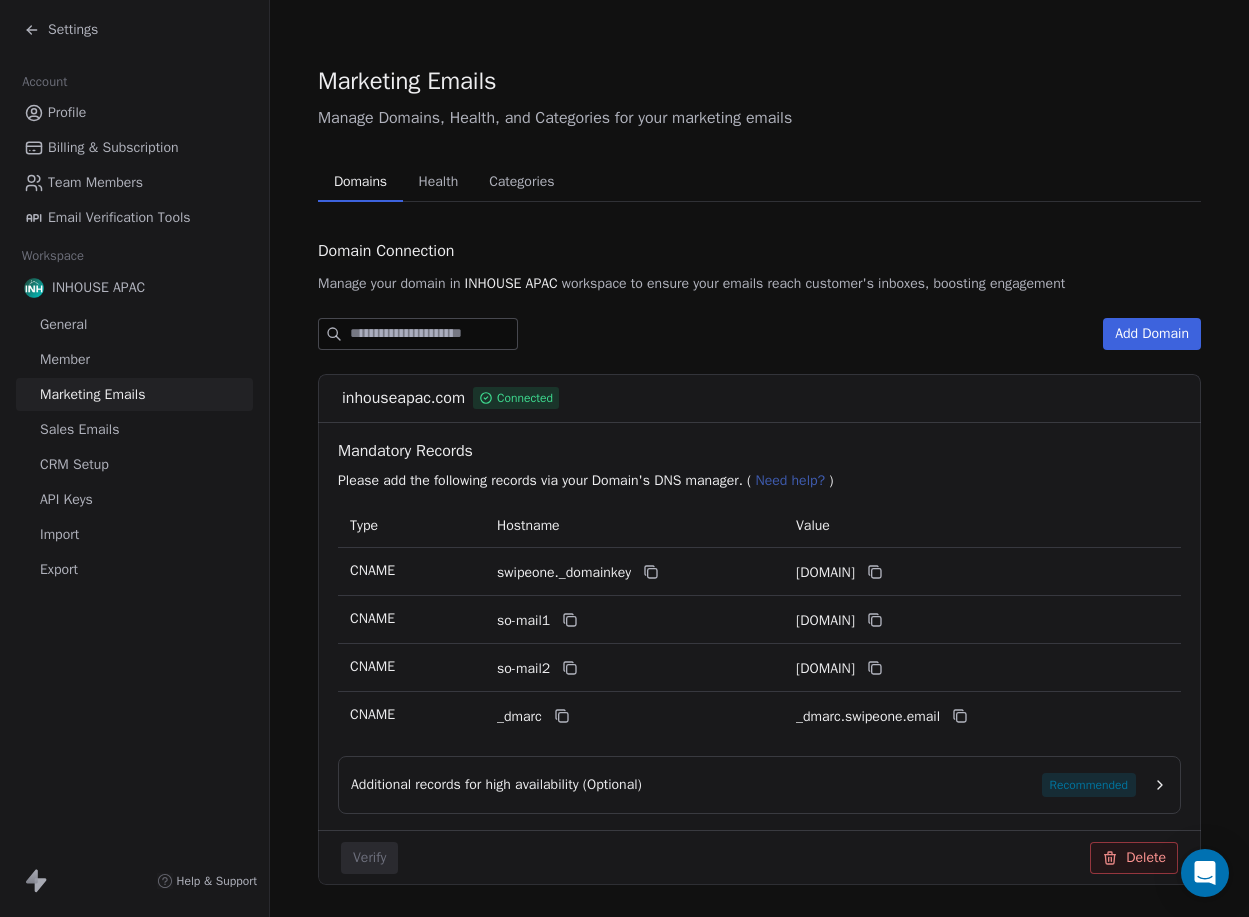 scroll, scrollTop: 100, scrollLeft: 0, axis: vertical 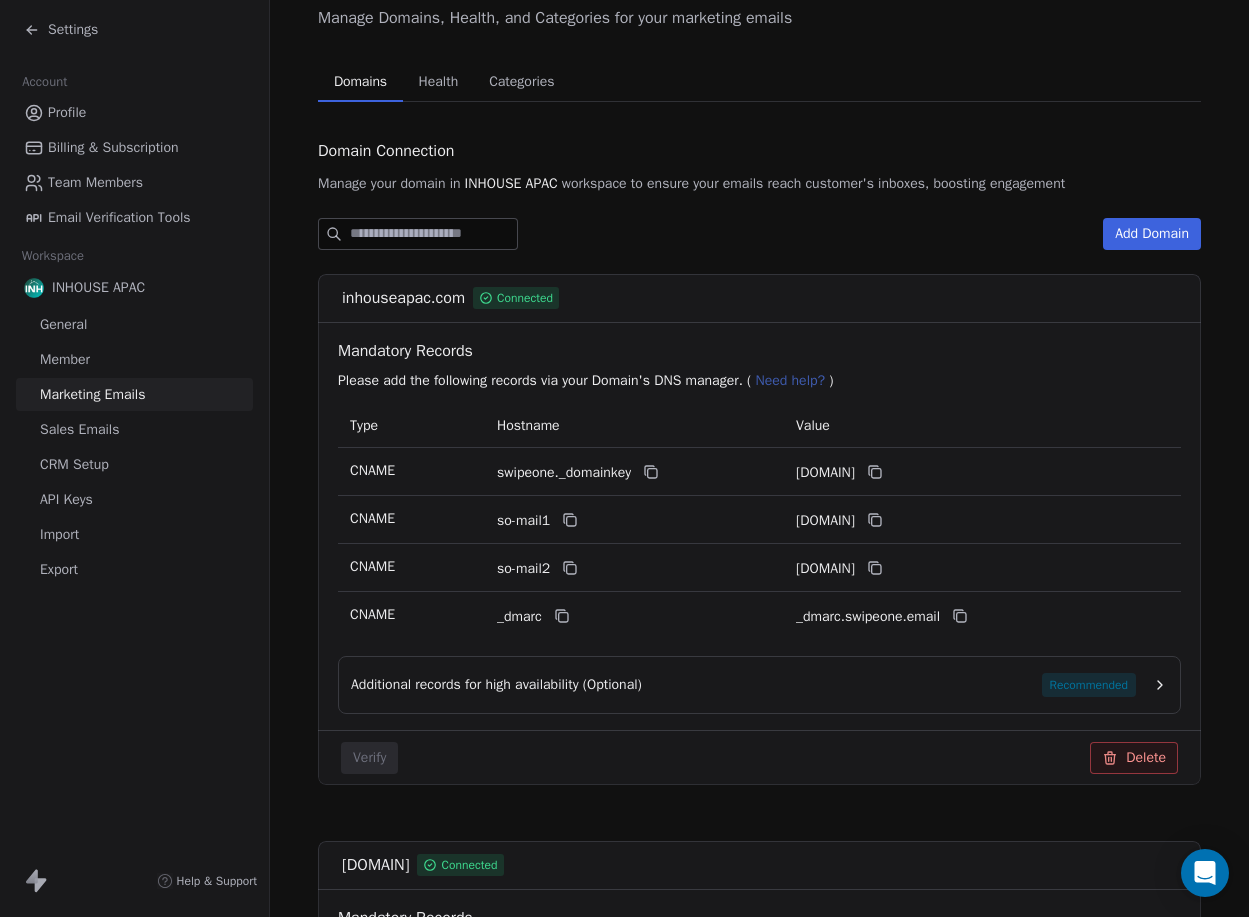 click on "Sales Emails" at bounding box center [79, 429] 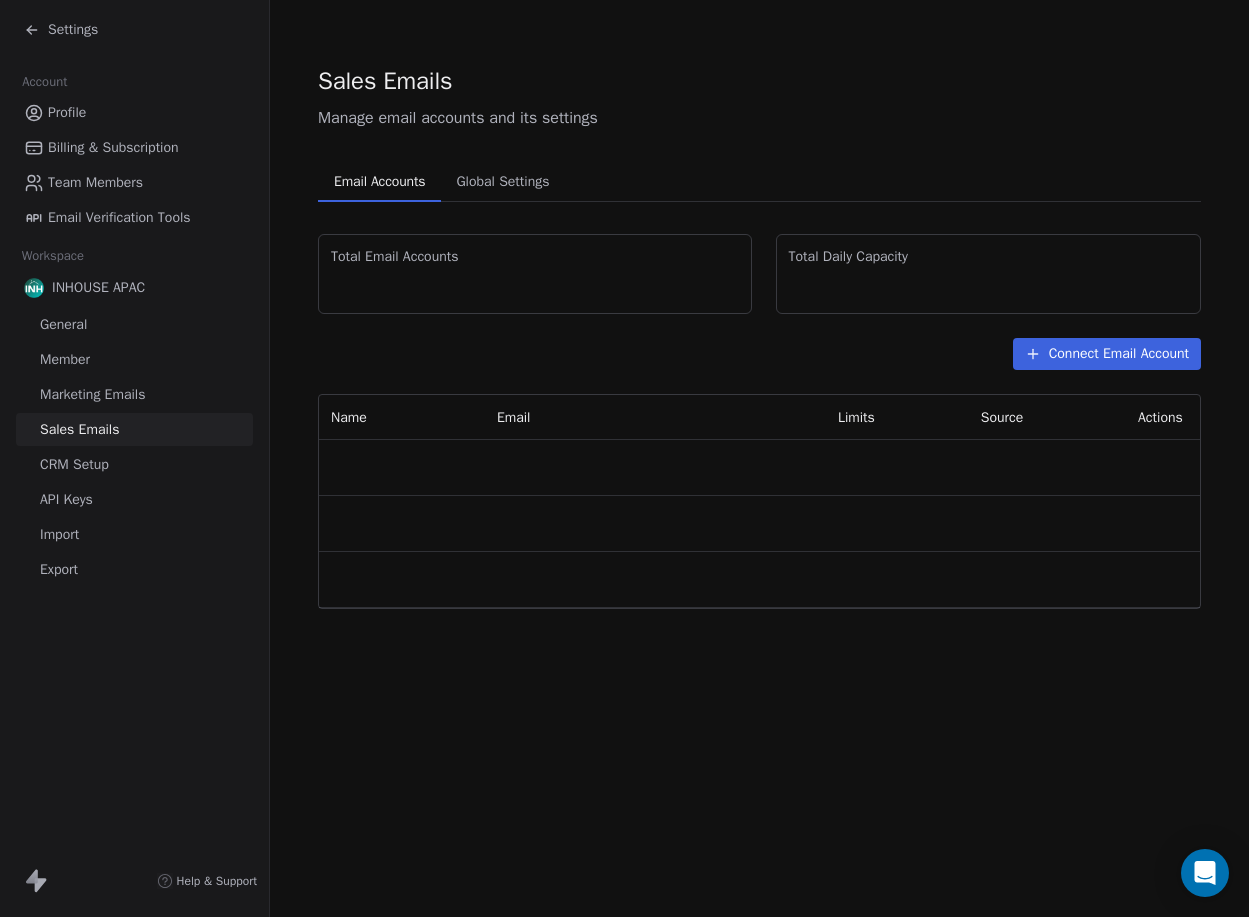 scroll, scrollTop: 0, scrollLeft: 0, axis: both 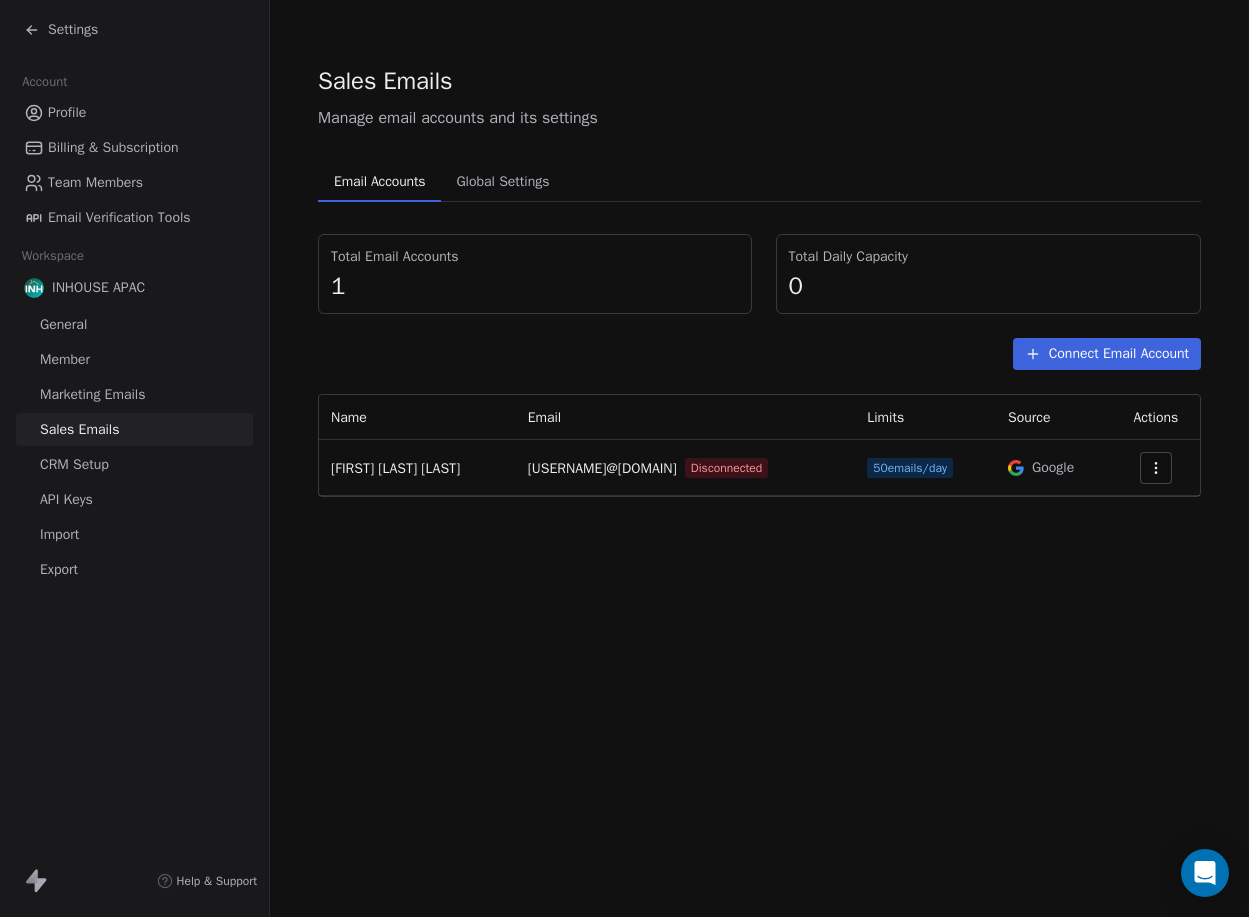 click on "Connect Email Account" at bounding box center [1107, 354] 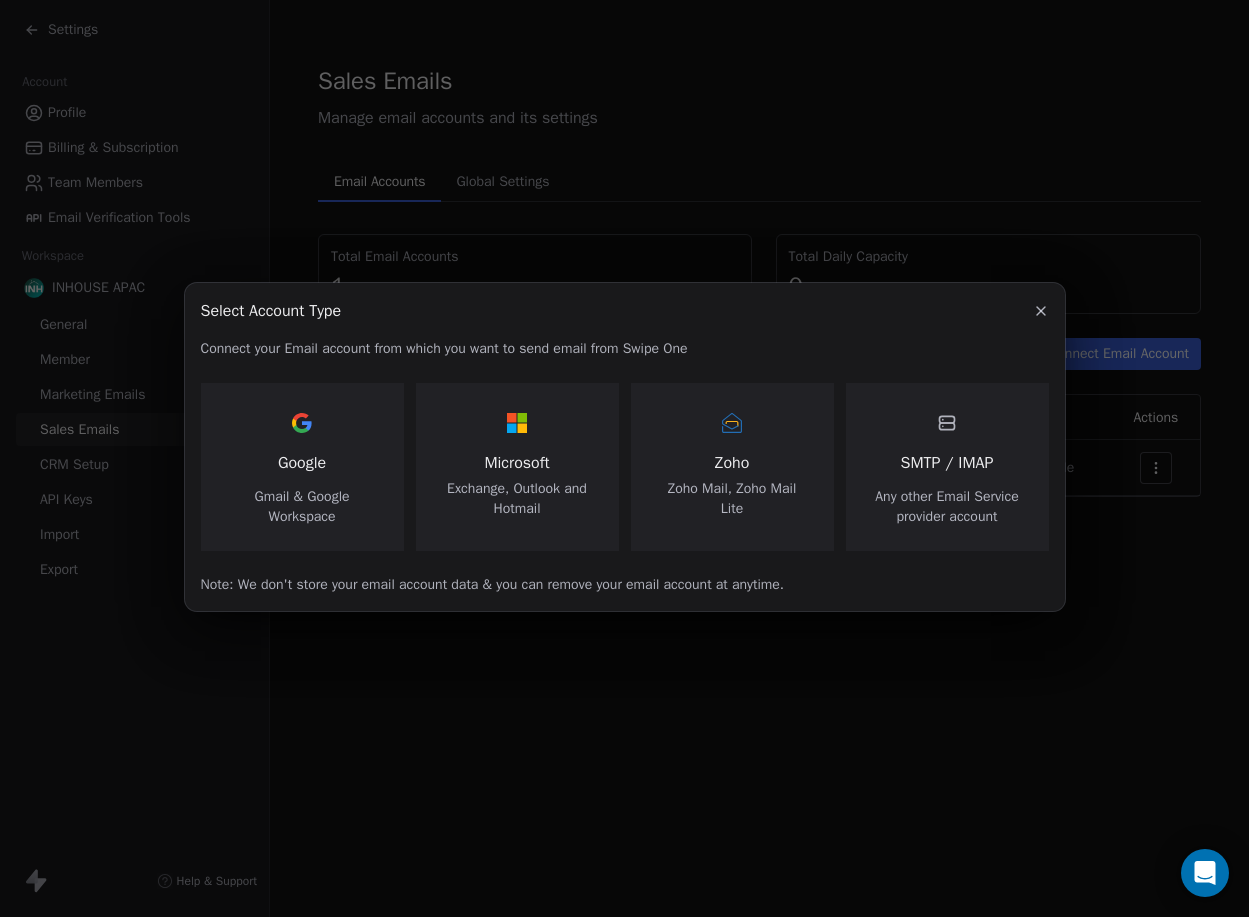 click on "Zoho" at bounding box center [732, 463] 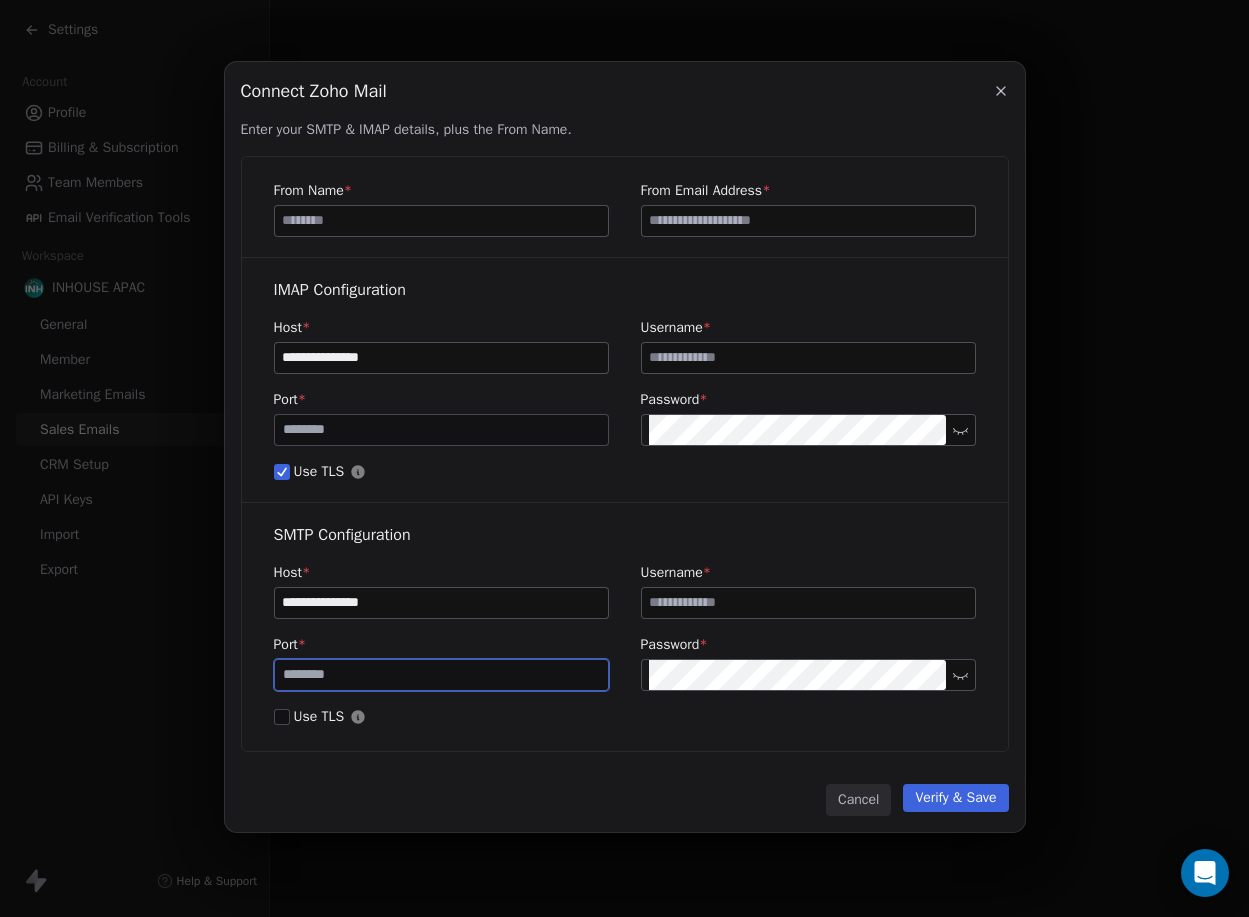 drag, startPoint x: 373, startPoint y: 677, endPoint x: 219, endPoint y: 663, distance: 154.63506 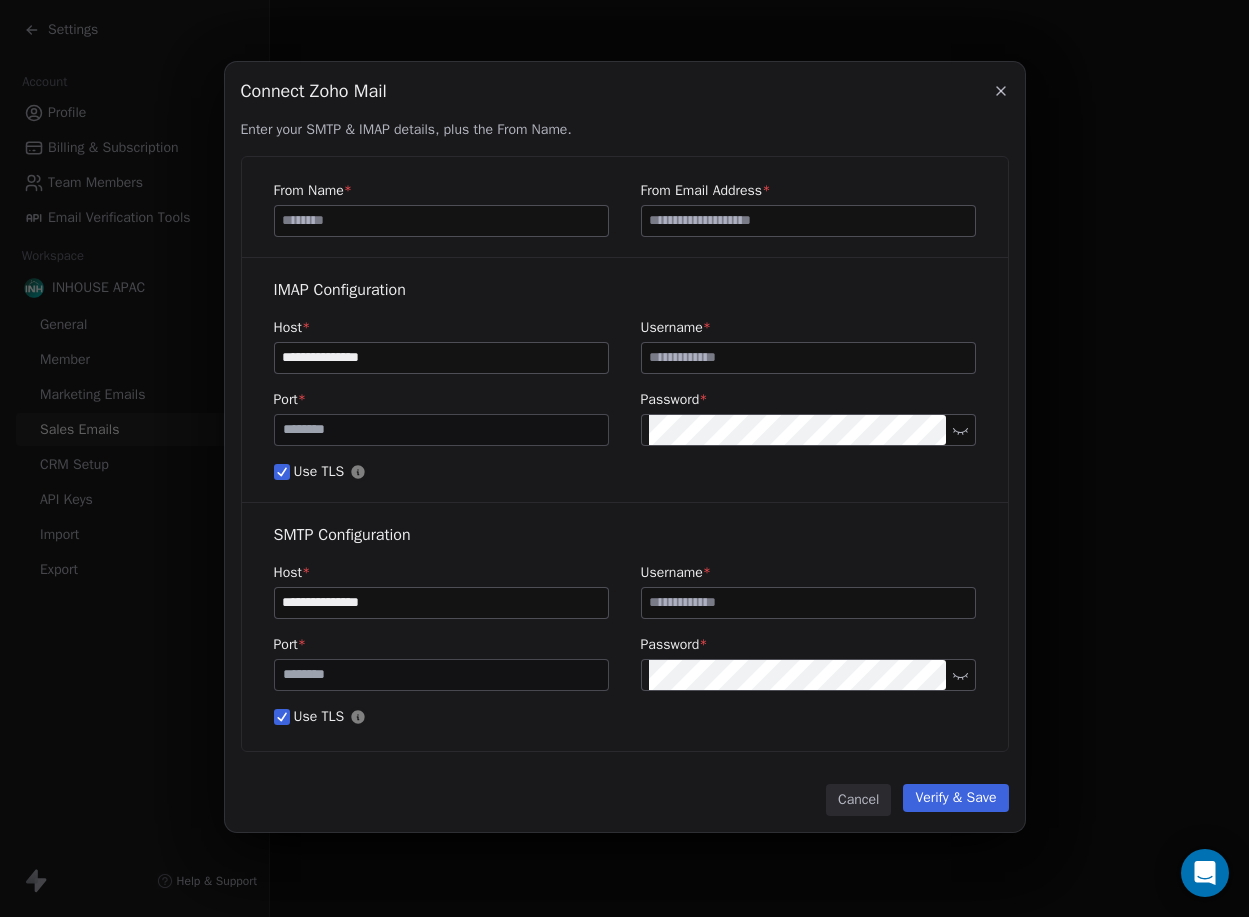 click at bounding box center [808, 358] 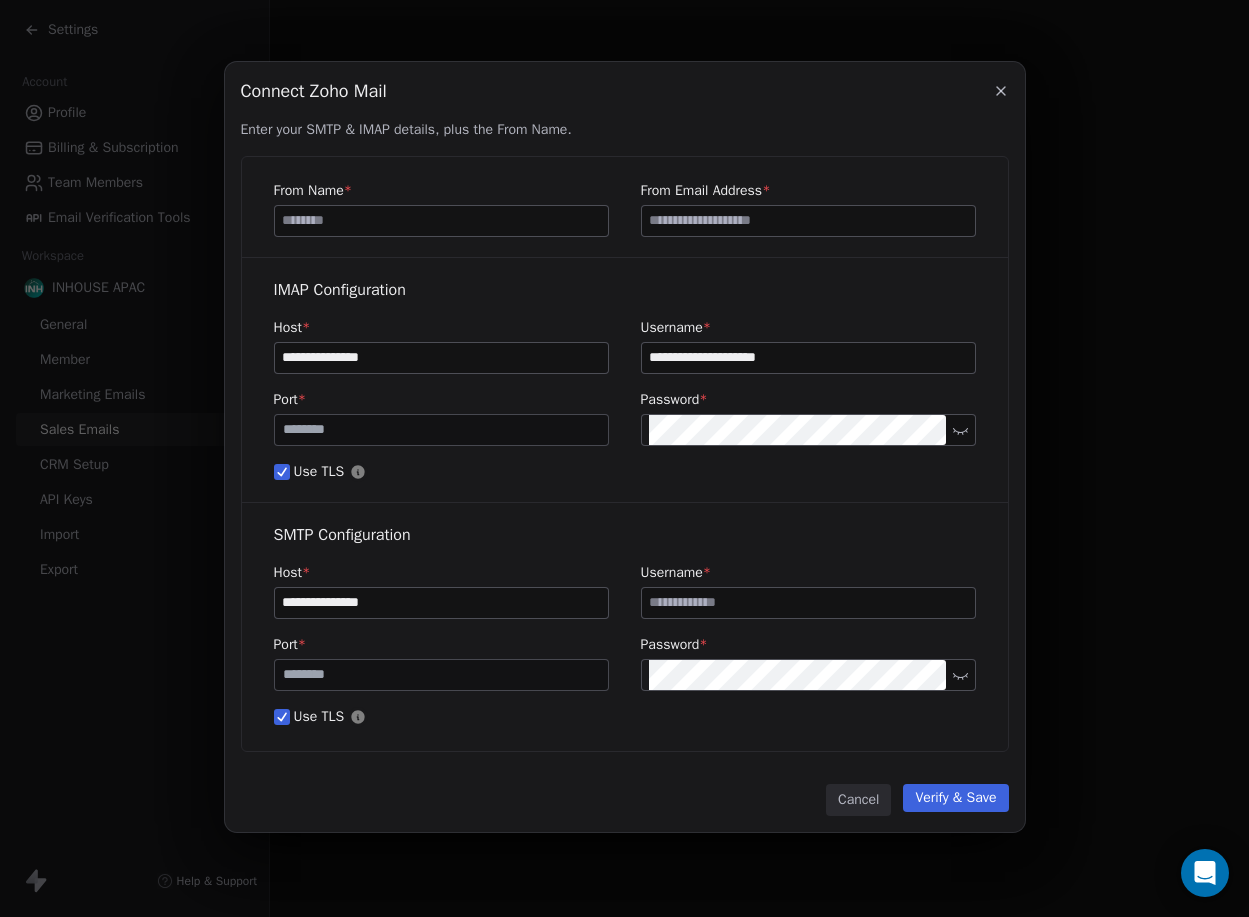 type on "**********" 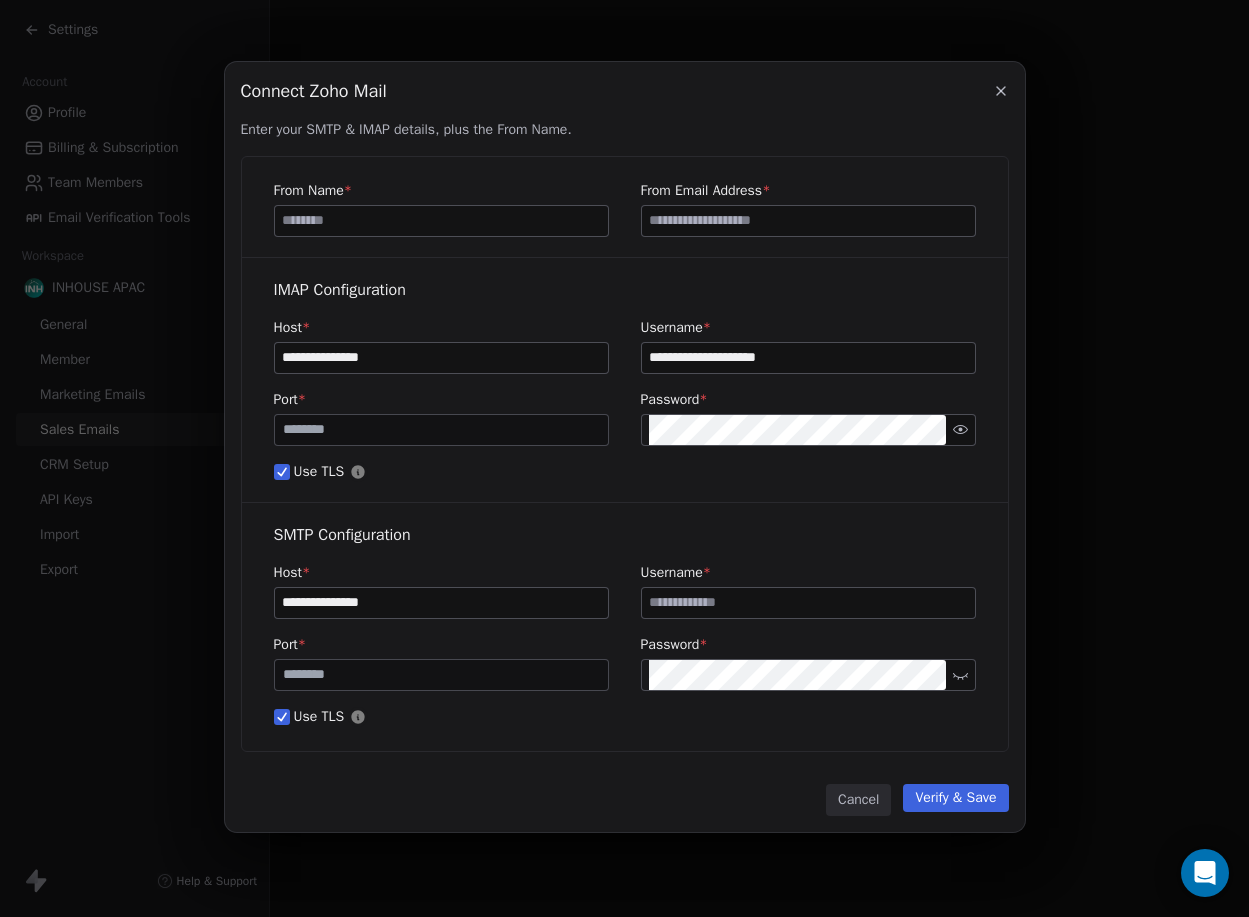 drag, startPoint x: 863, startPoint y: 368, endPoint x: 512, endPoint y: 367, distance: 351.00143 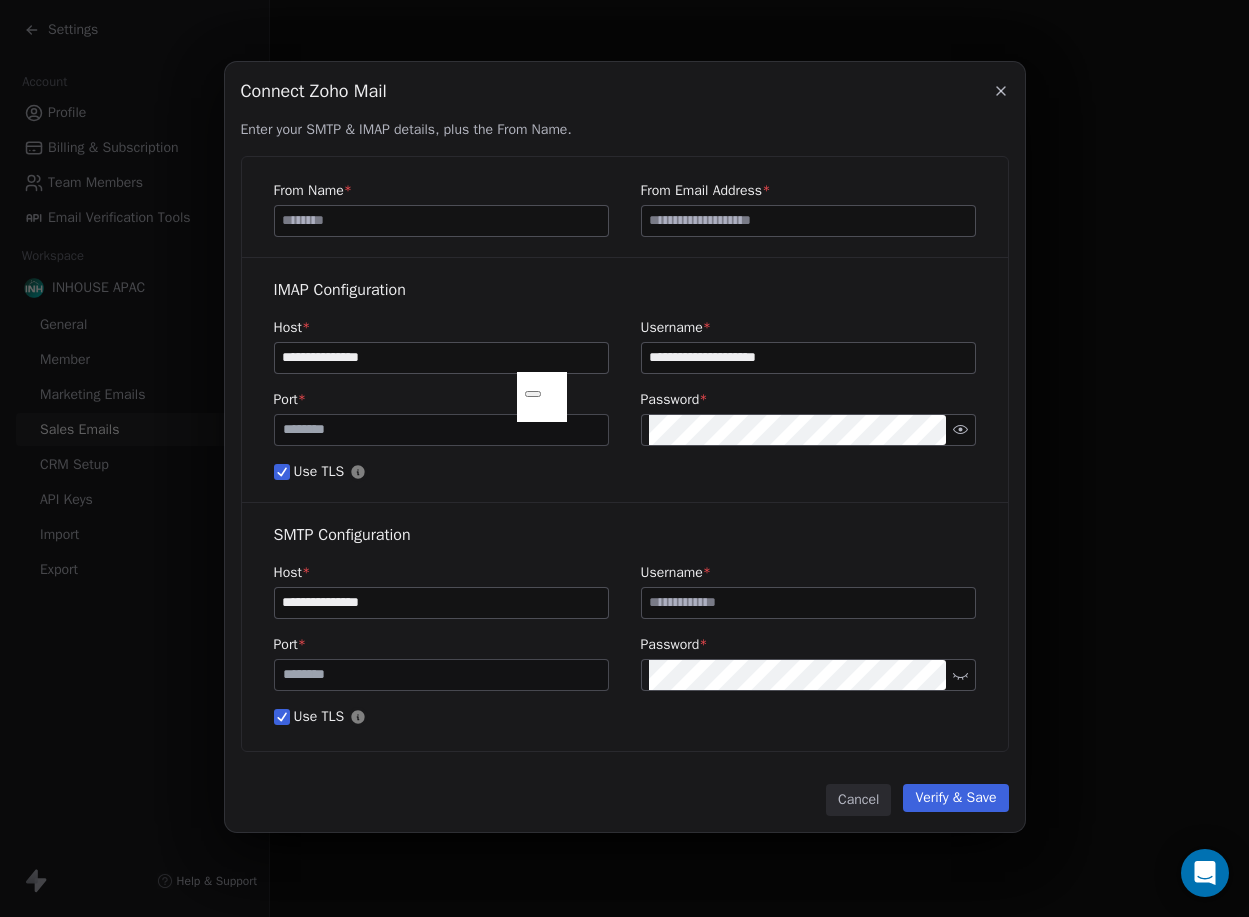click at bounding box center [808, 603] 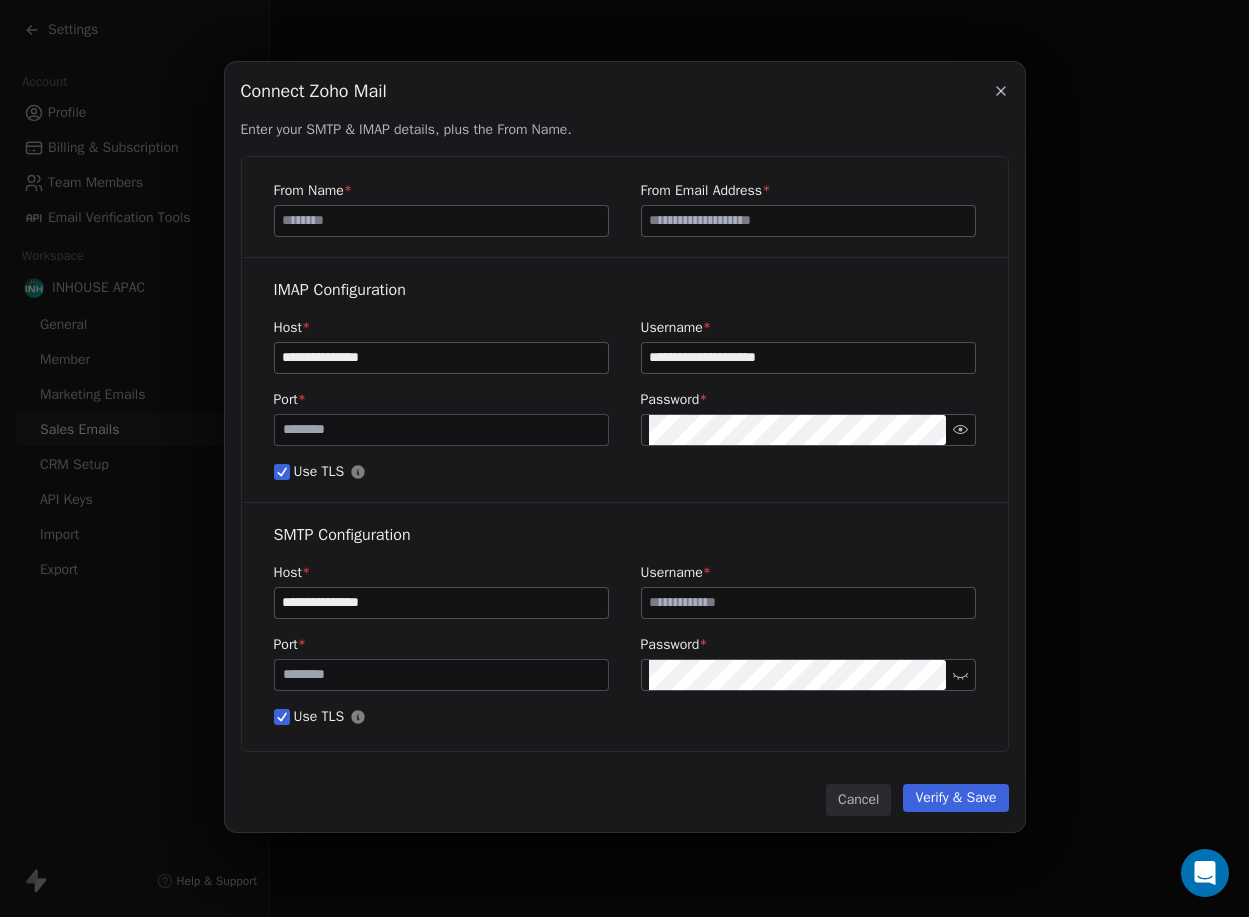 paste on "**********" 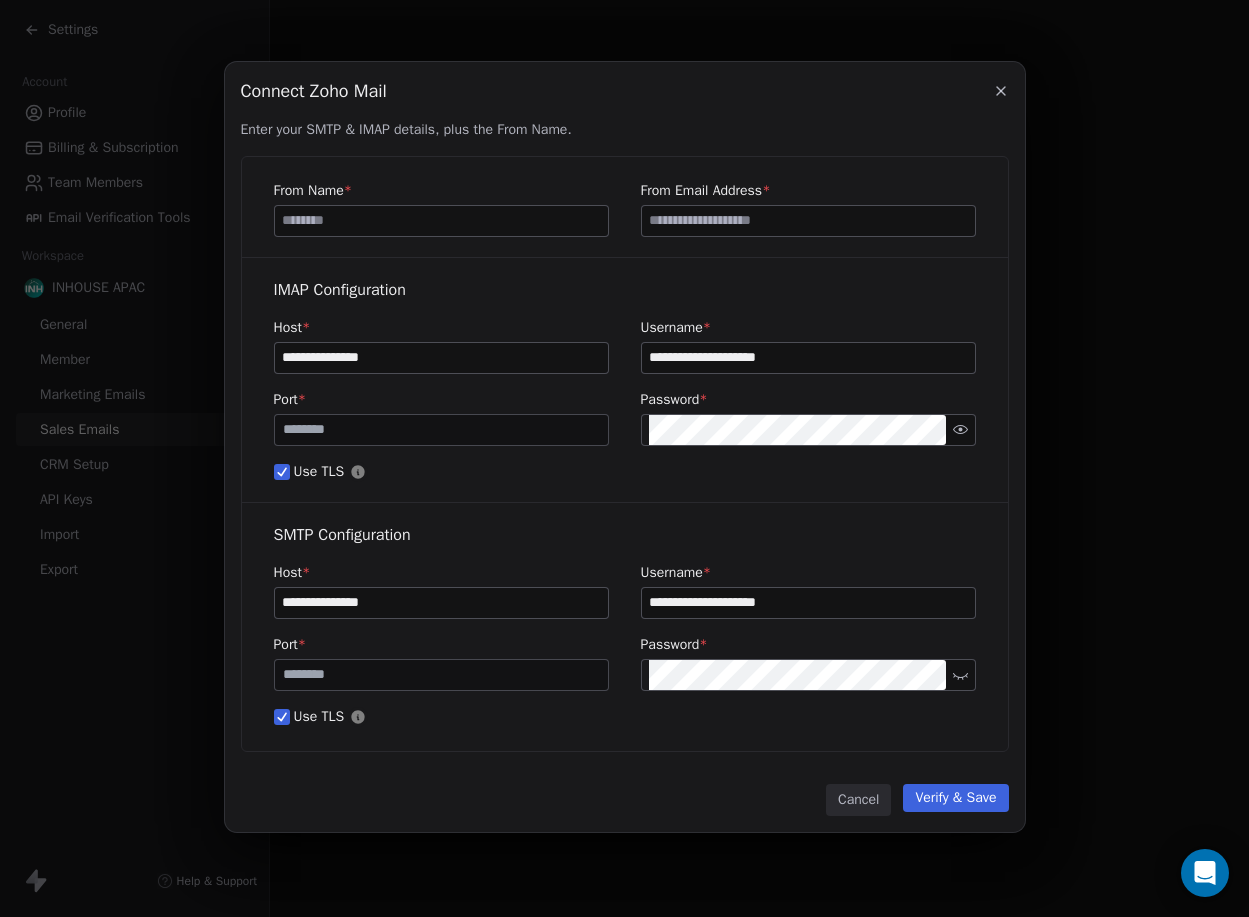 type on "**********" 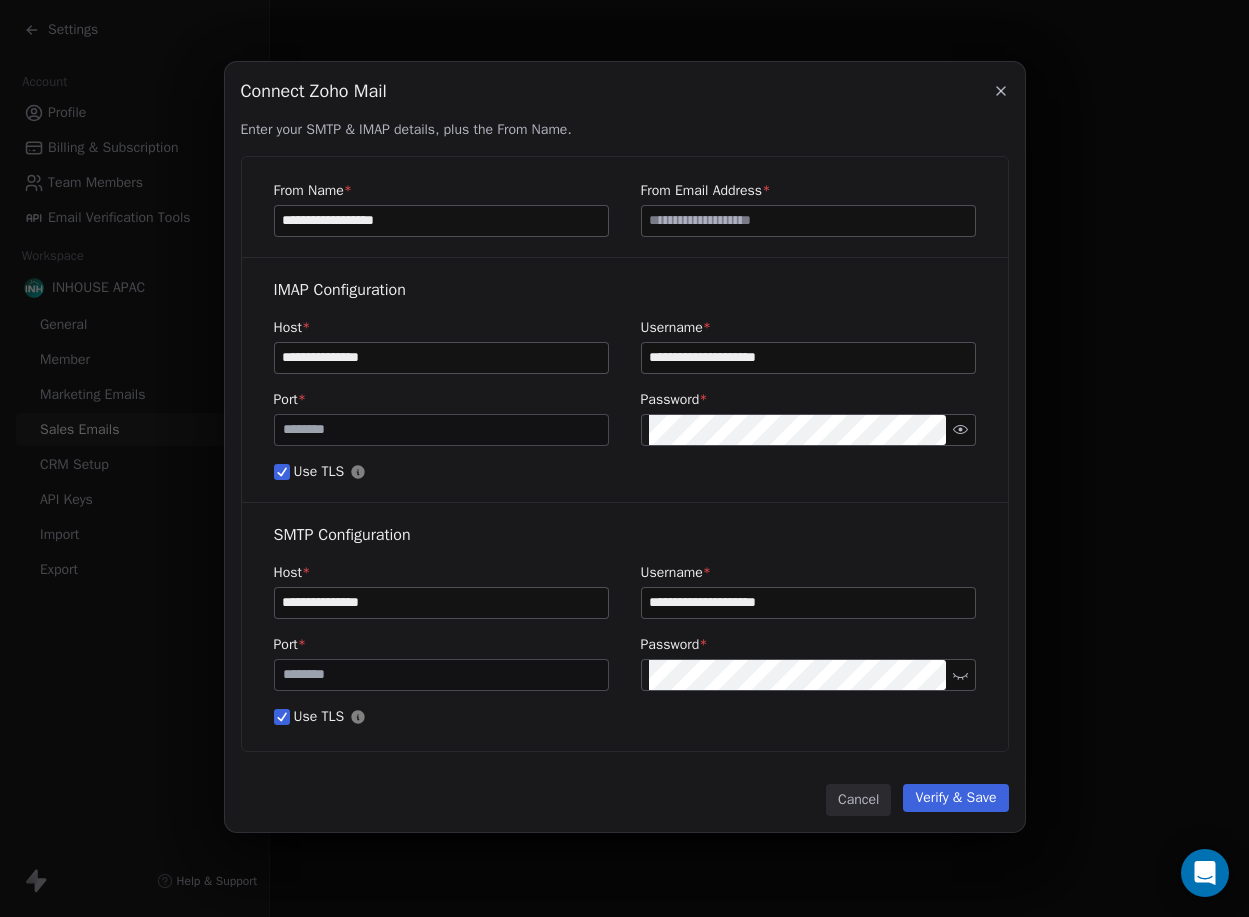 type on "**********" 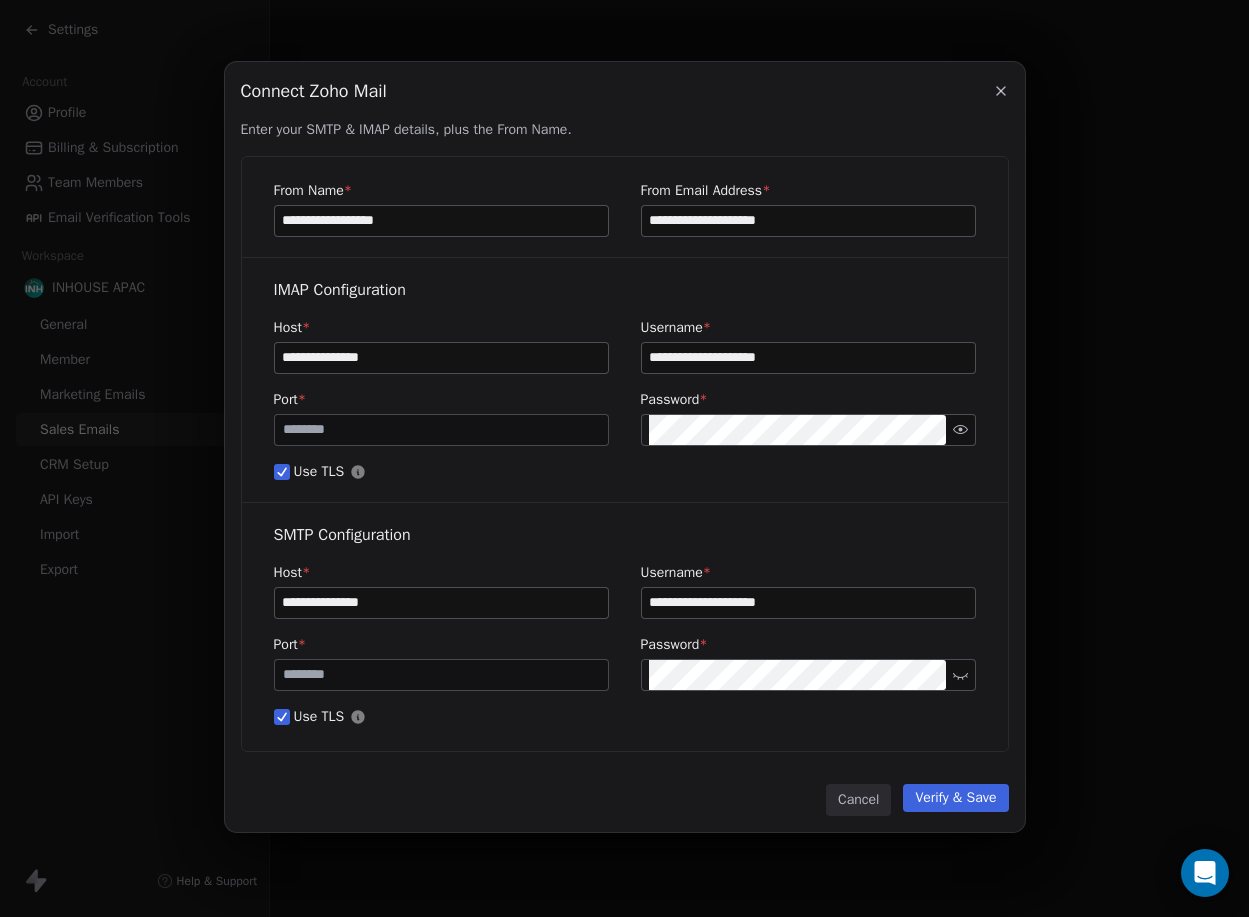 type on "**********" 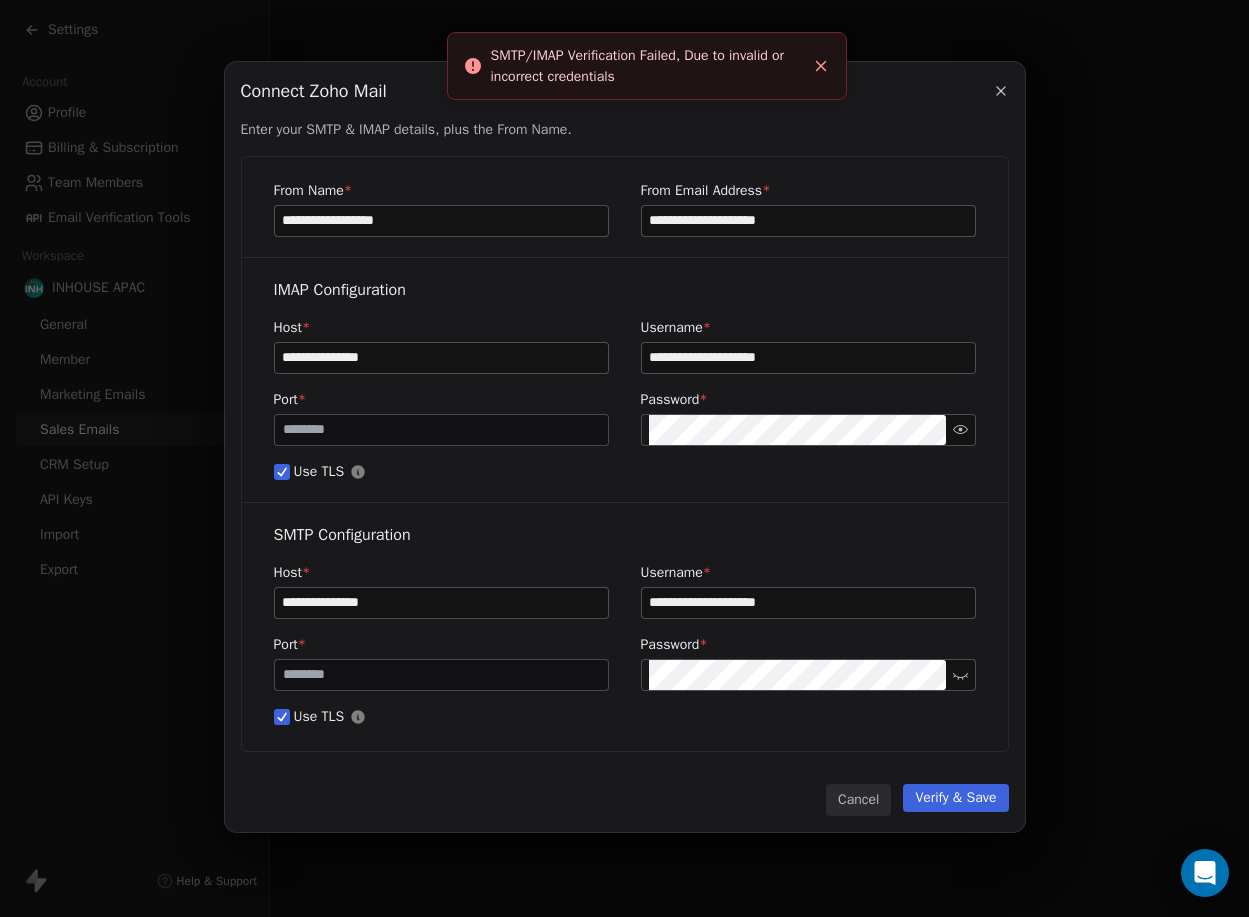 click 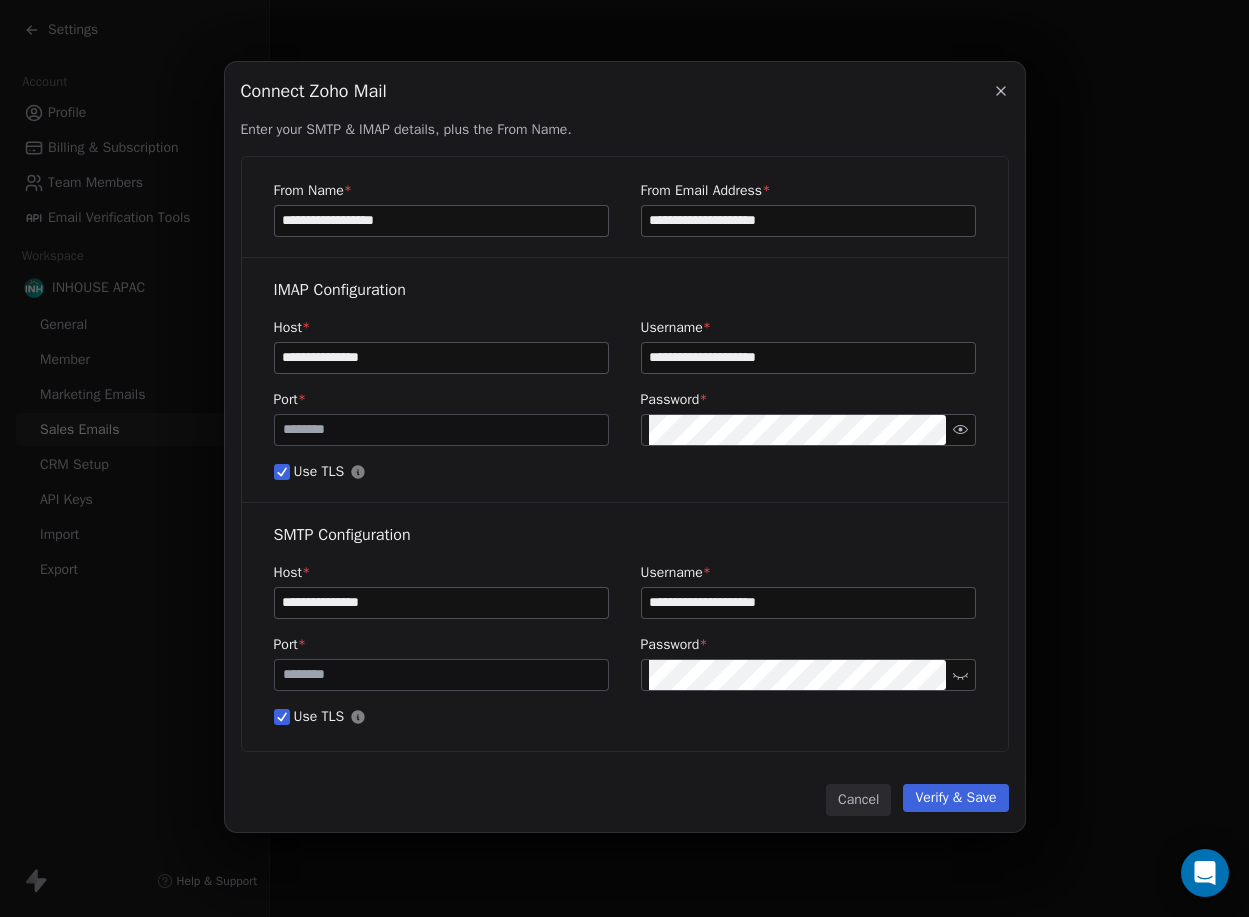 drag, startPoint x: 834, startPoint y: 608, endPoint x: 345, endPoint y: 608, distance: 489 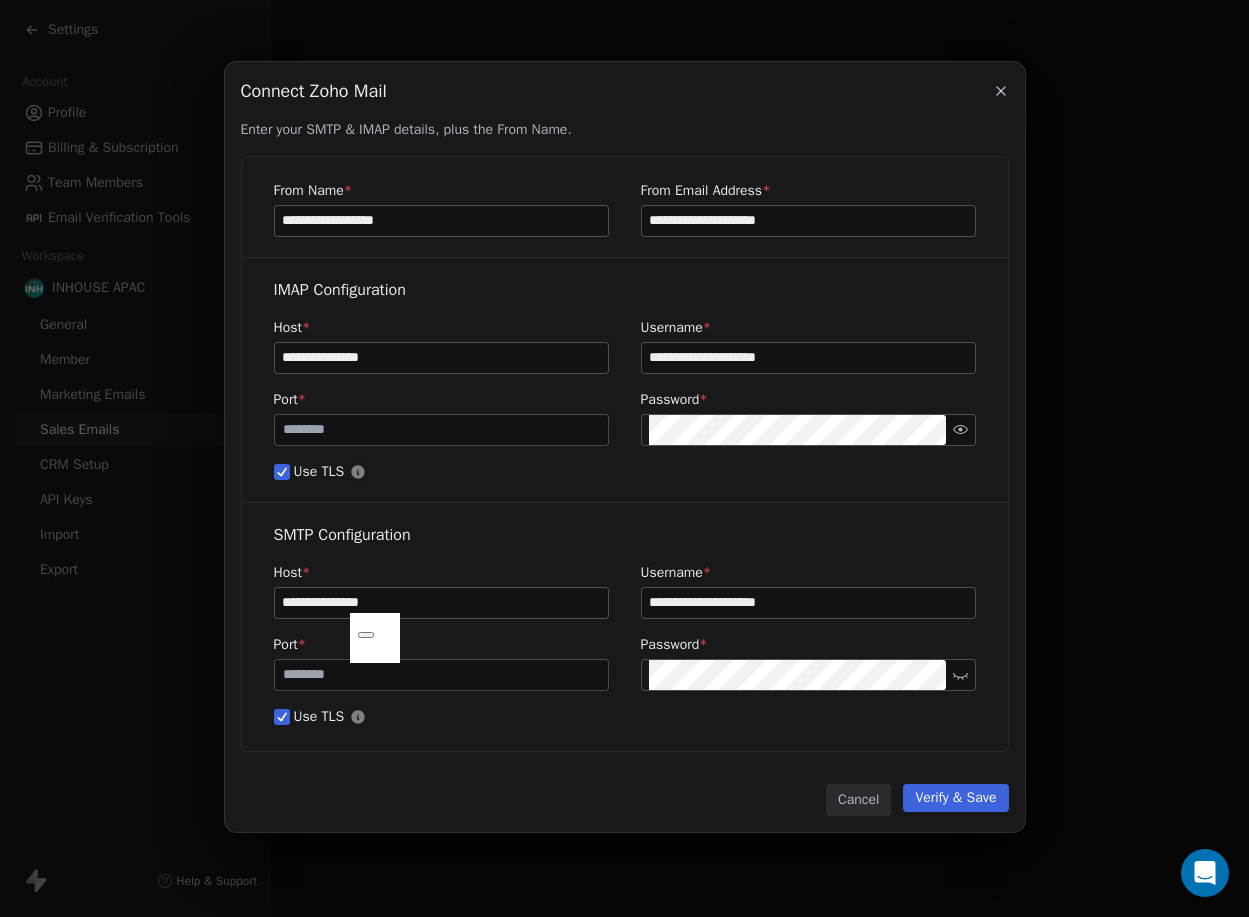 type on "*" 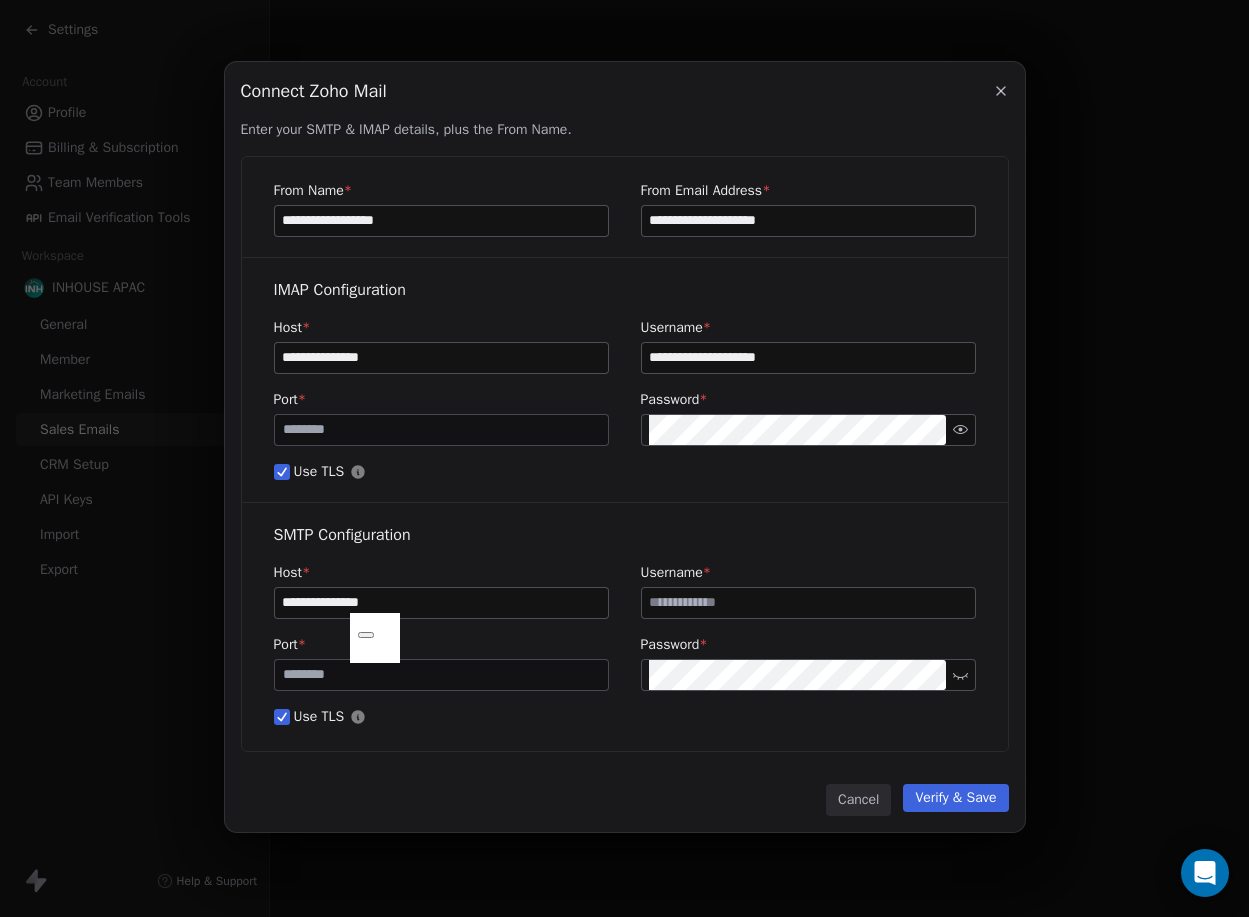 type 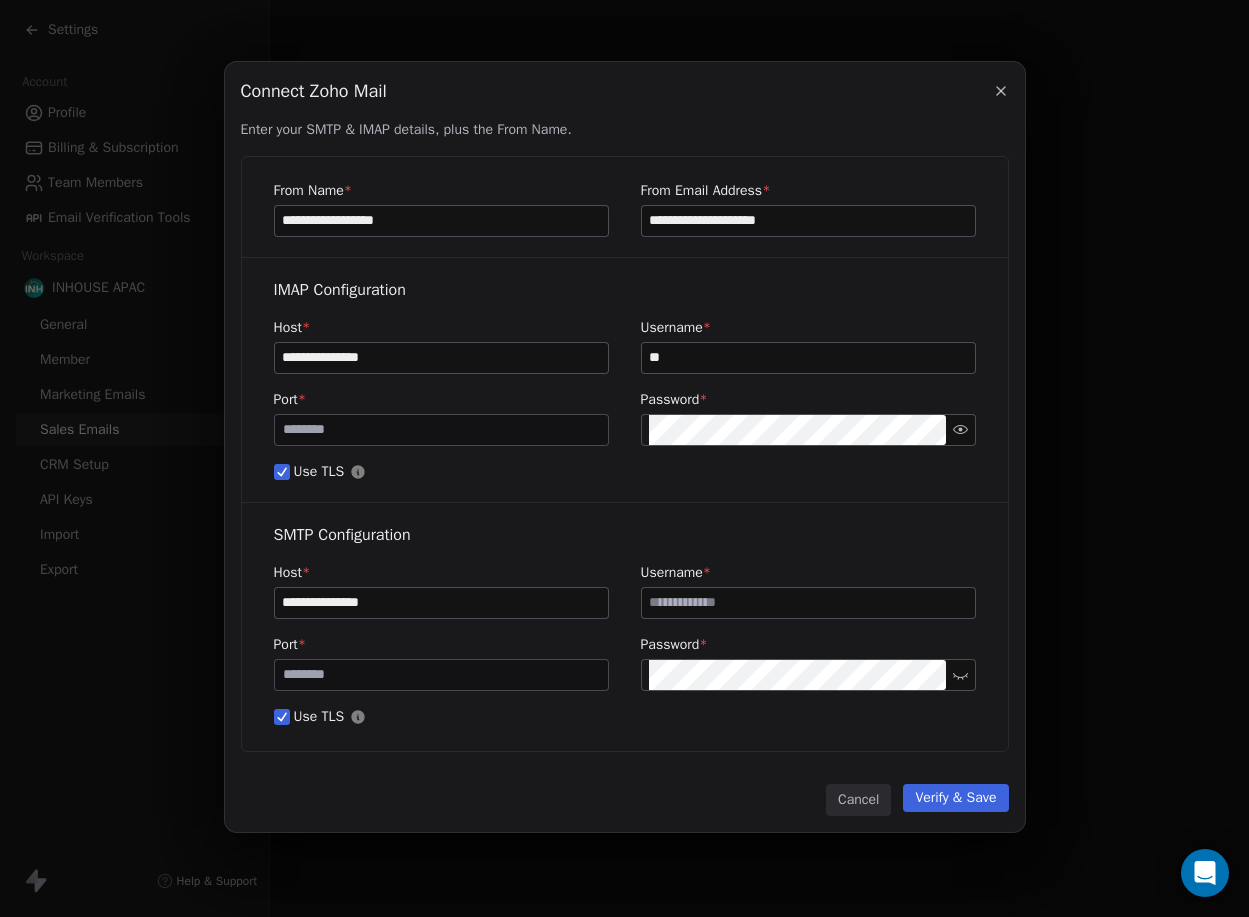 type on "*" 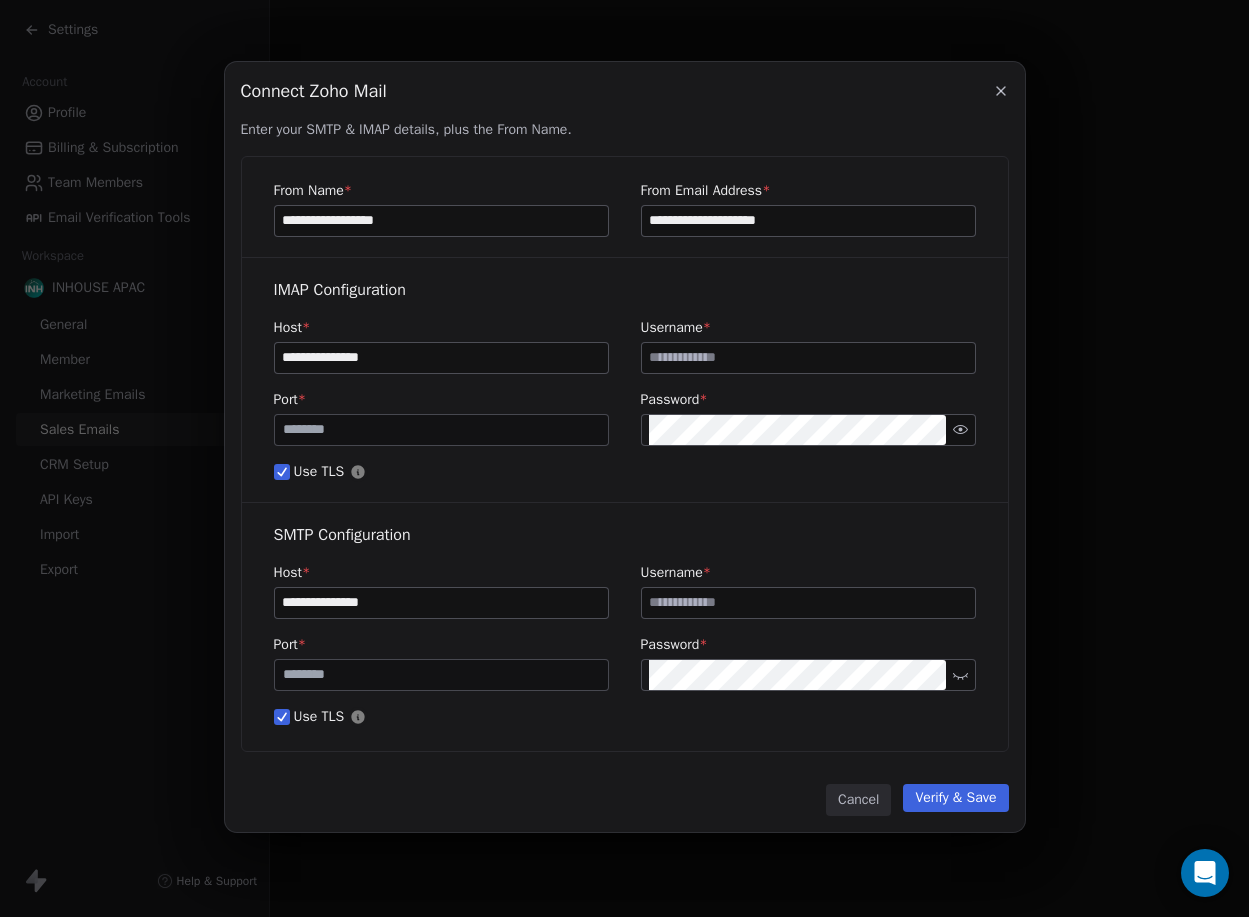 type 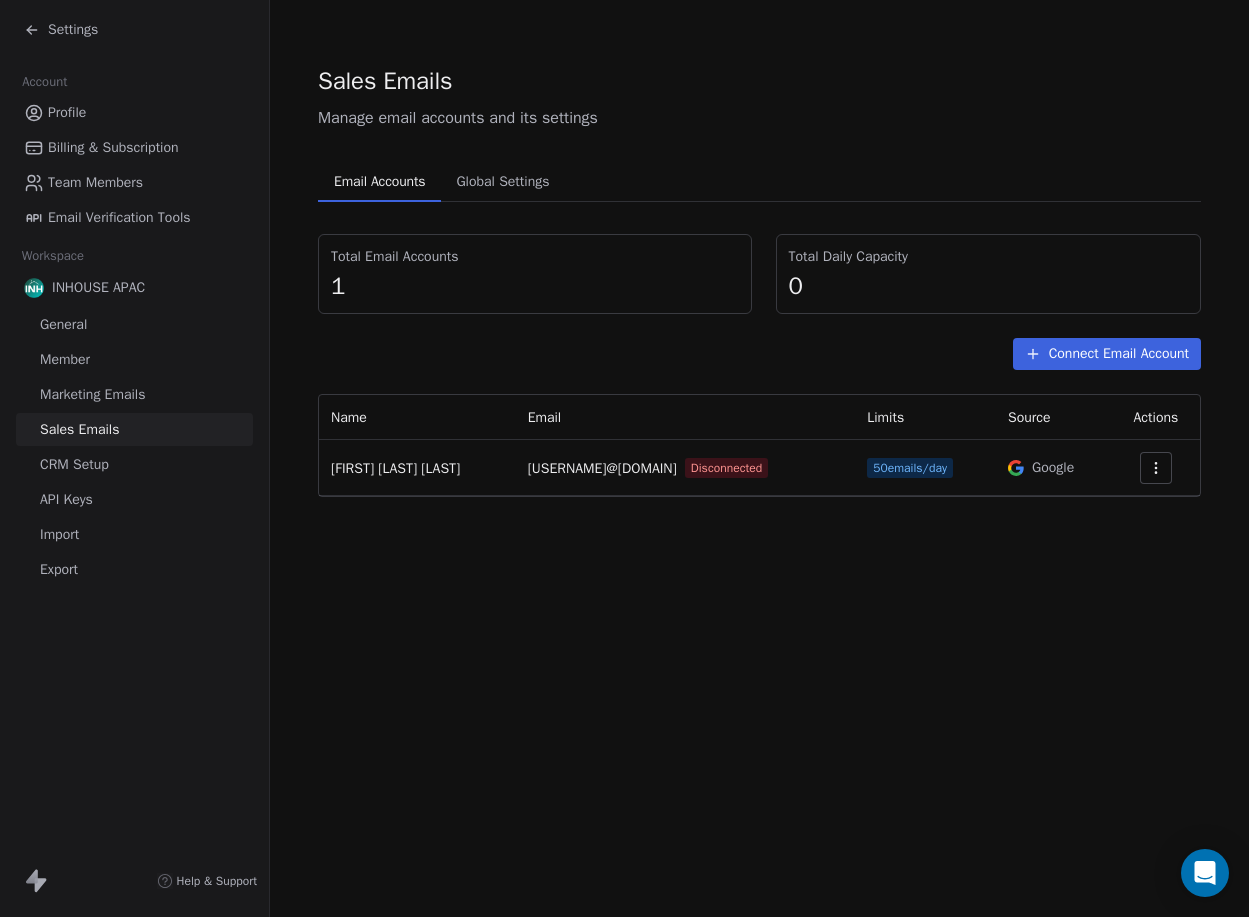 click on "Connect Email Account" at bounding box center (1107, 354) 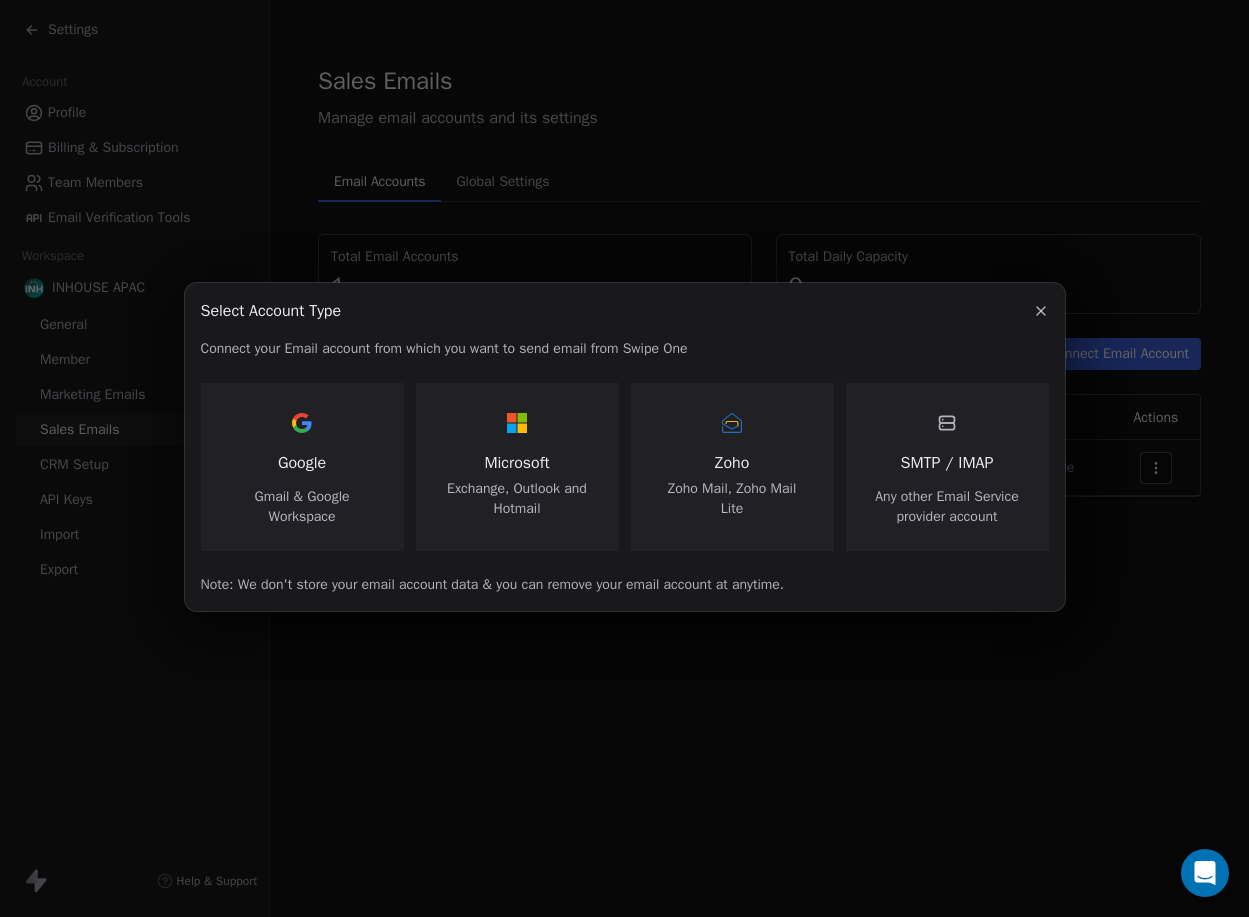 click on "Zoho" at bounding box center (732, 463) 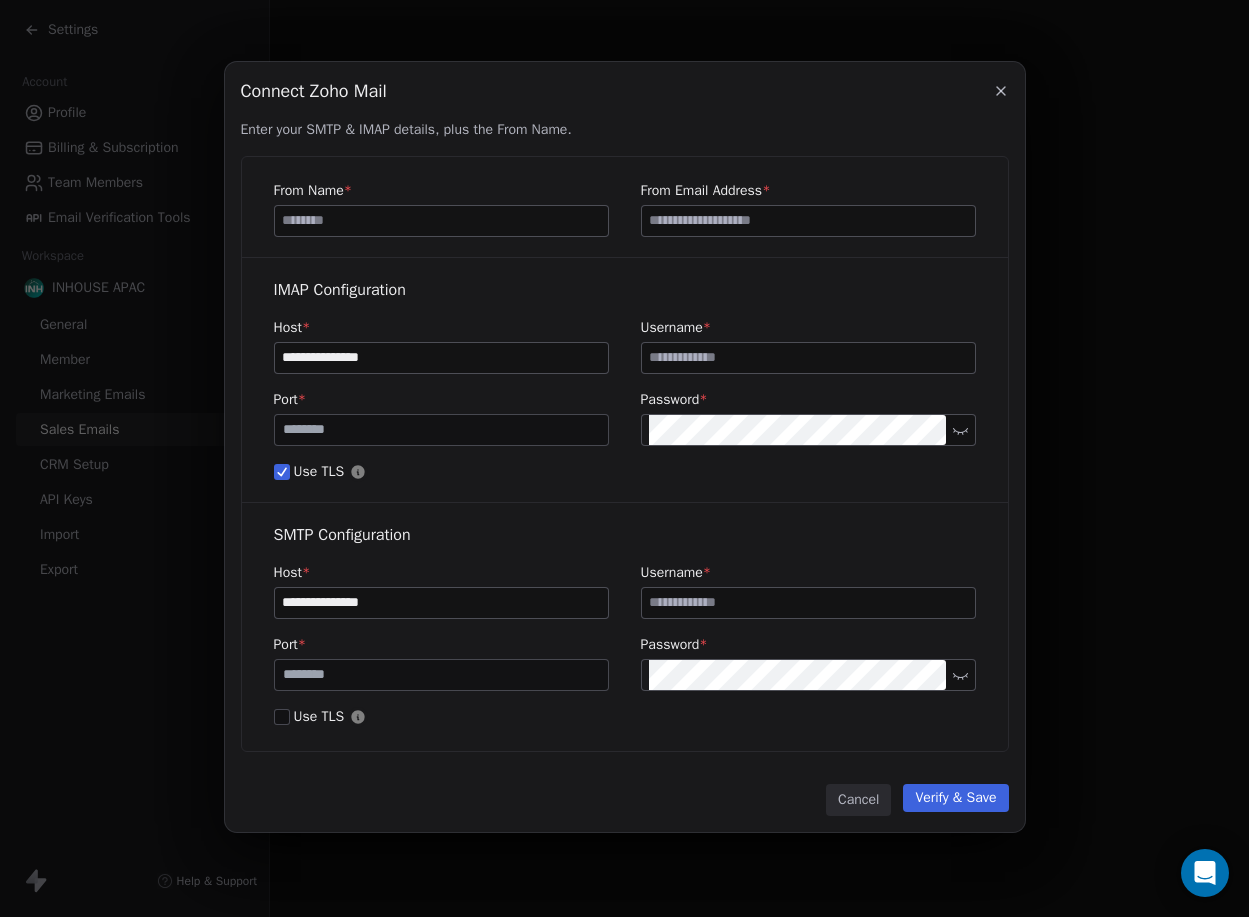 click 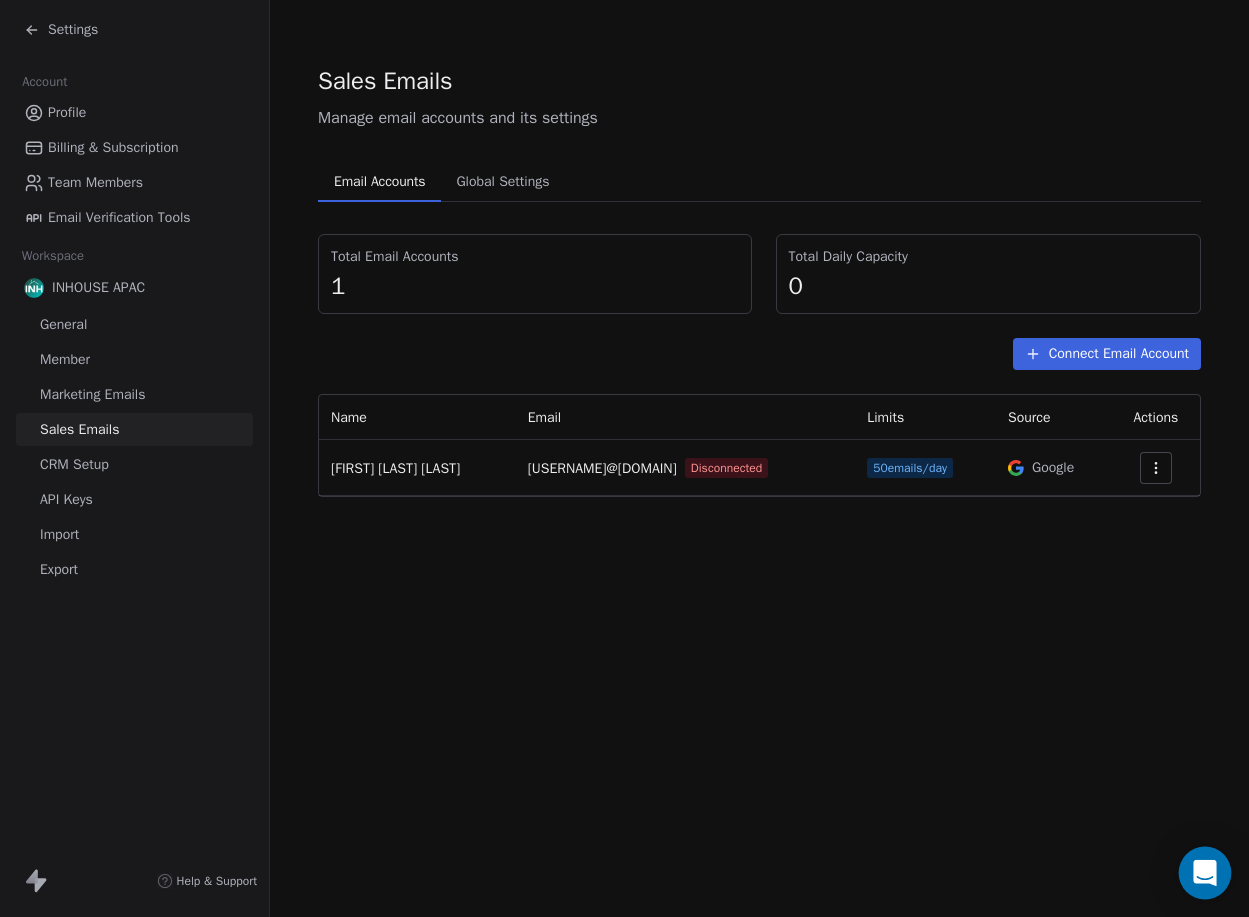 click 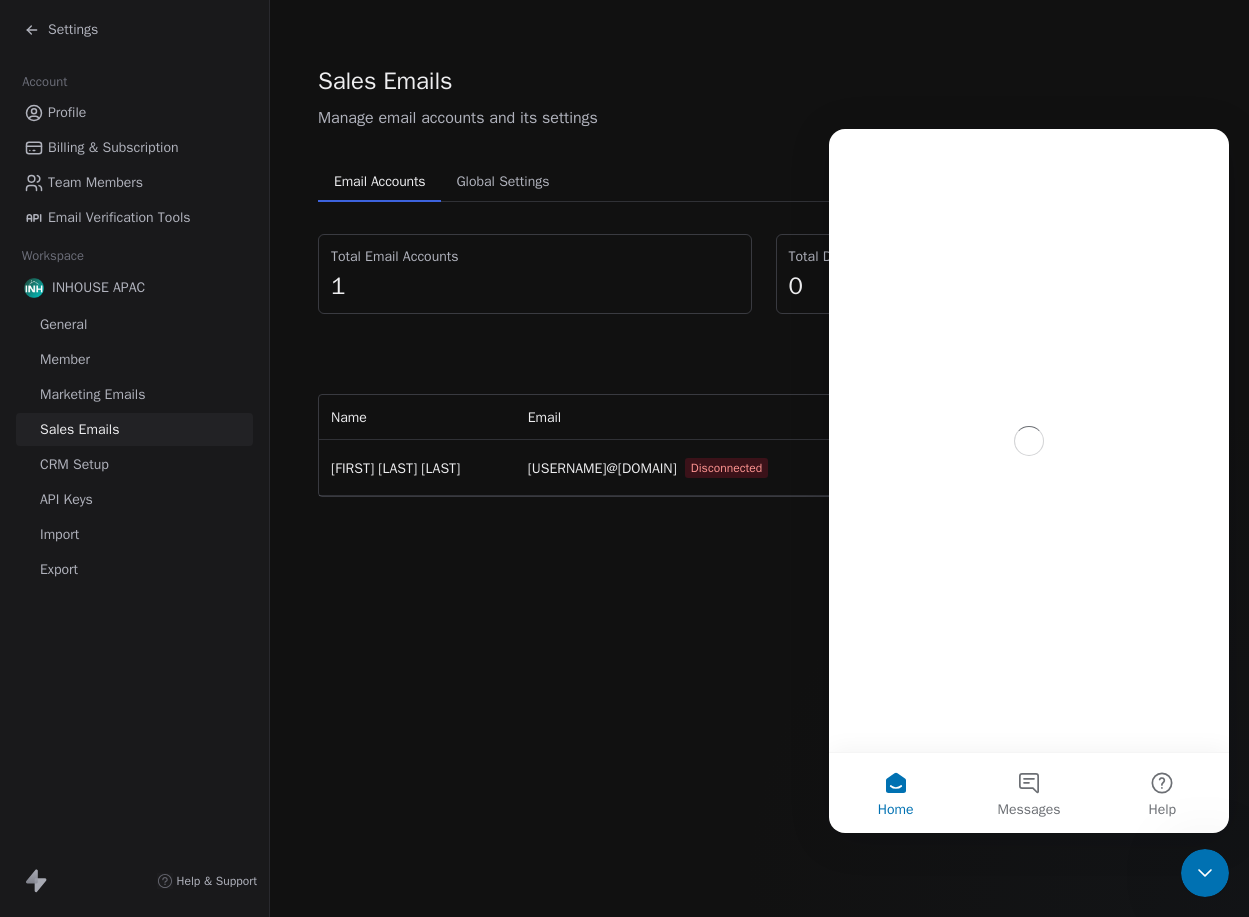scroll, scrollTop: 0, scrollLeft: 0, axis: both 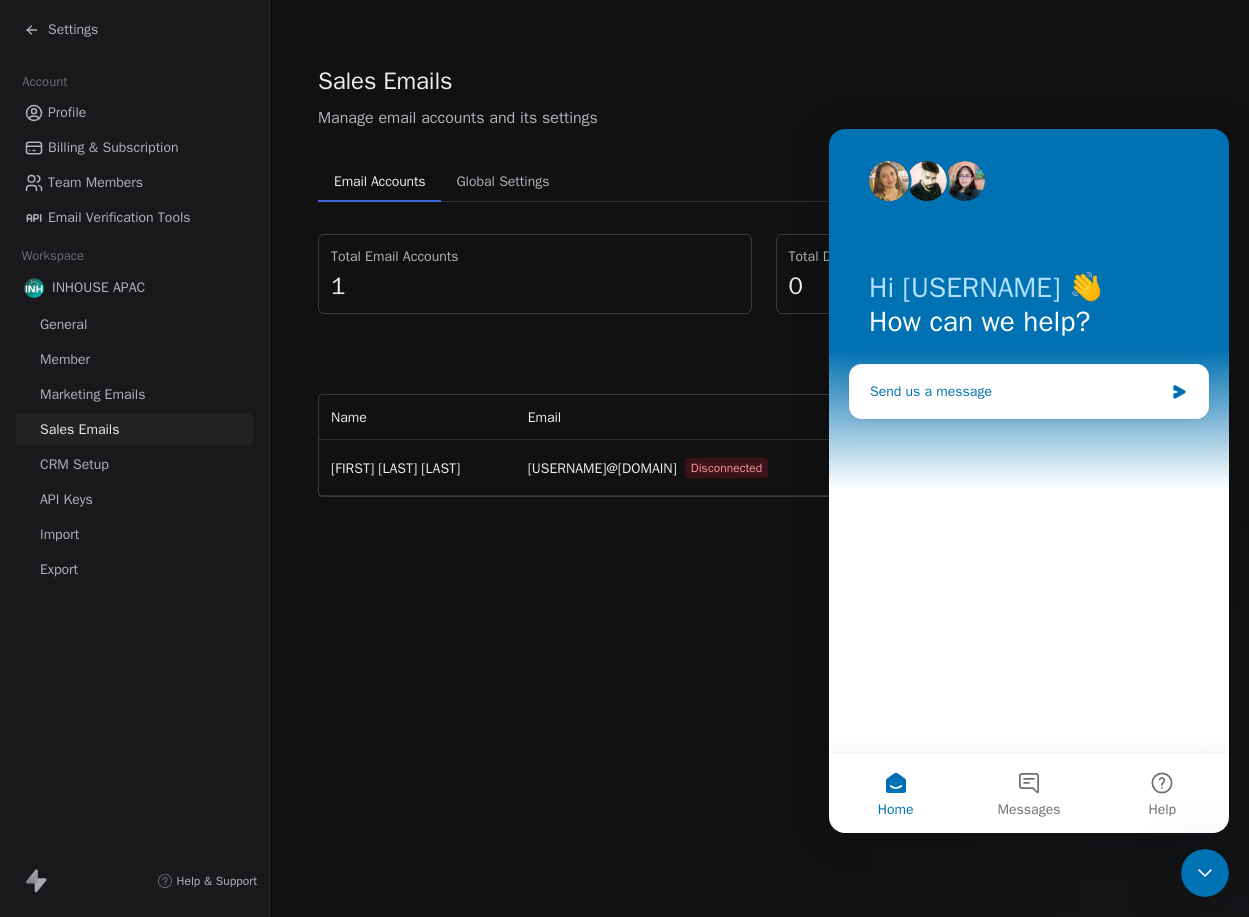 click 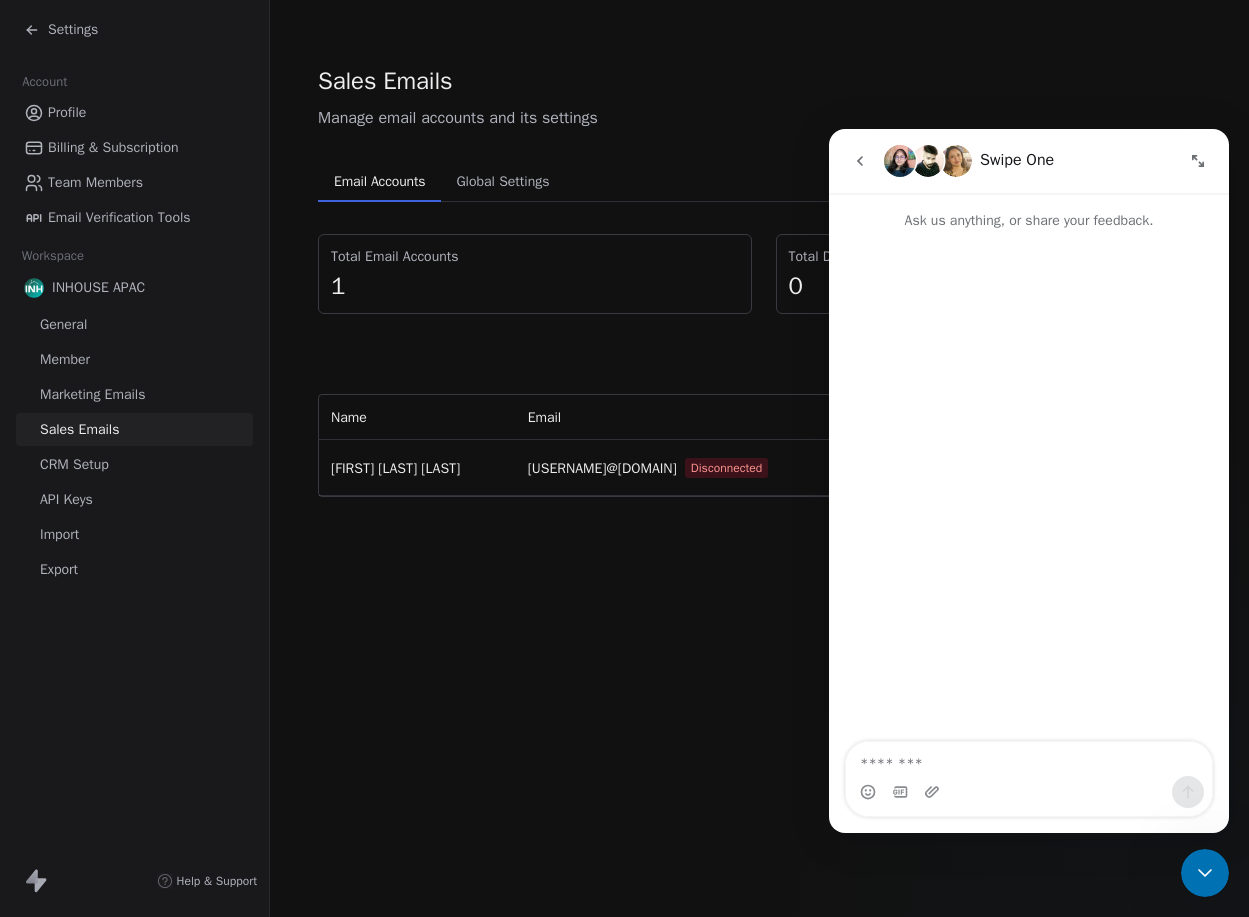 click at bounding box center [1029, 759] 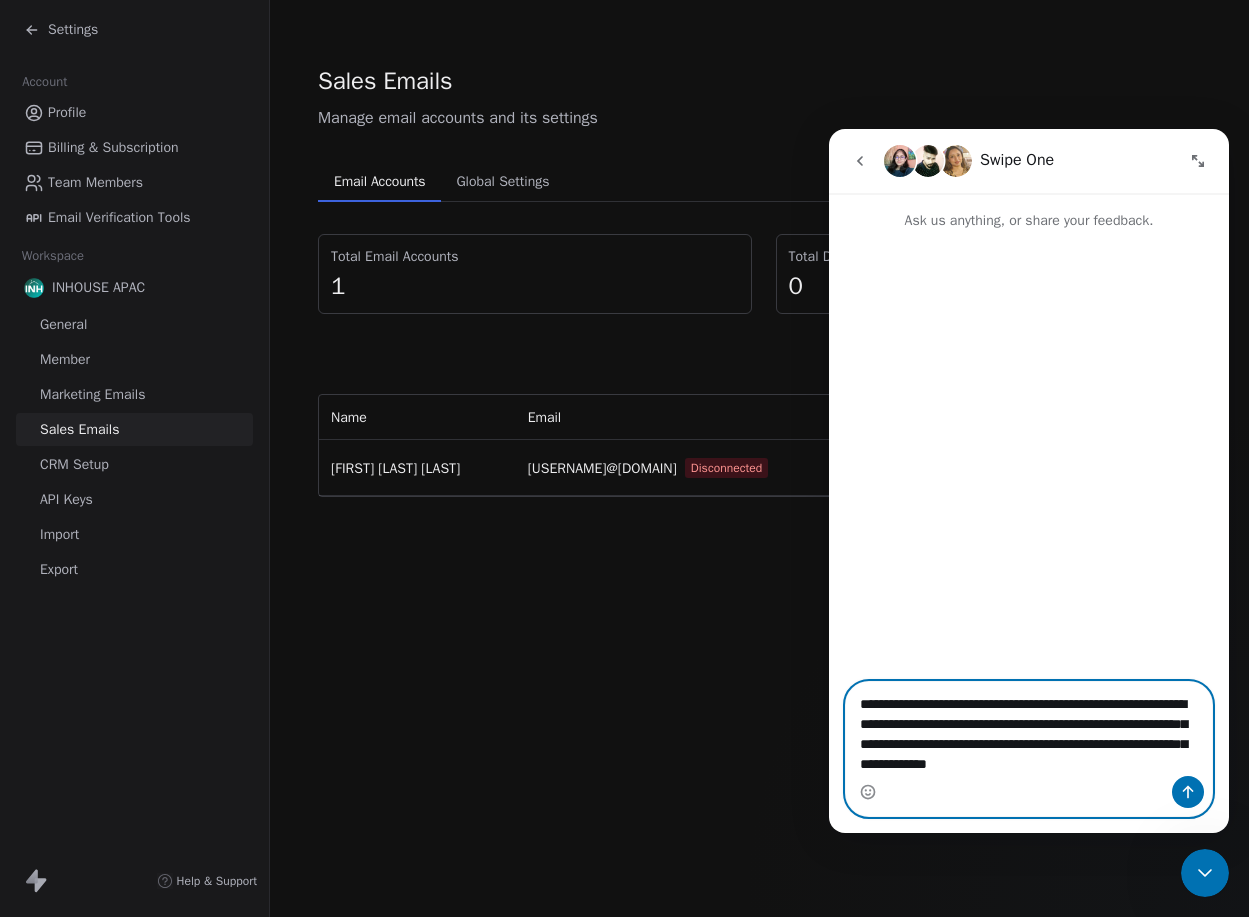 type on "**********" 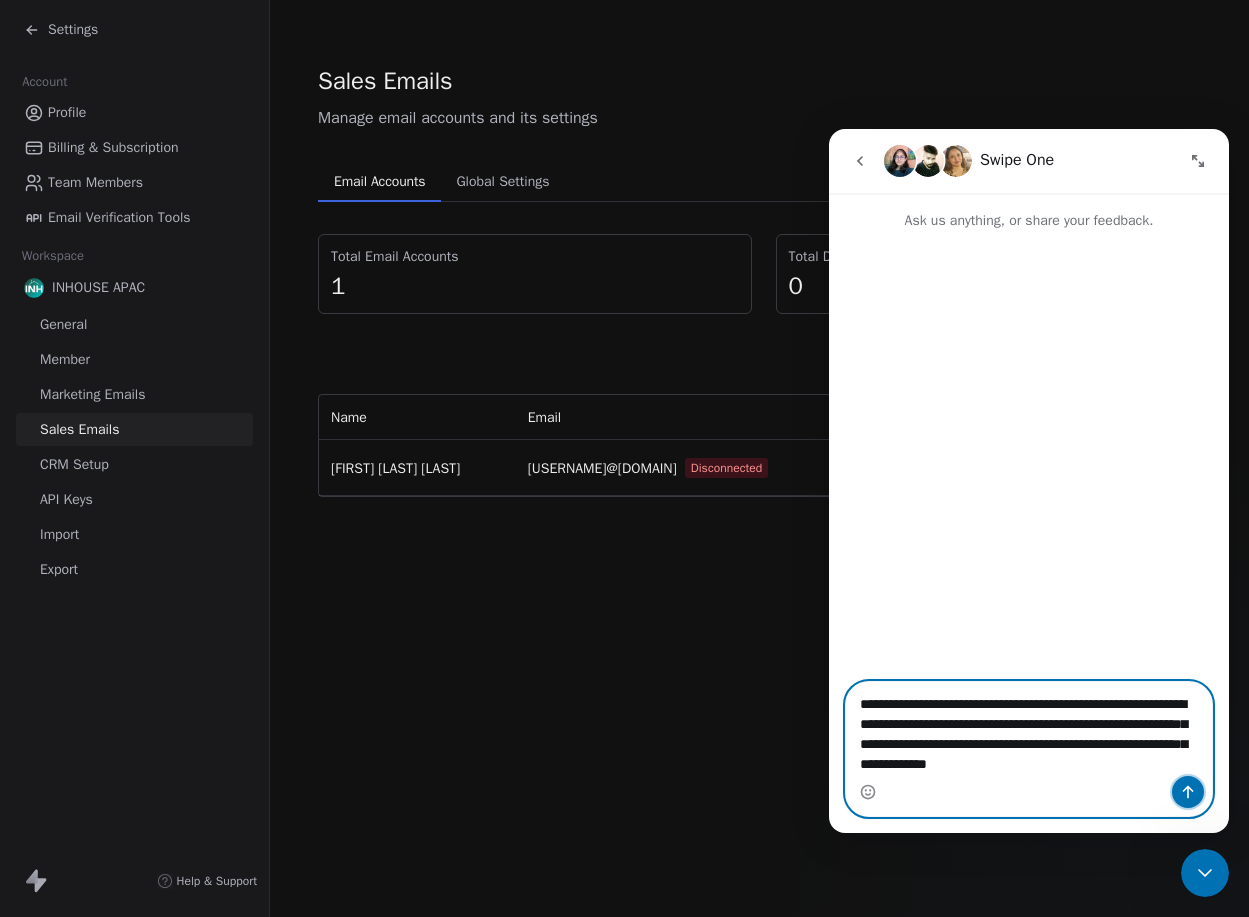 click 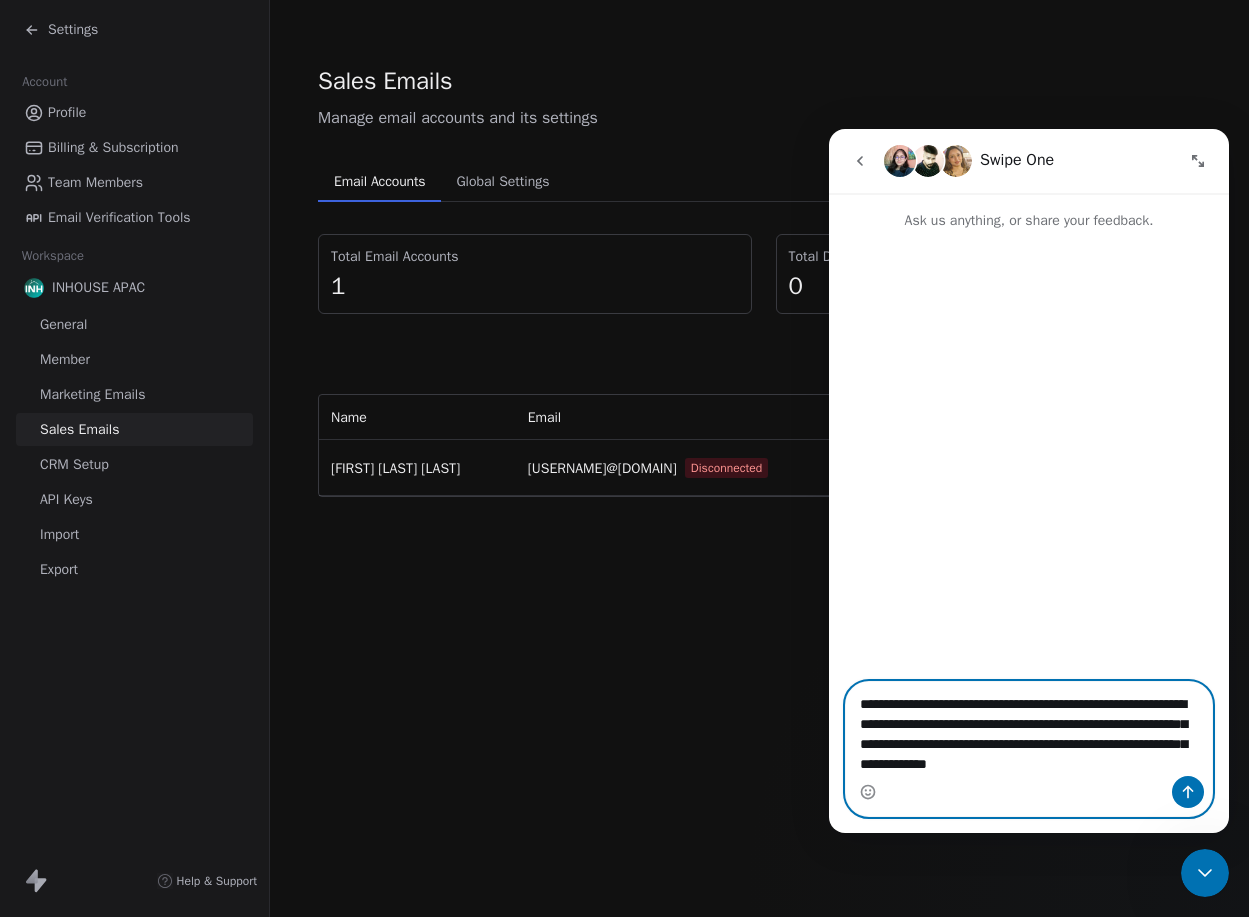 type 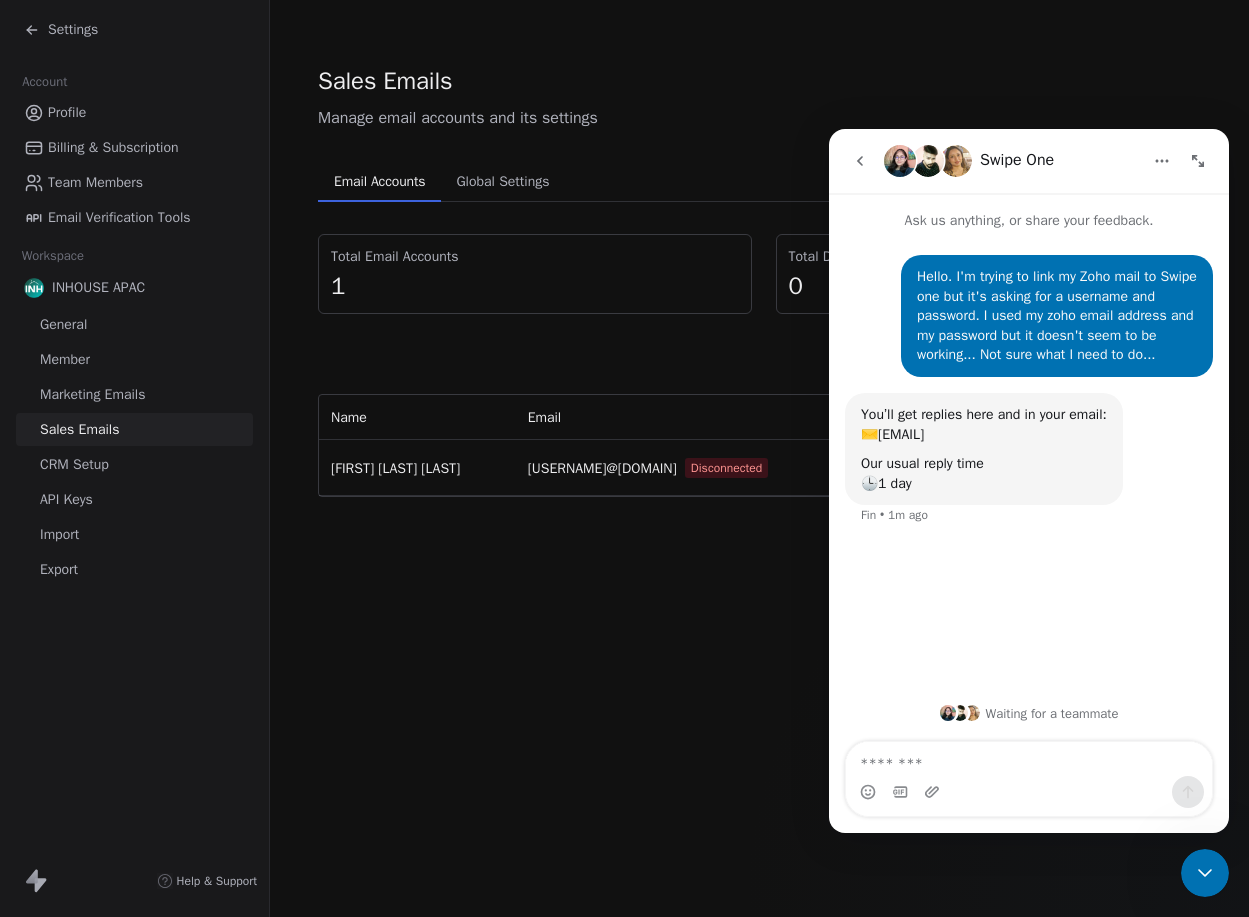 click 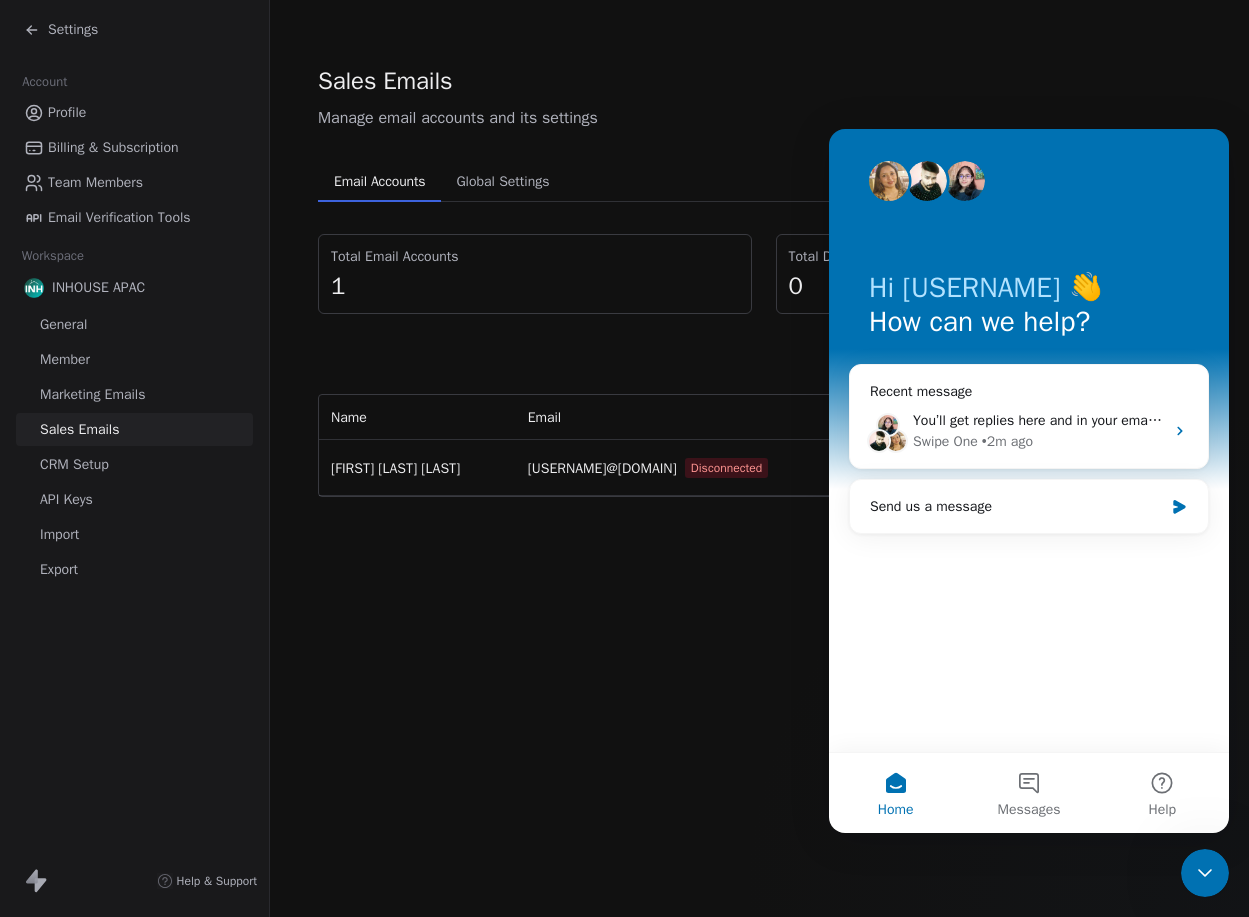 click on "Sales Emails Manage email accounts and its settings Email Accounts Email Accounts Global Settings Global Settings Total Email Accounts 1 Total Daily Capacity 0 Connect Email Account Name Email Limits Source Actions Abigail Hope Serrano abigail@legterra.com Disconnected 50  emails/day Google" at bounding box center (759, 280) 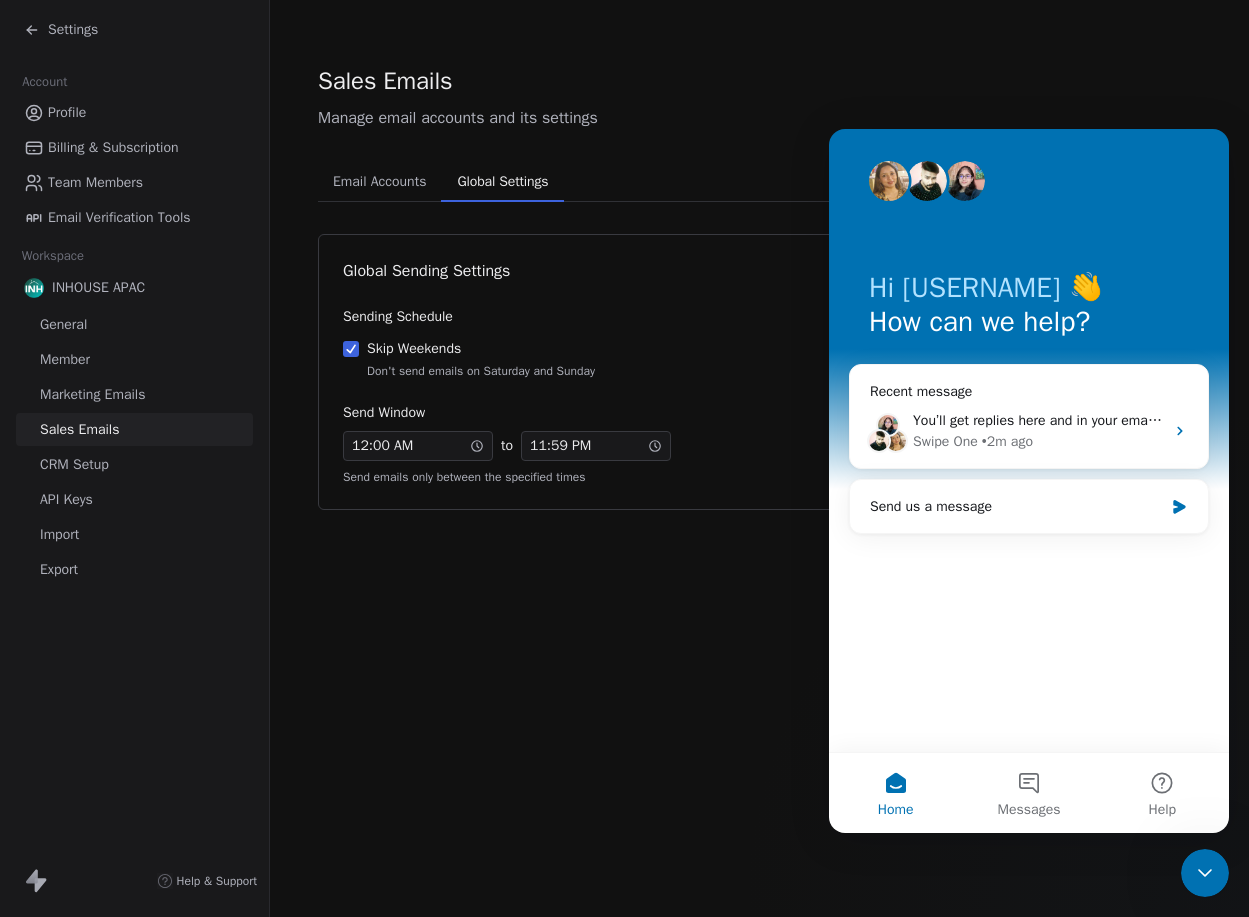 click on "Global Settings" at bounding box center [502, 182] 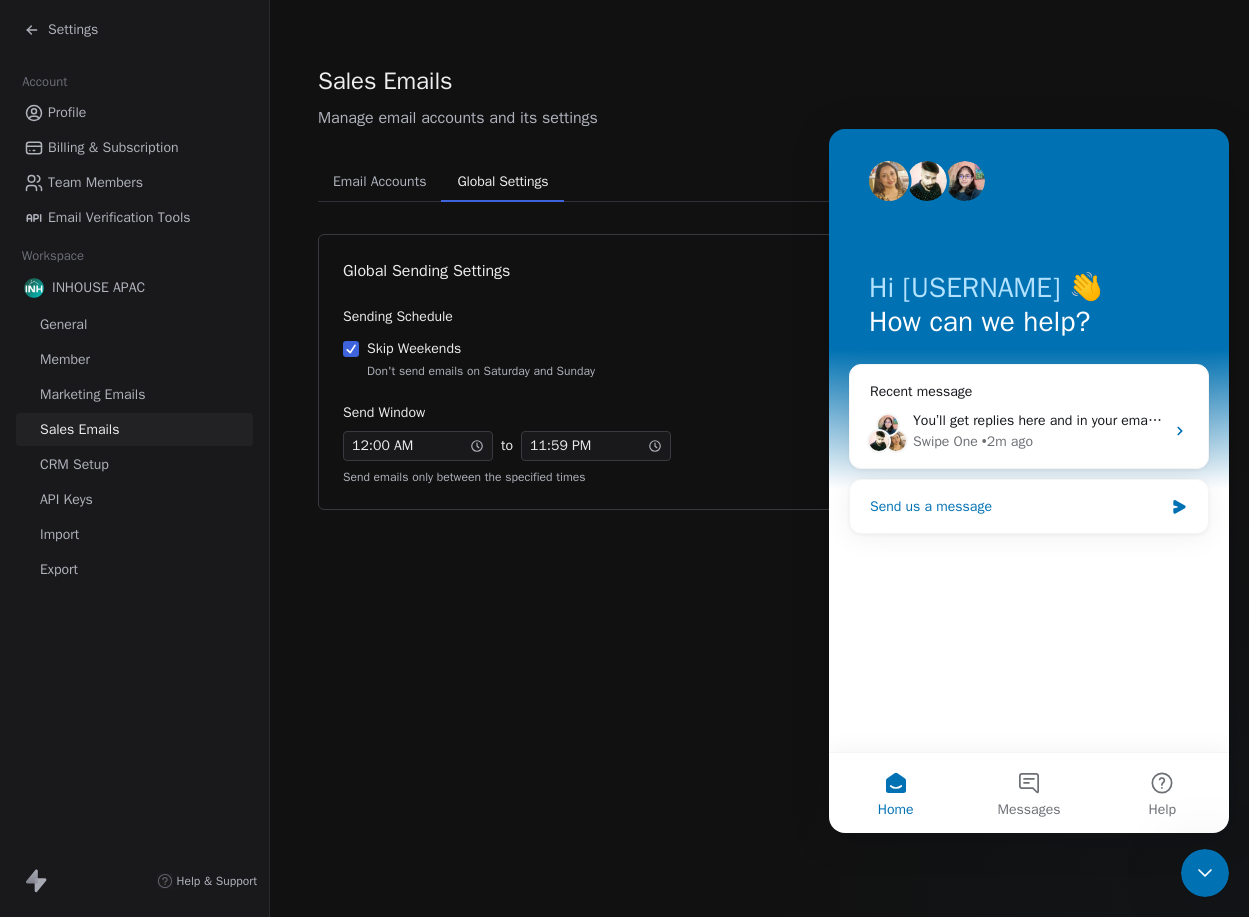 click 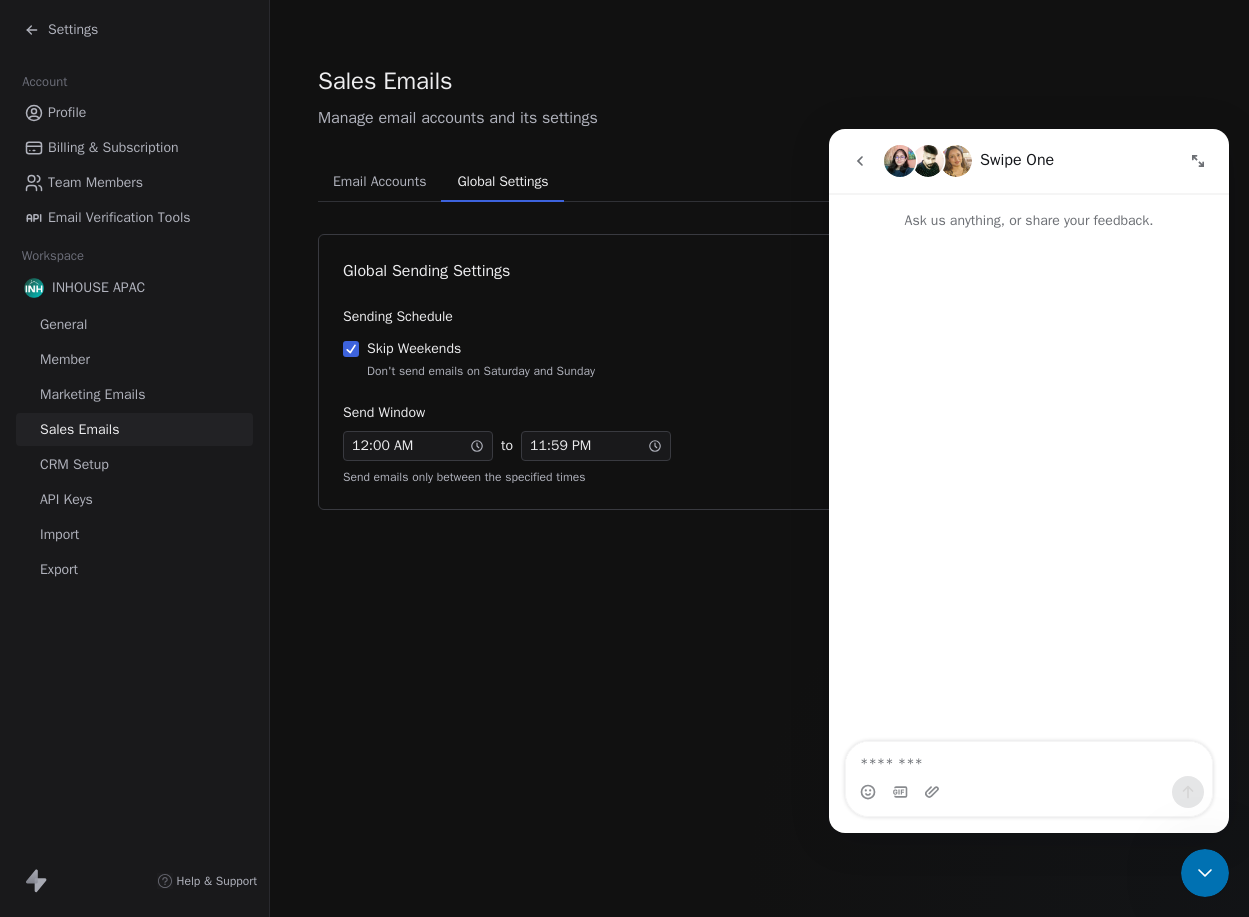 click 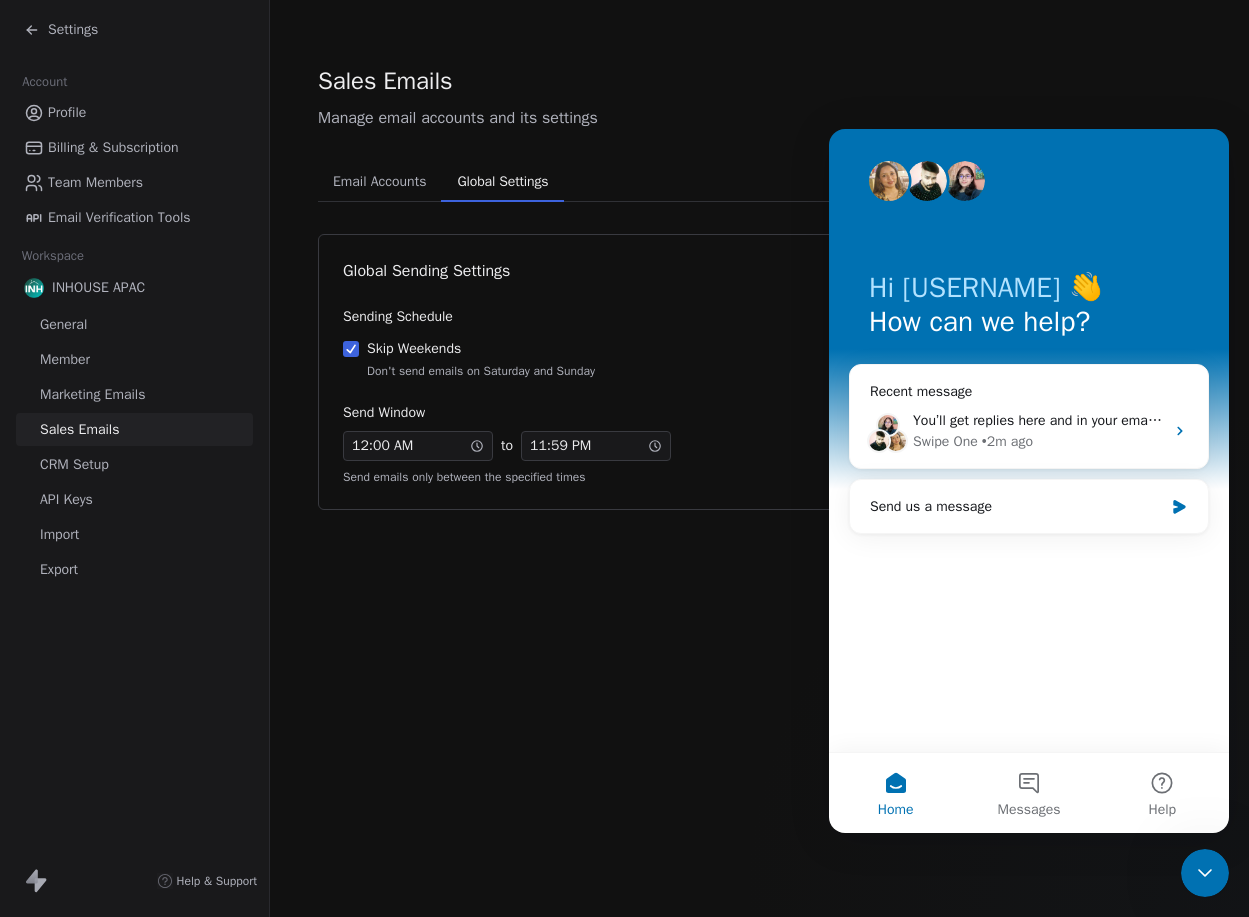 click on "Sales Emails Manage email accounts and its settings Email Accounts Email Accounts Global Settings Global Settings Global Sending Settings Sending Schedule Skip Weekends Don't send emails on Saturday and Sunday Send Window 12 : 00   AM to 11 : 59   PM Send emails only between the specified times Save Changes" at bounding box center [759, 458] 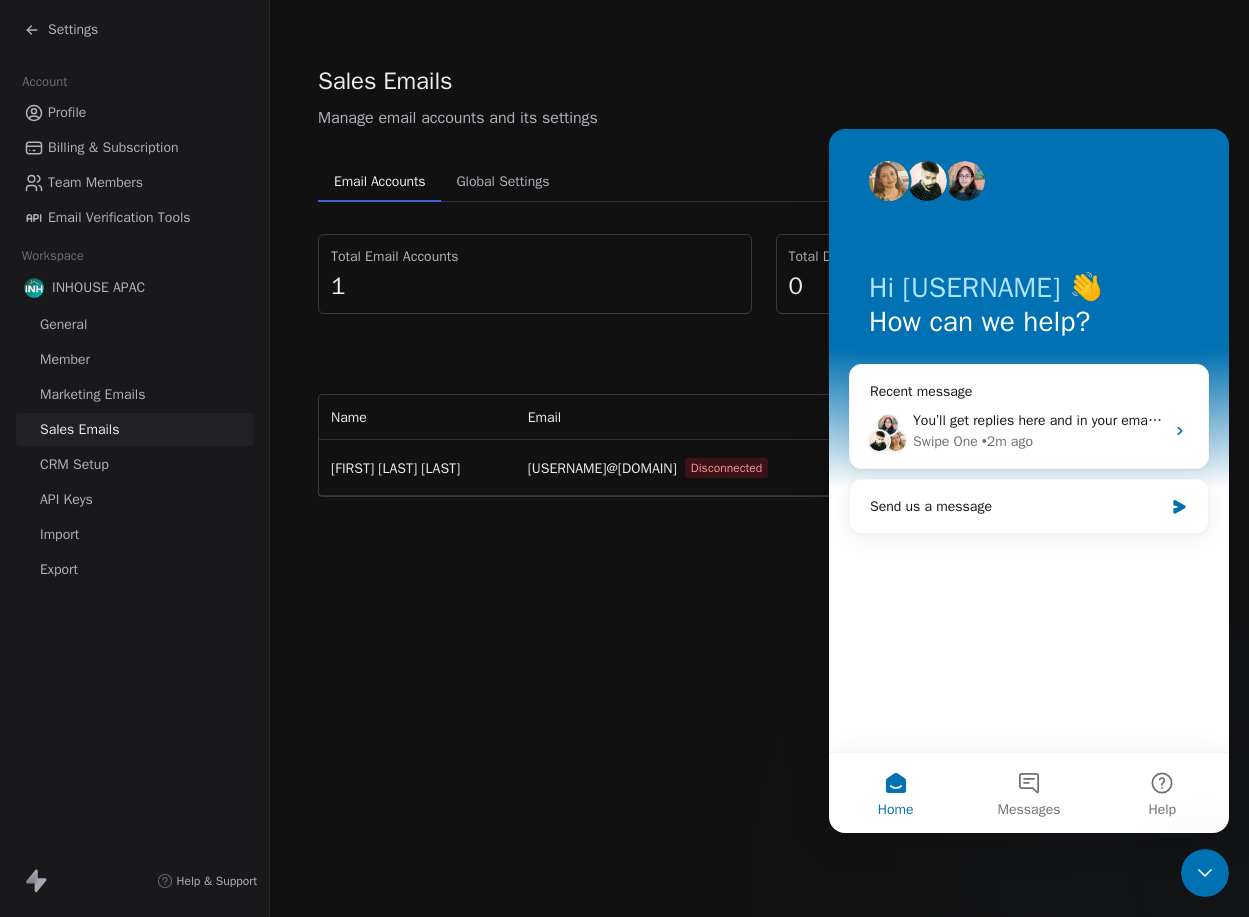 click 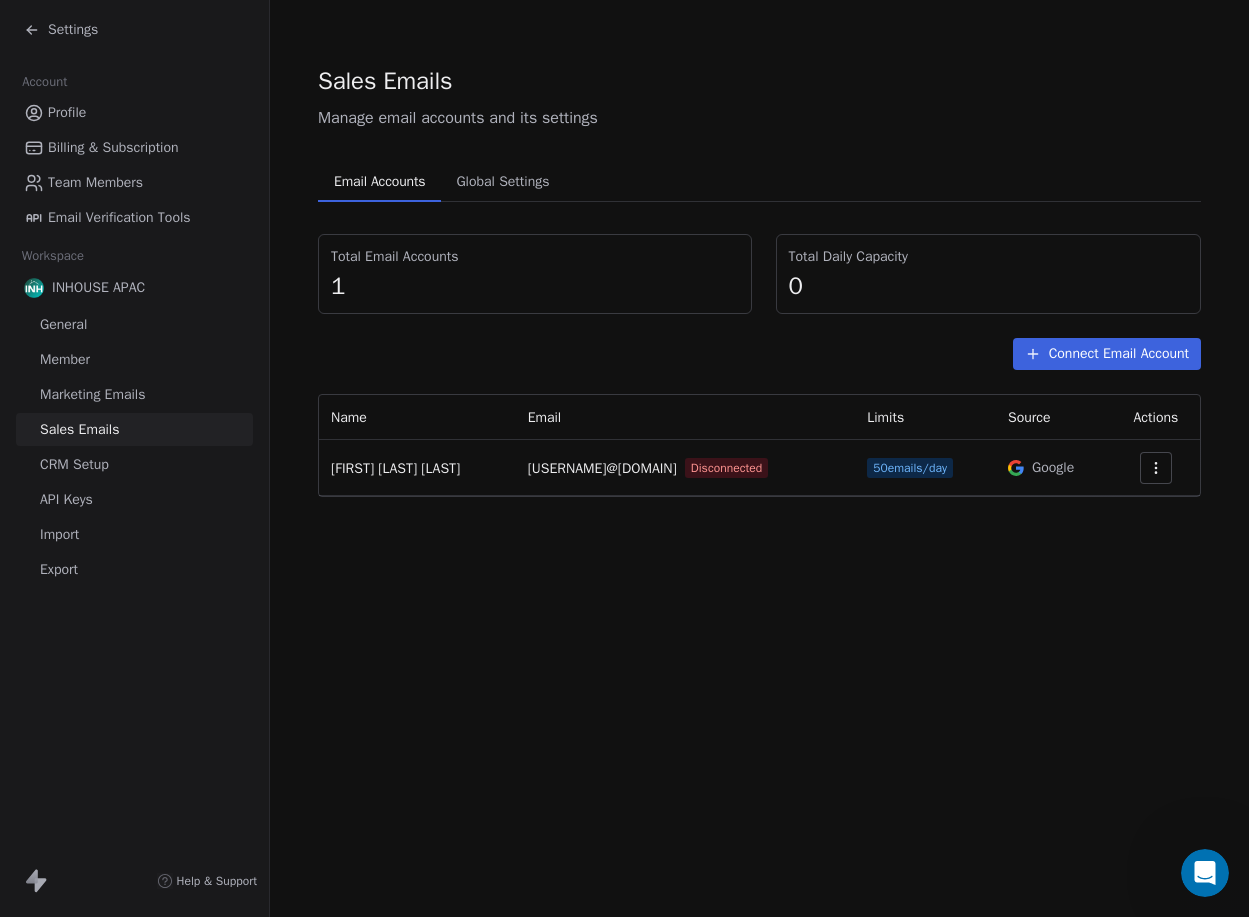scroll, scrollTop: 0, scrollLeft: 0, axis: both 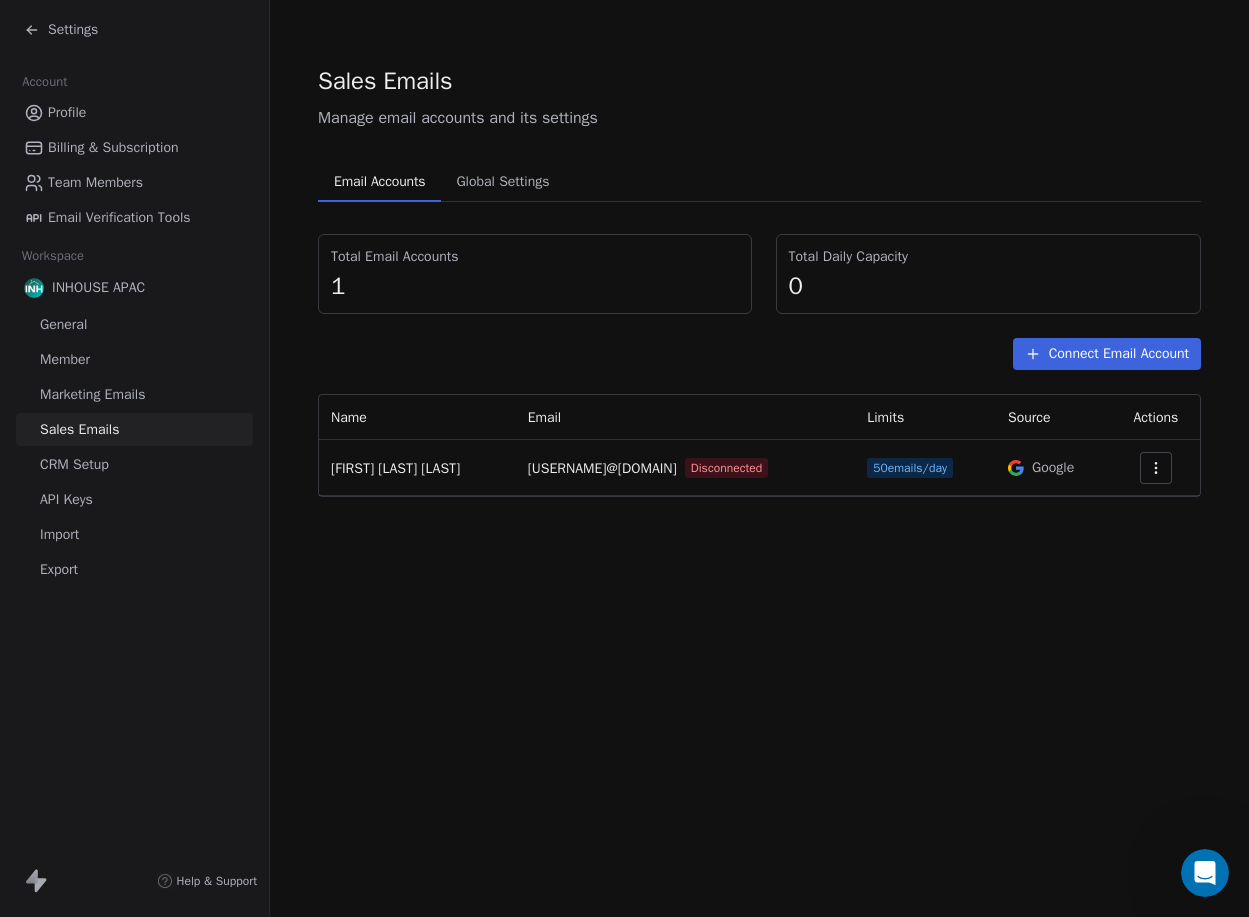 click on "Connect Email Account" at bounding box center [1107, 354] 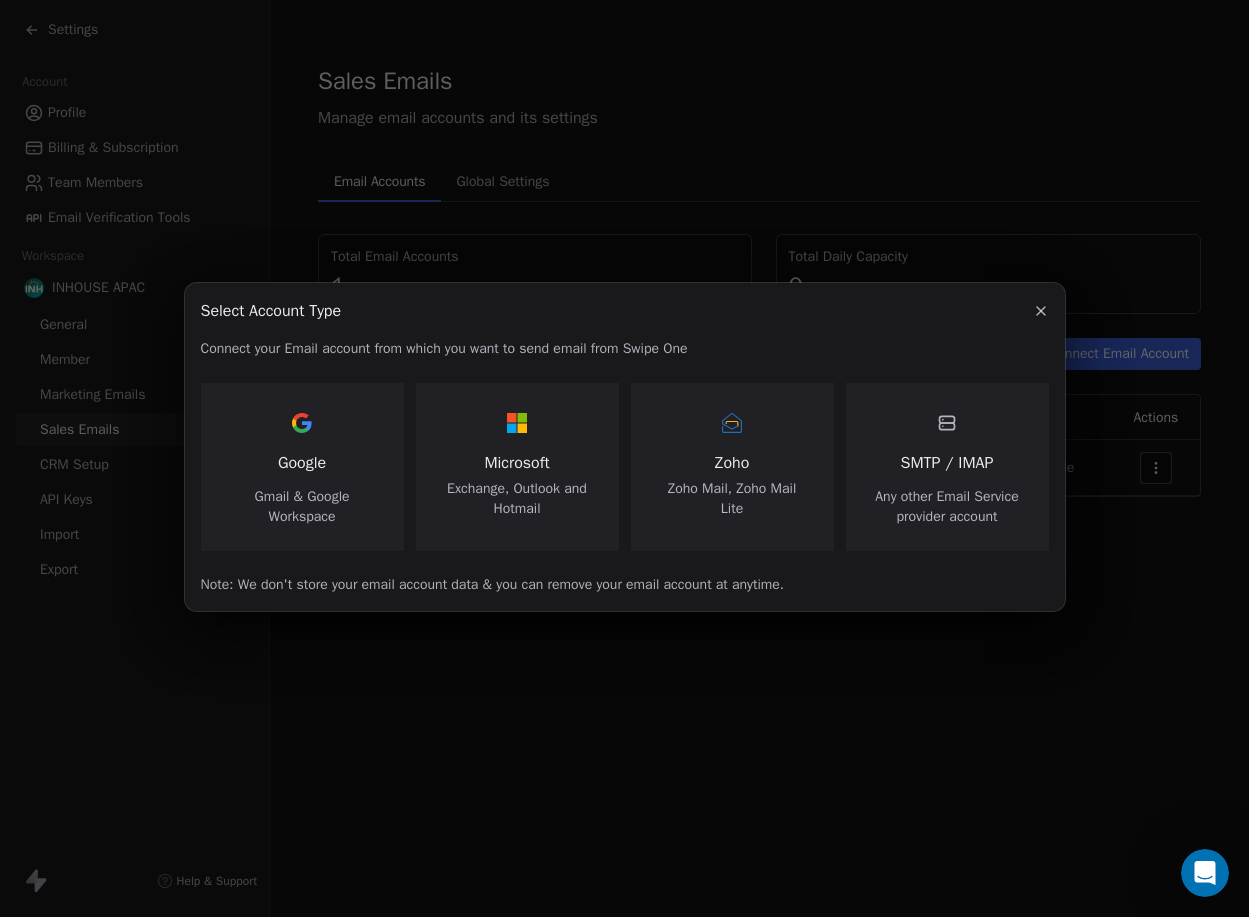 click on "Zoho" at bounding box center [732, 463] 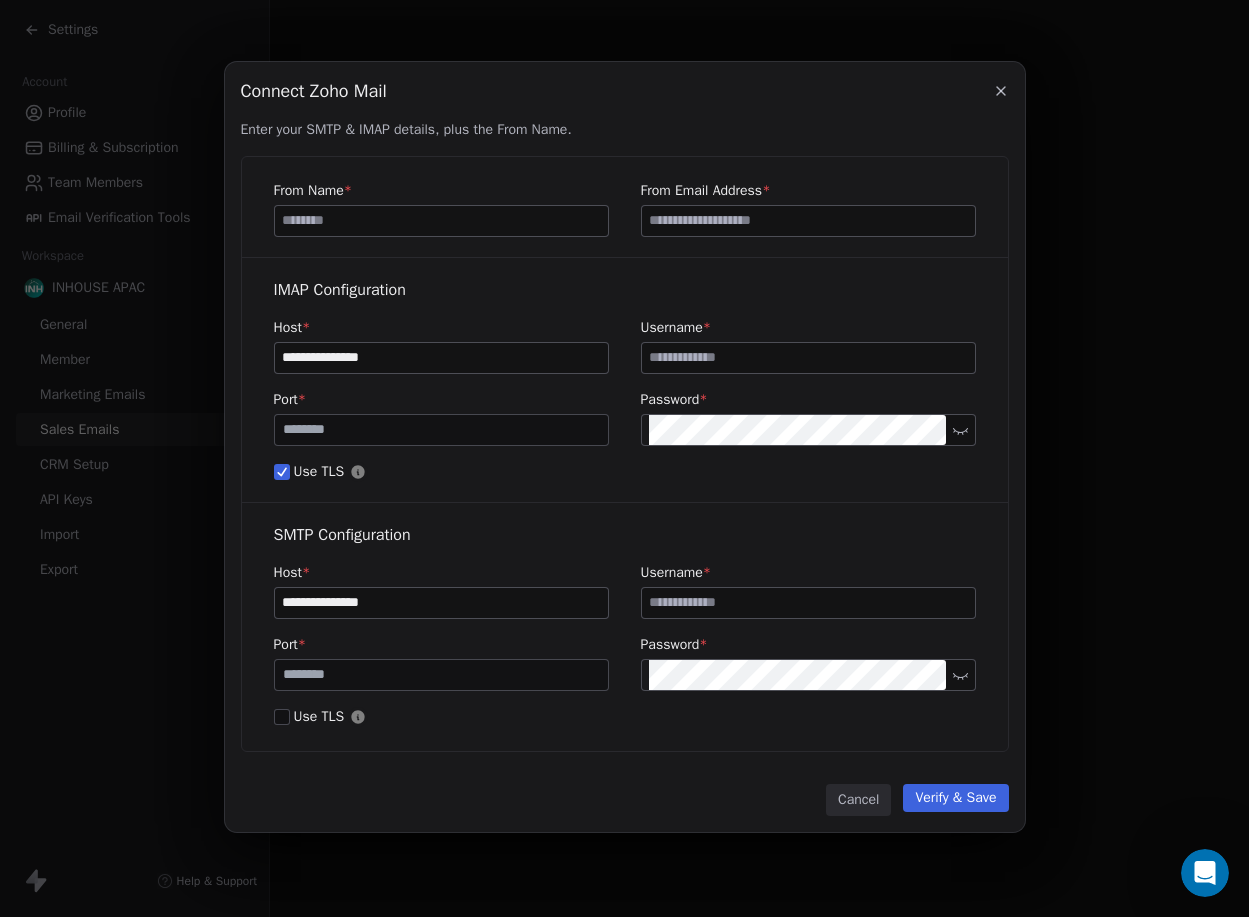 click at bounding box center [808, 358] 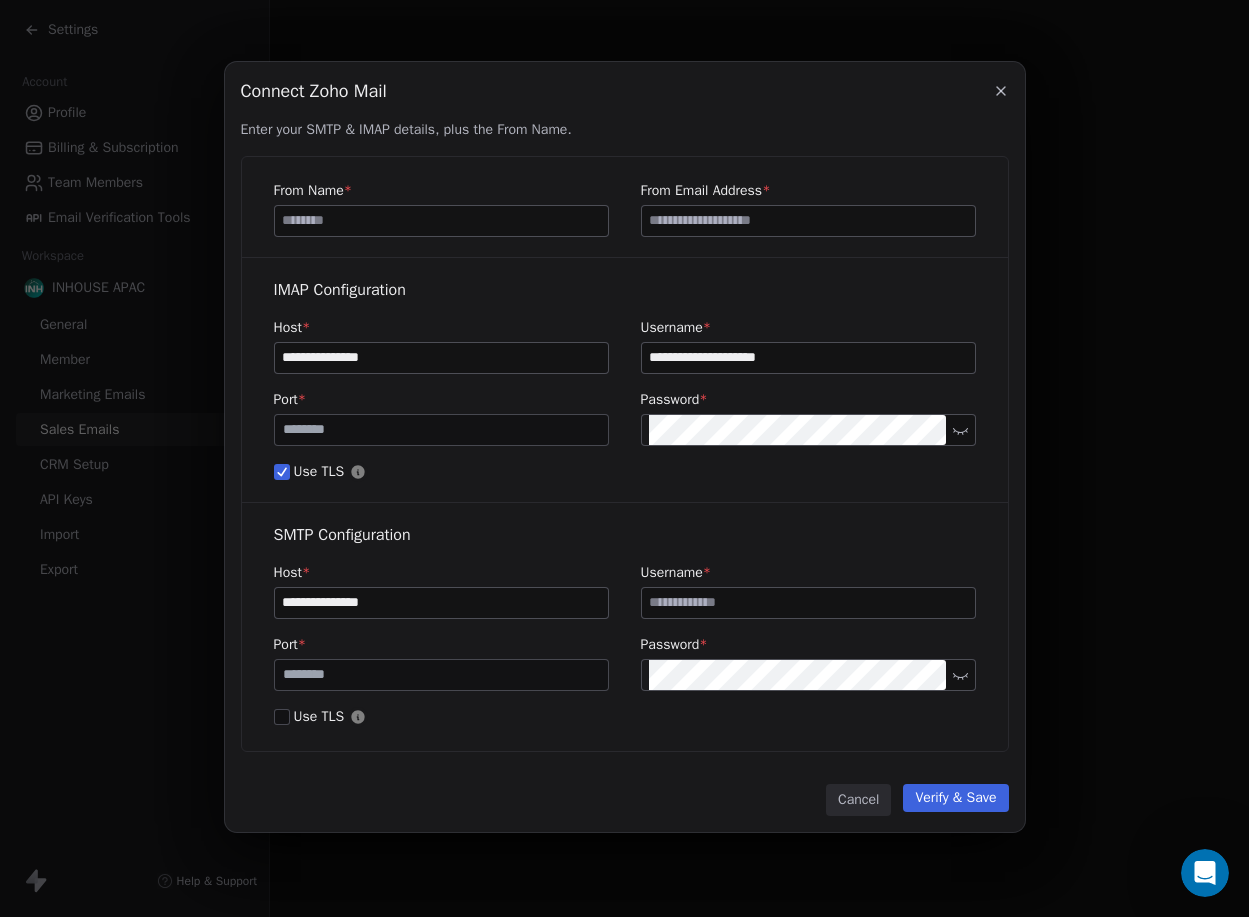type on "**********" 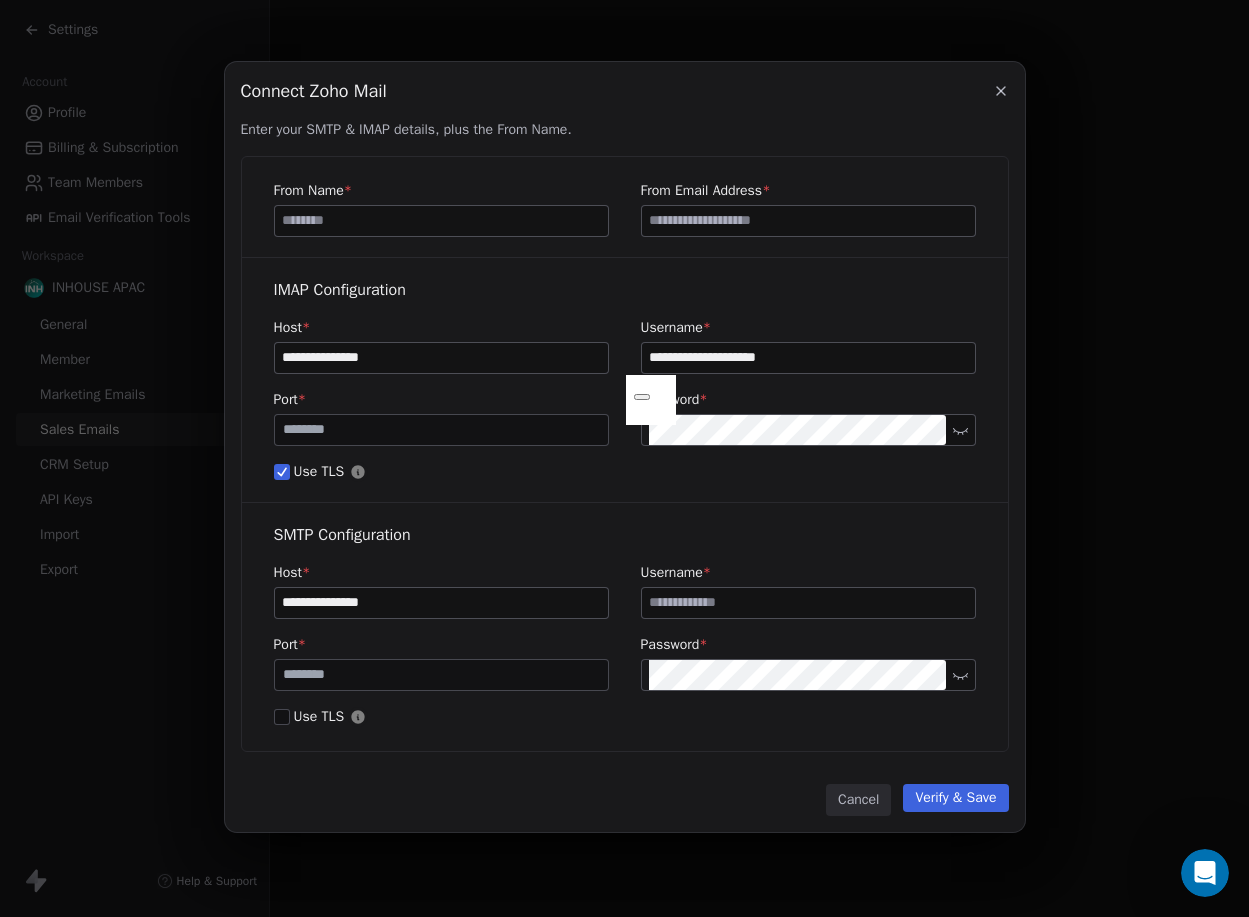 click at bounding box center (808, 603) 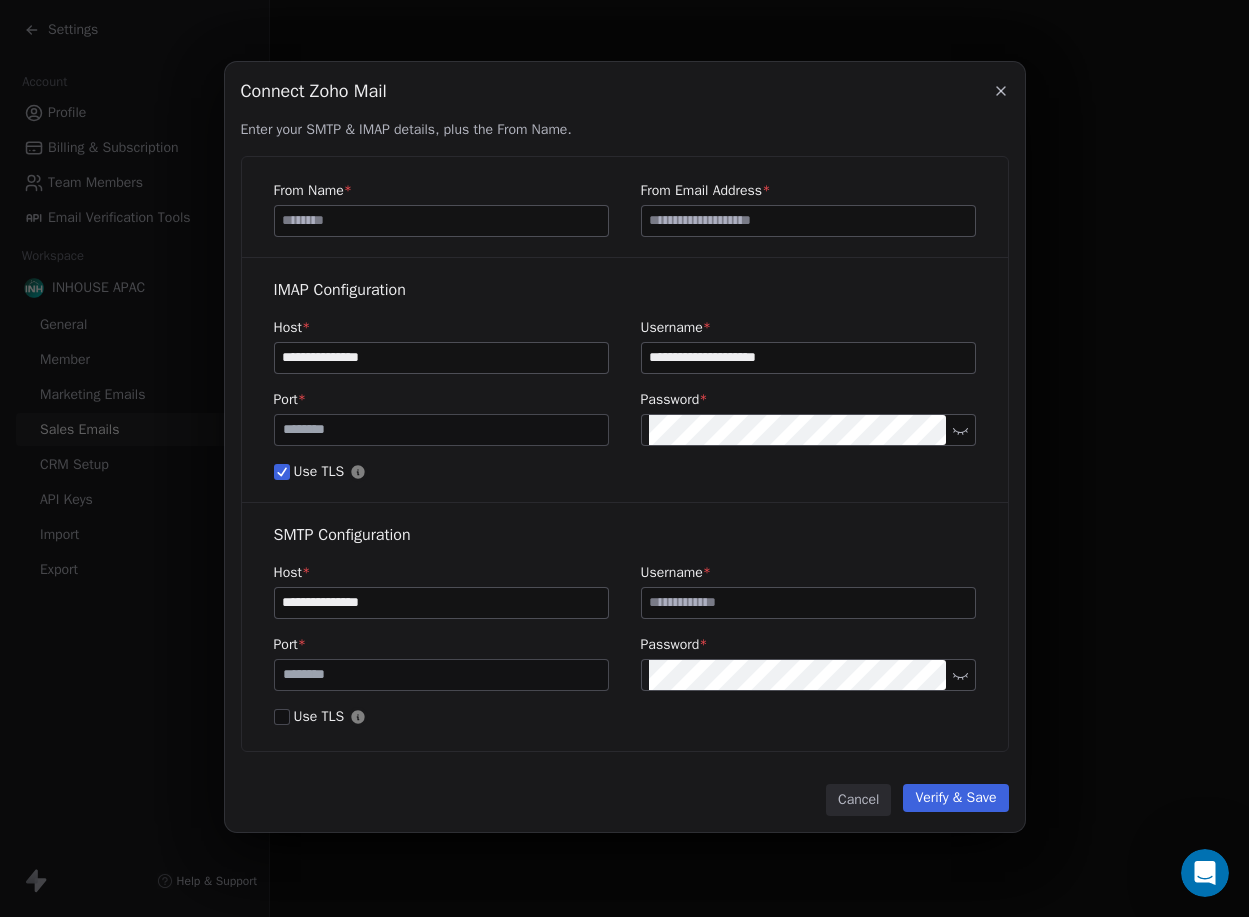 paste on "**********" 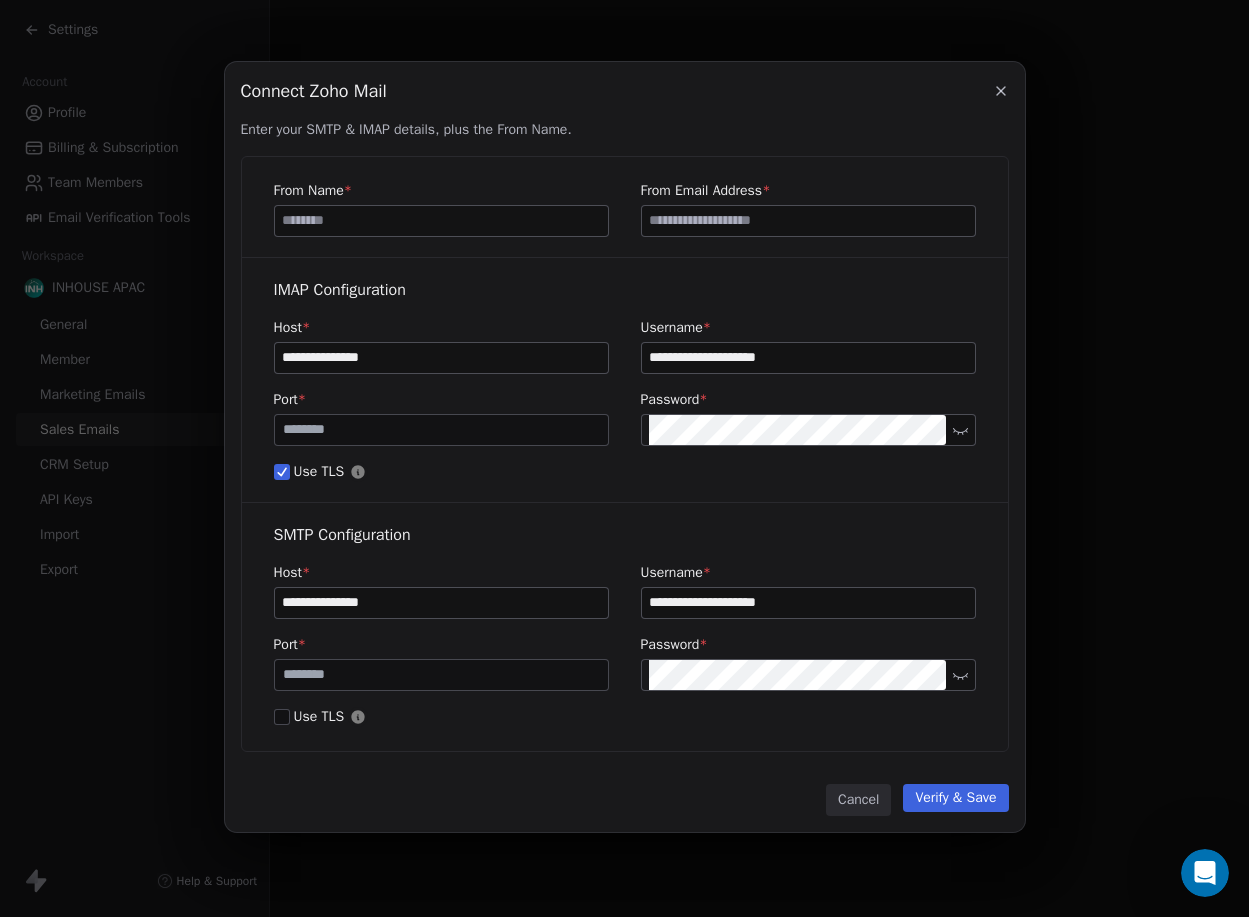 type on "**********" 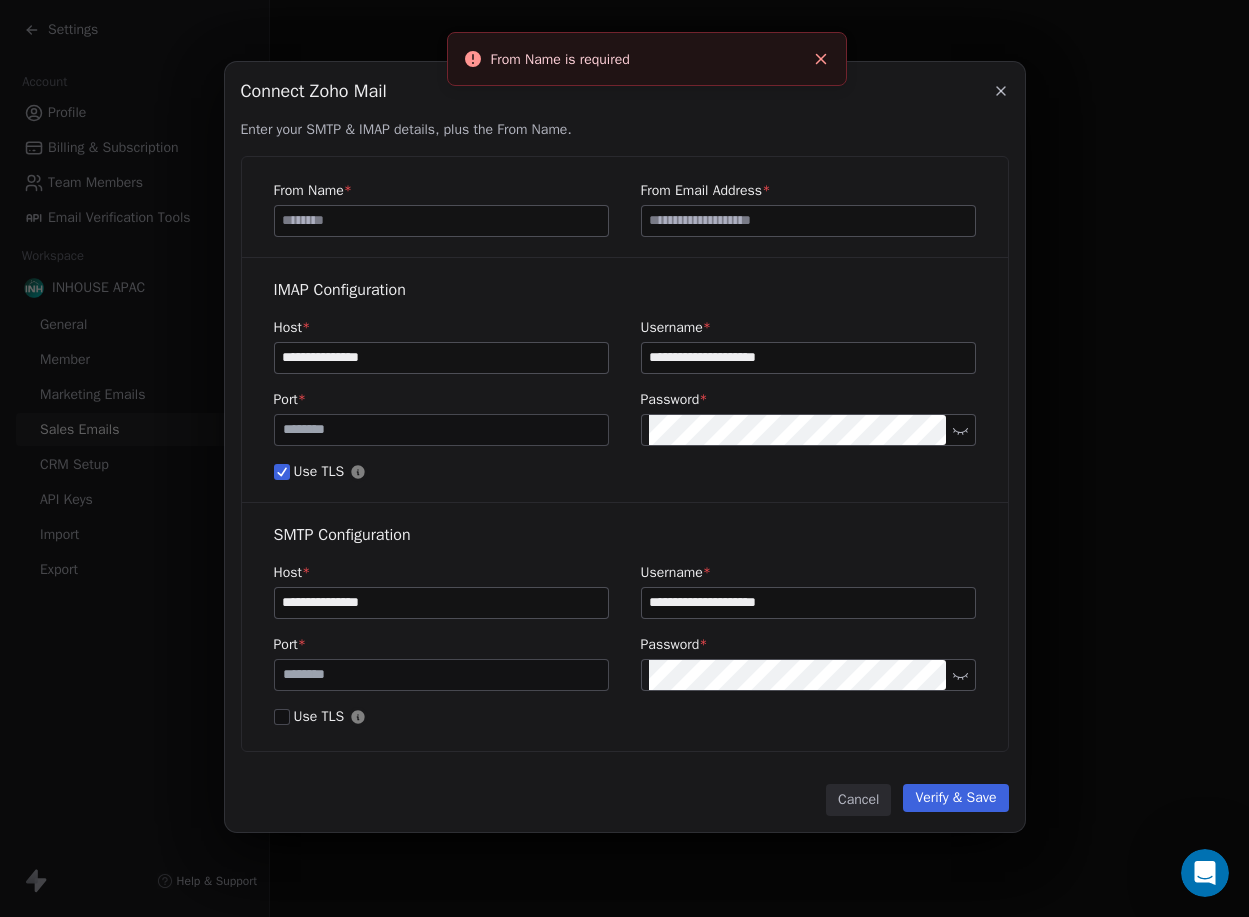 click at bounding box center [441, 221] 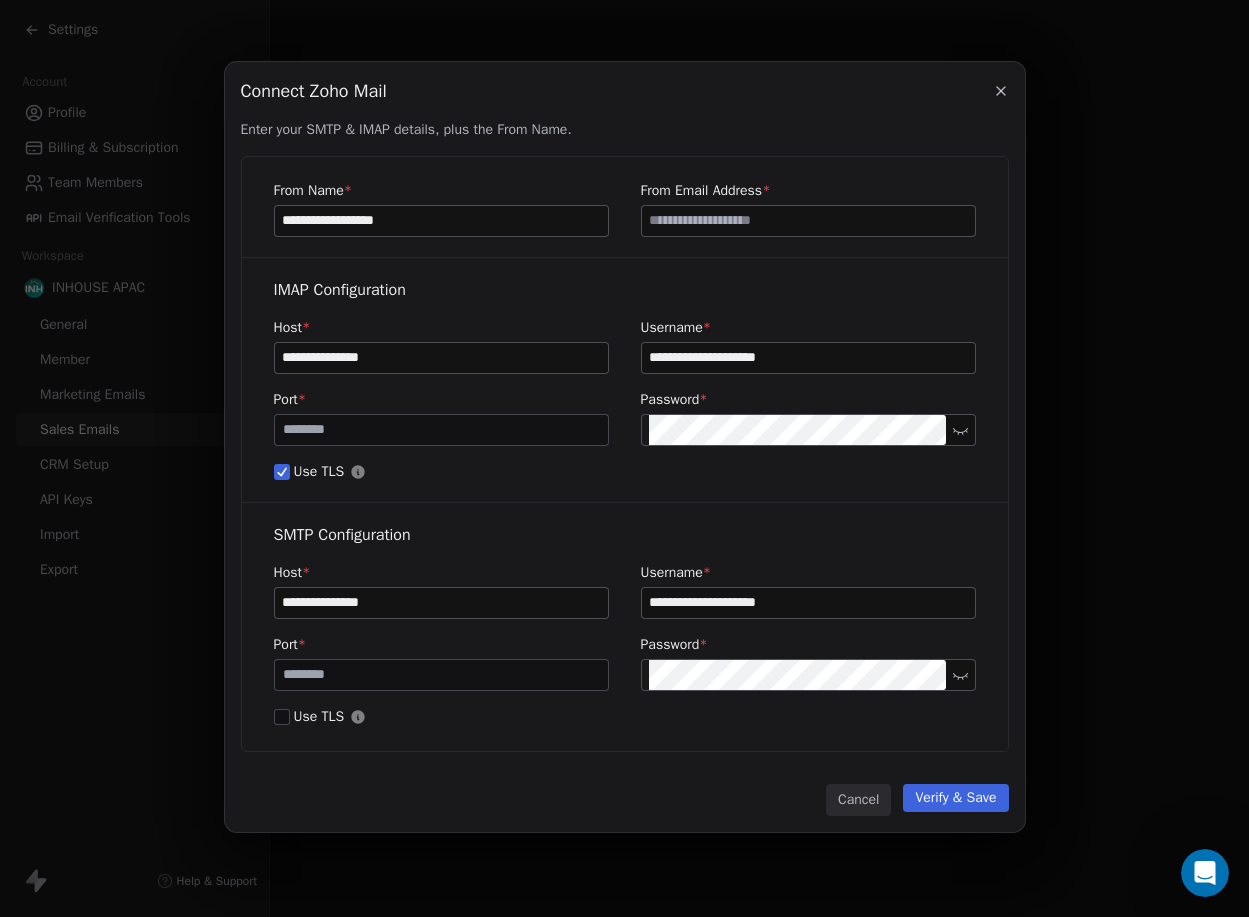 type on "**********" 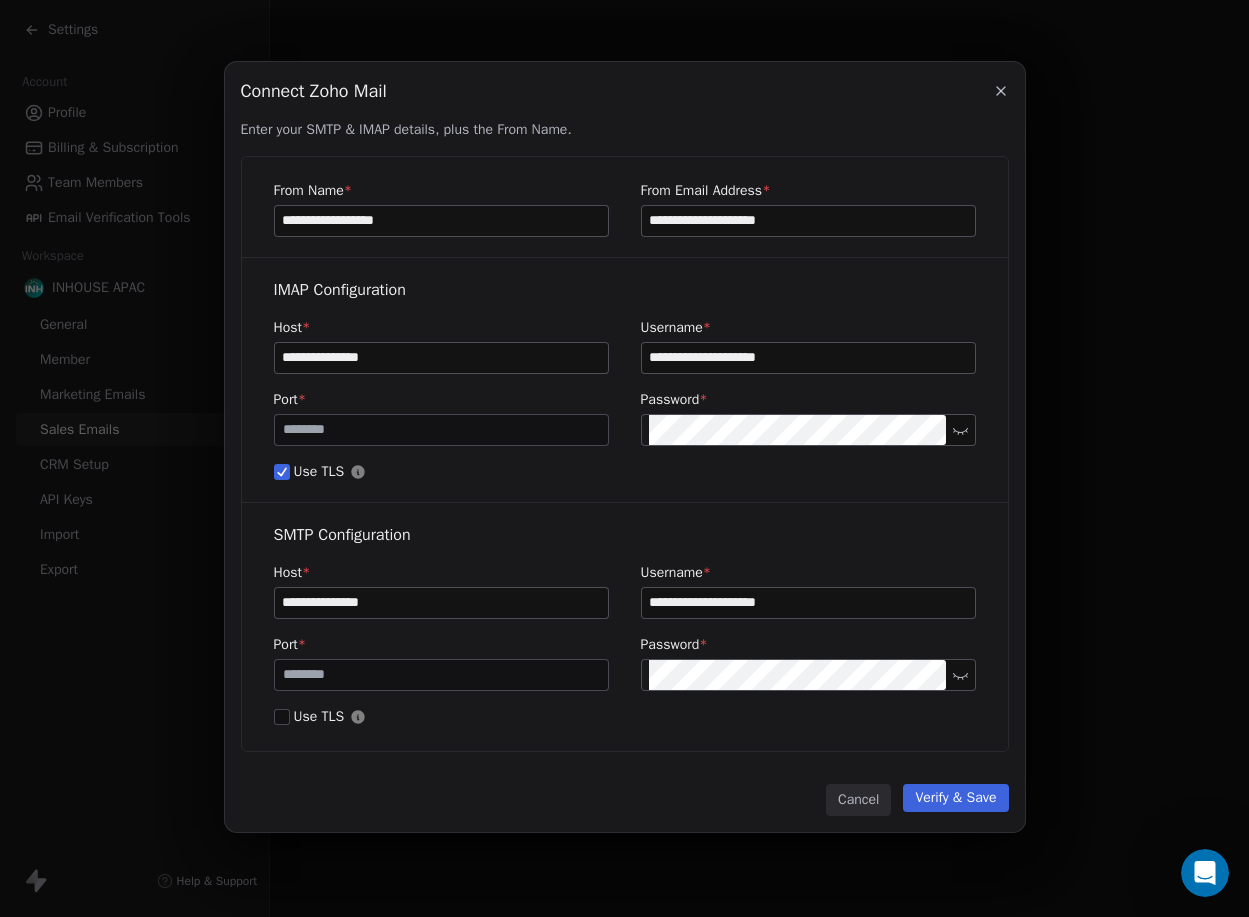 type on "**********" 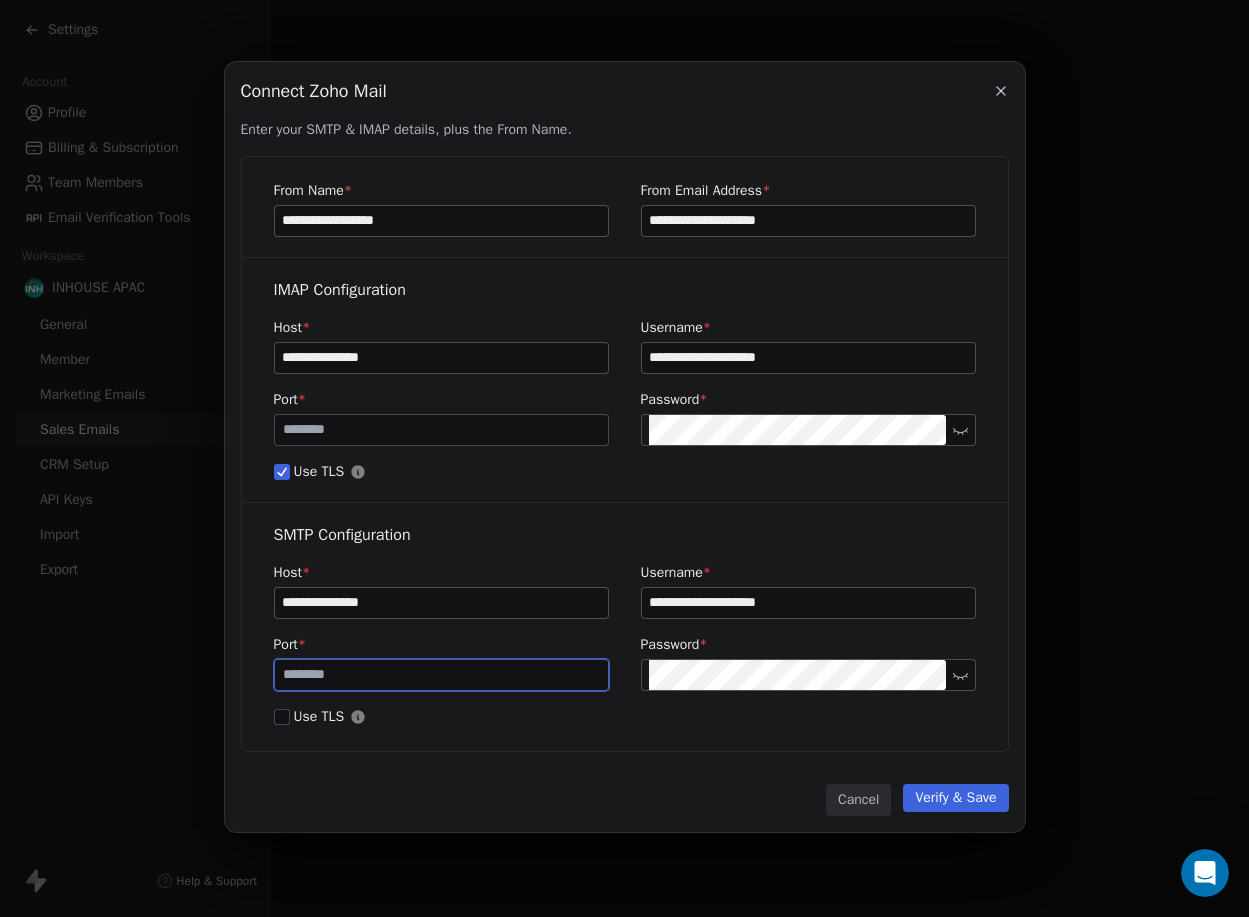 drag, startPoint x: 411, startPoint y: 681, endPoint x: 127, endPoint y: 686, distance: 284.044 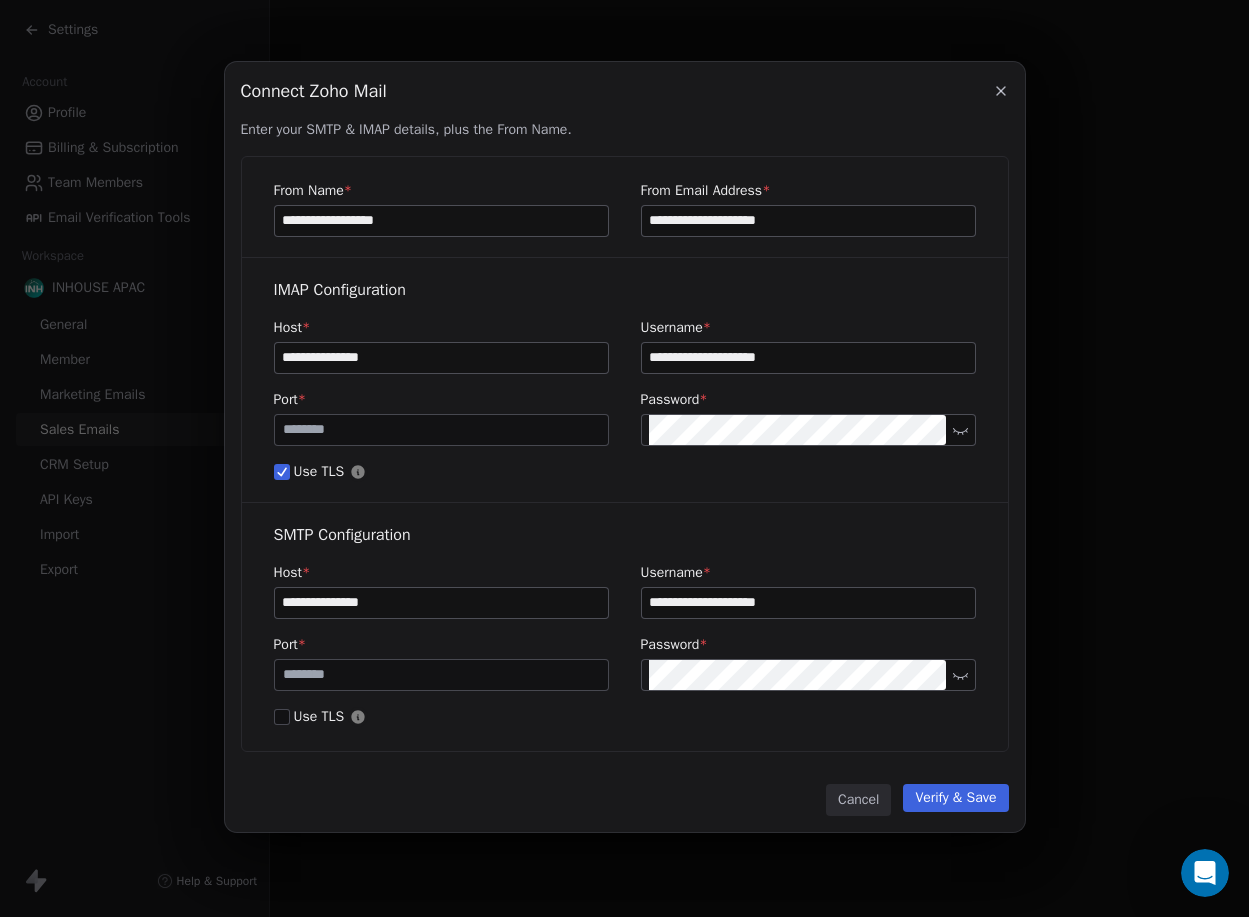 click on "Verify & Save" at bounding box center [955, 798] 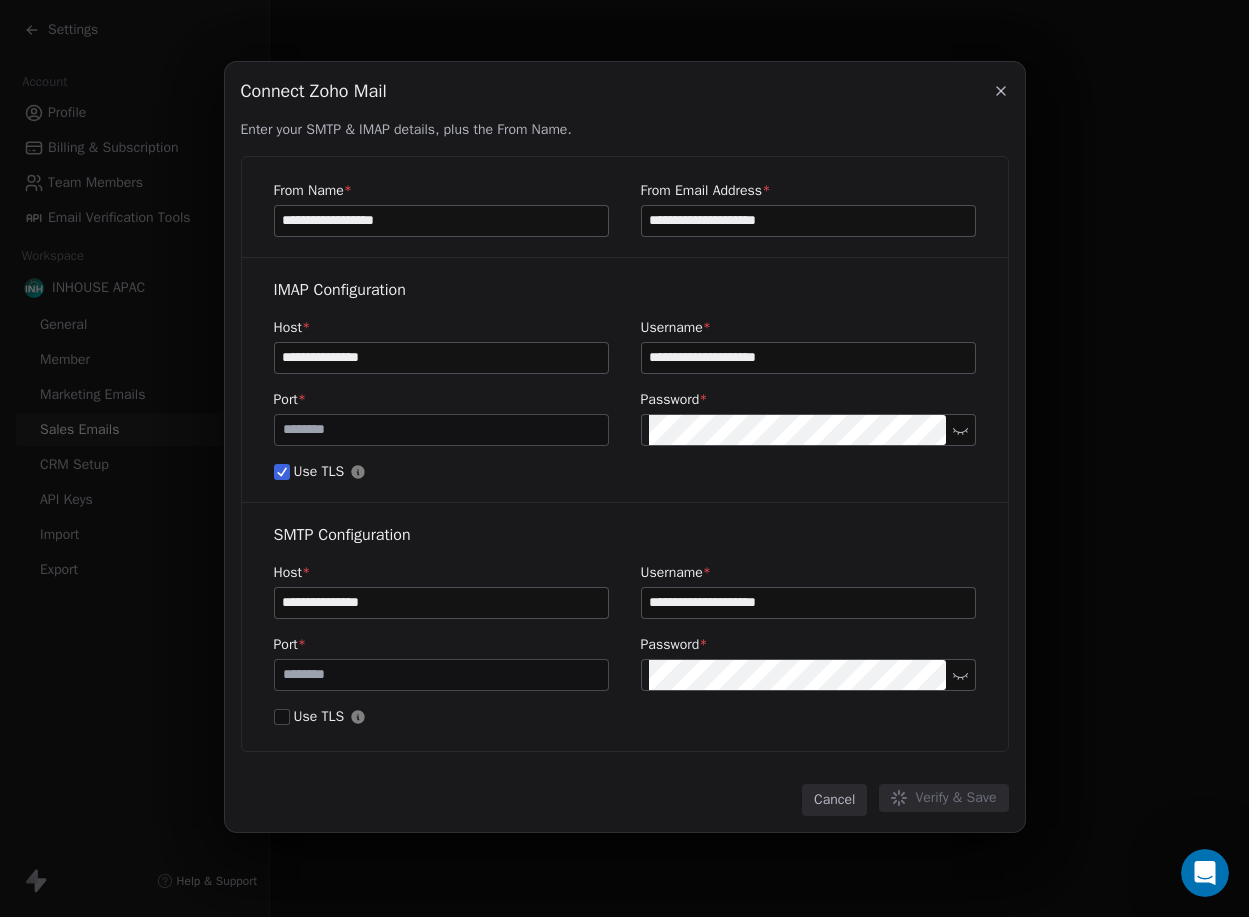 click on "Use TLS" at bounding box center [282, 717] 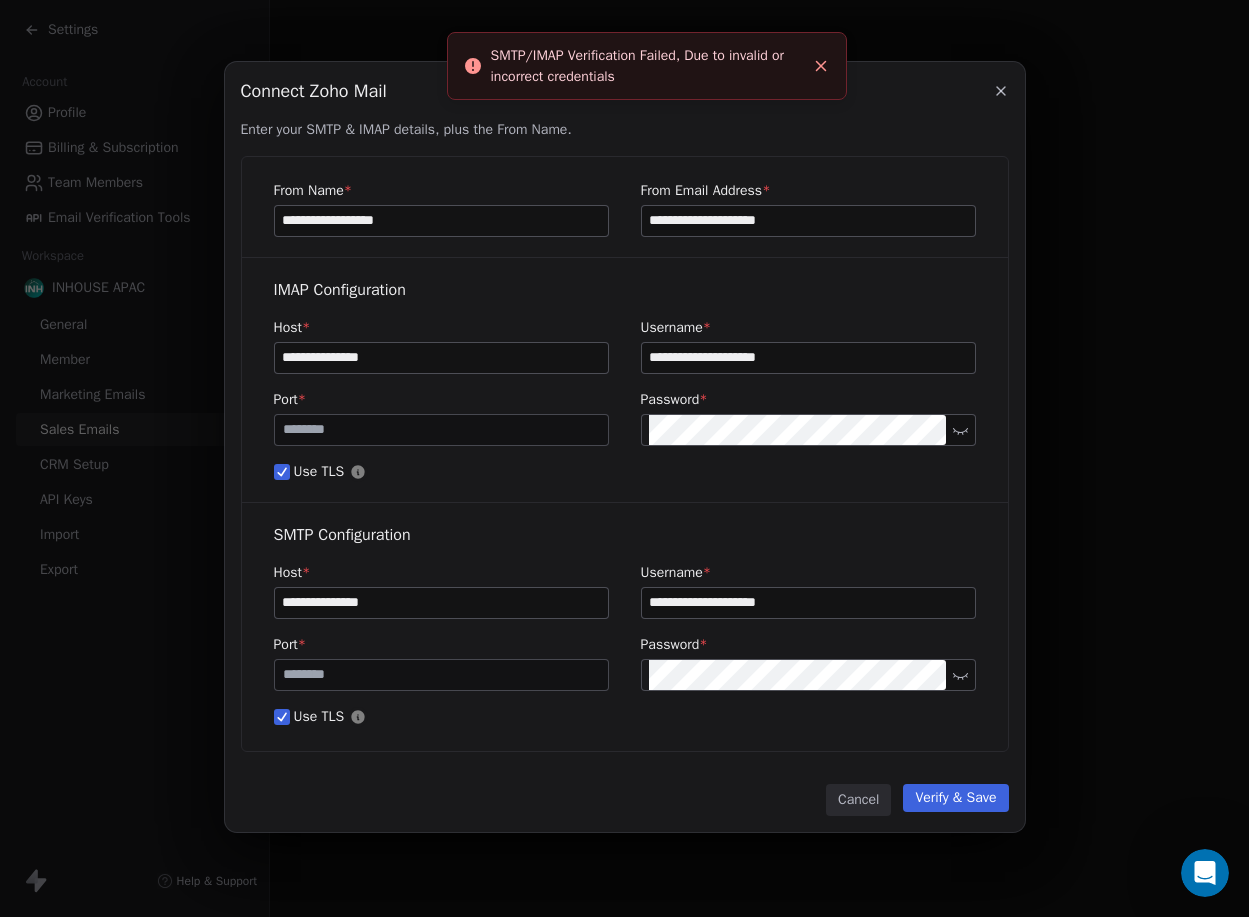 click on "Verify & Save" at bounding box center [955, 798] 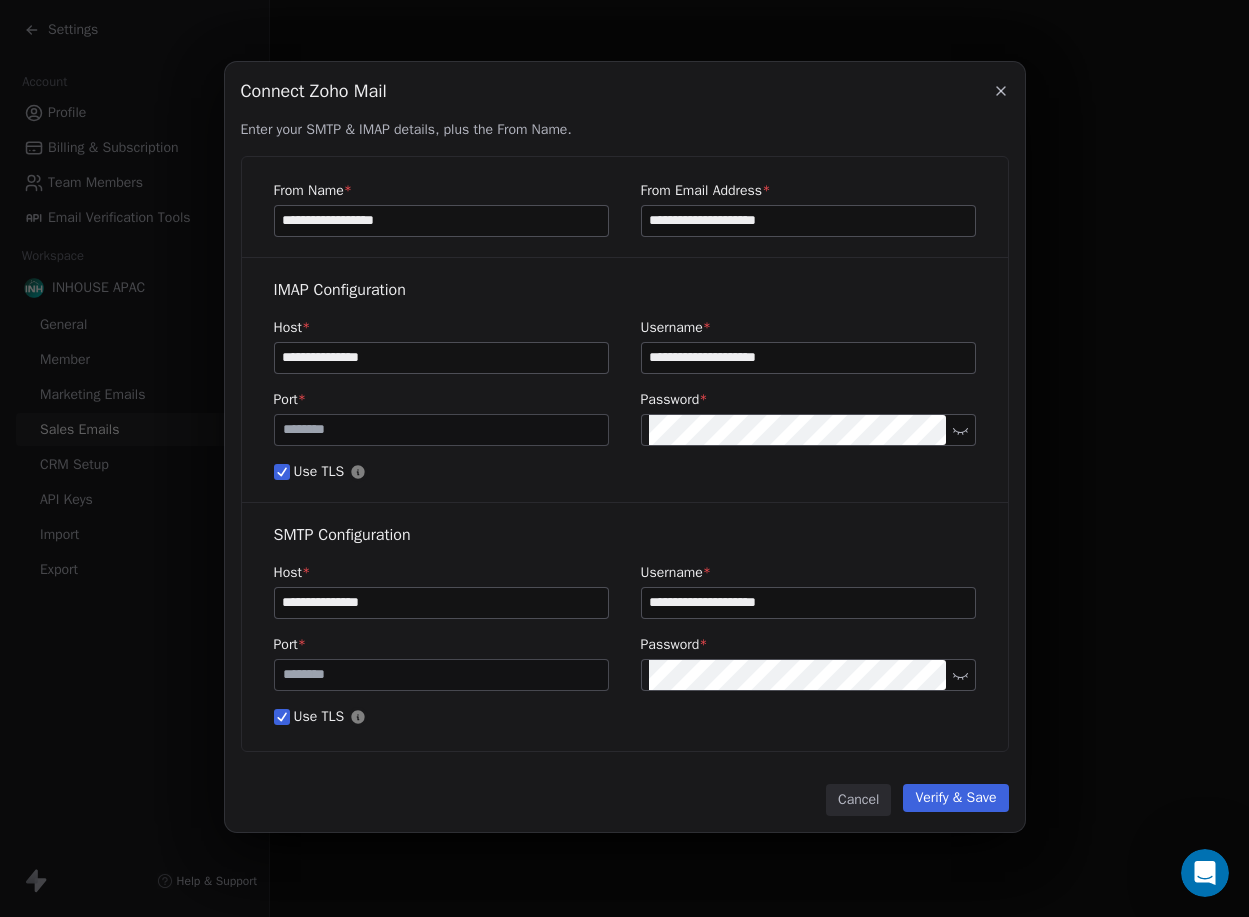 drag, startPoint x: 836, startPoint y: 356, endPoint x: 405, endPoint y: 362, distance: 431.04175 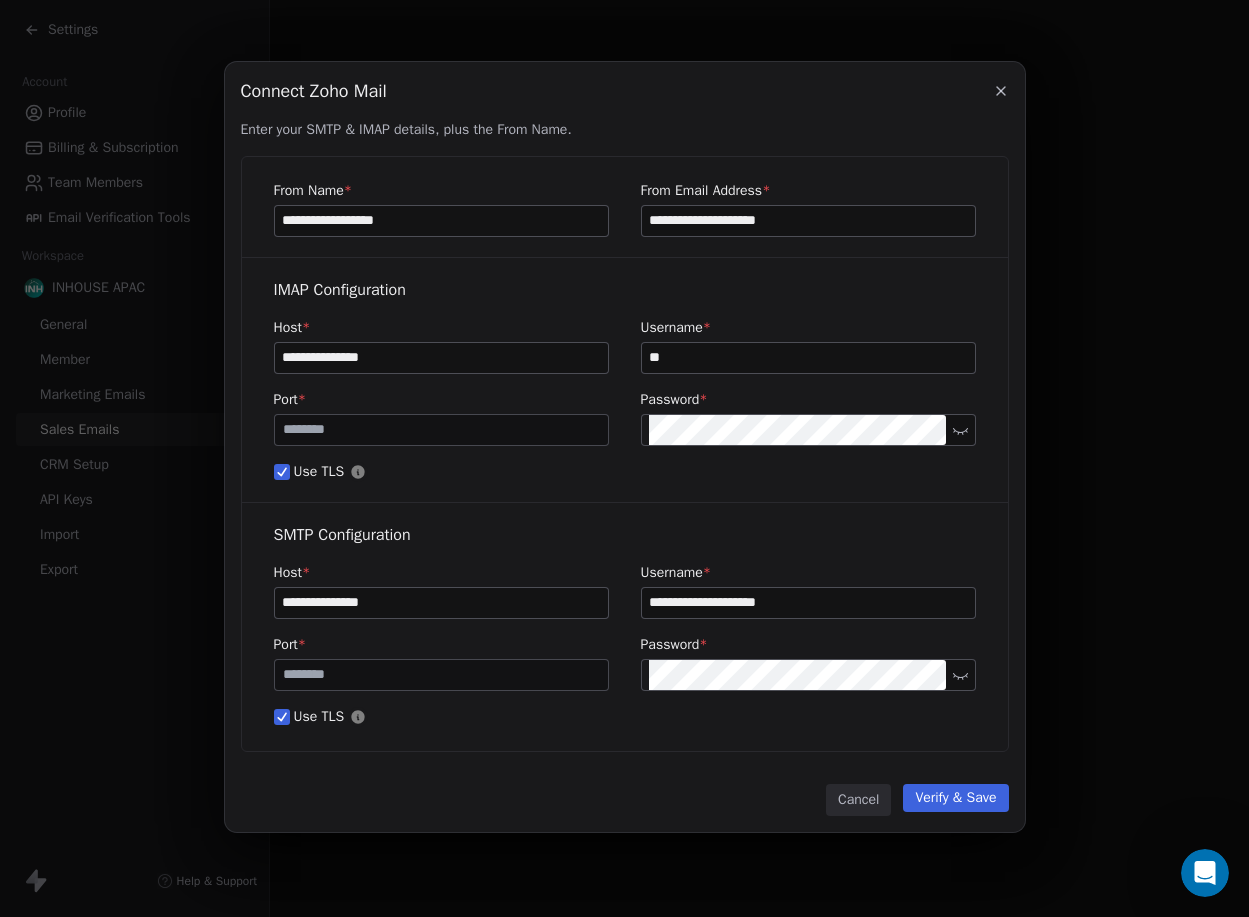 type on "*" 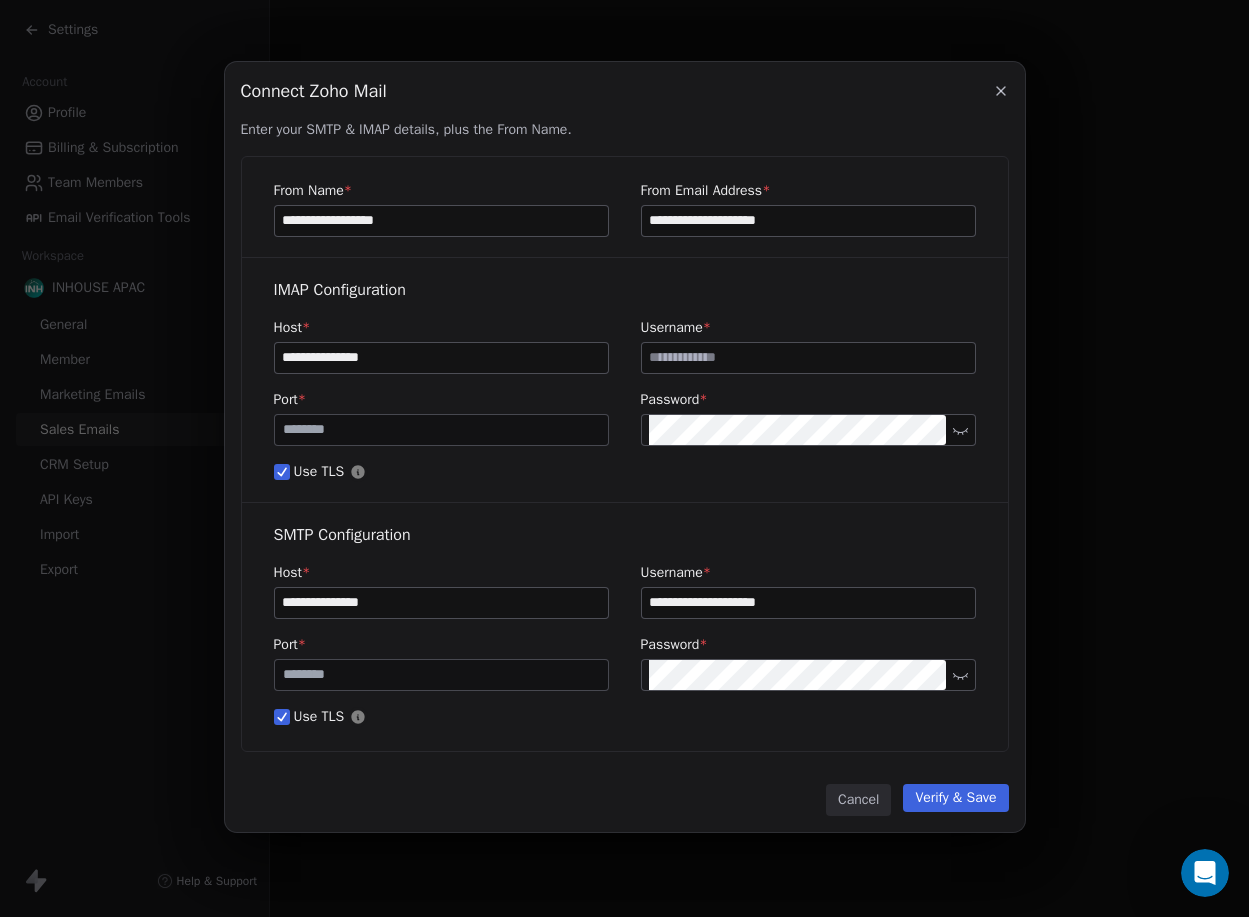 type 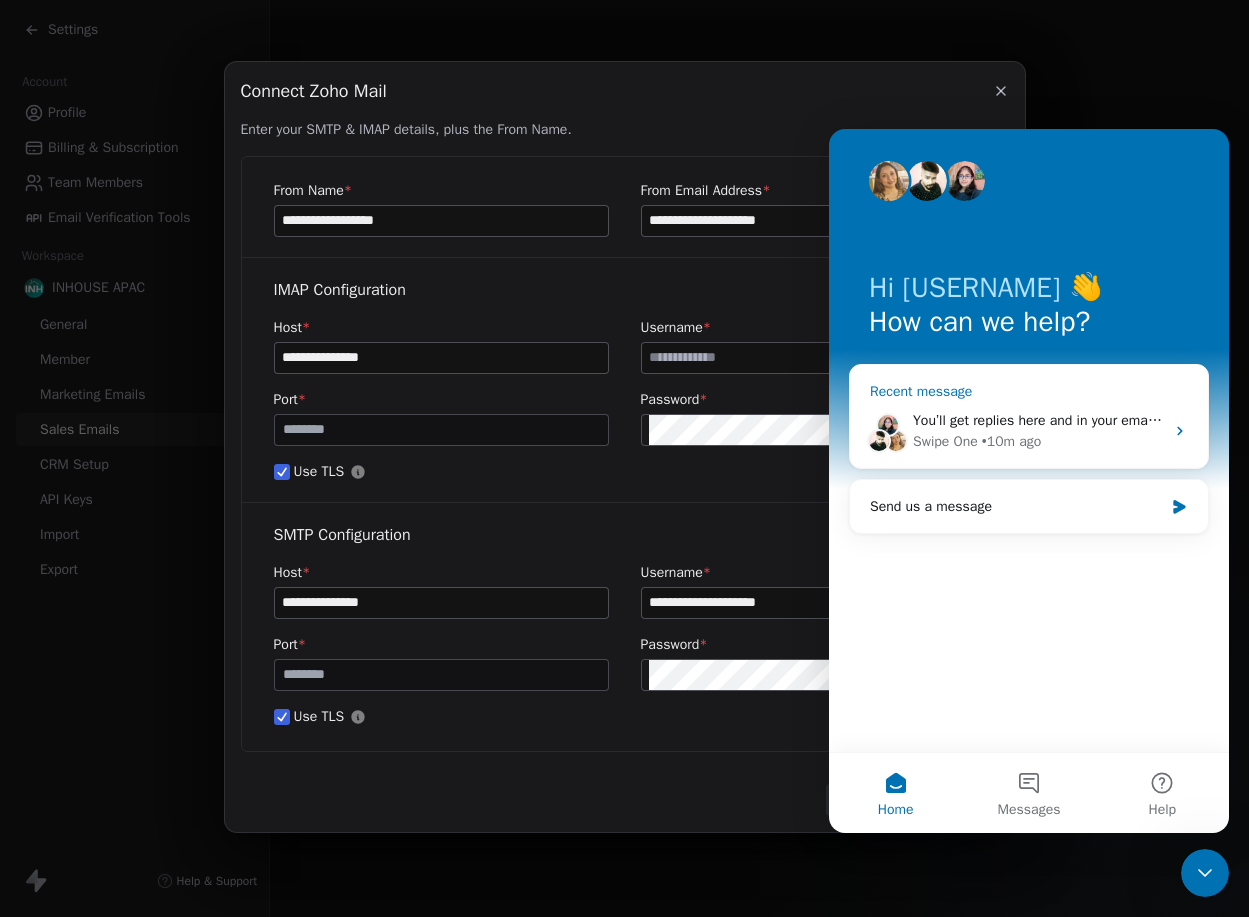 click on "You’ll get replies here and in your email: ☁️ [EMAIL] Our usual reply time 🕒 1 day" at bounding box center (1164, 420) 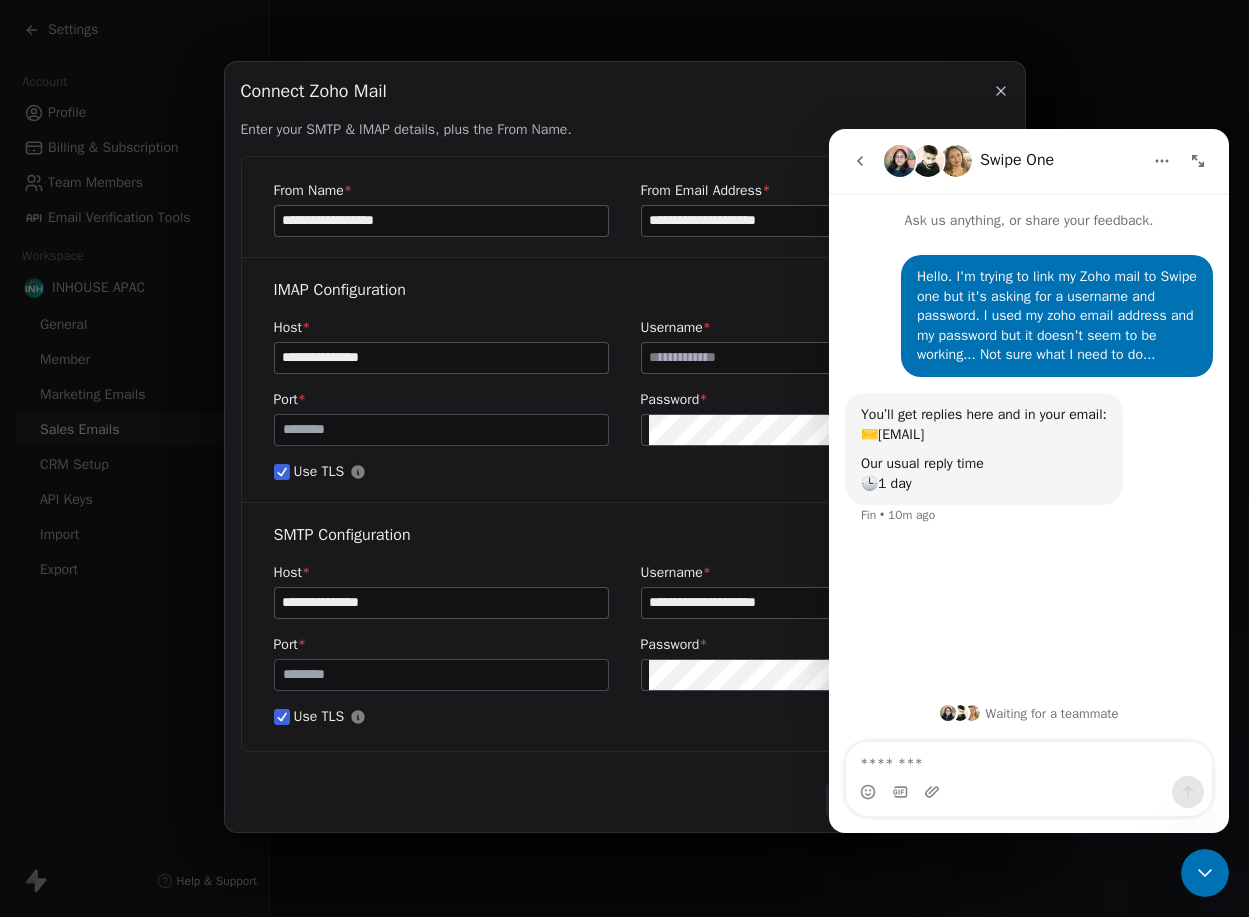 click at bounding box center [1029, 759] 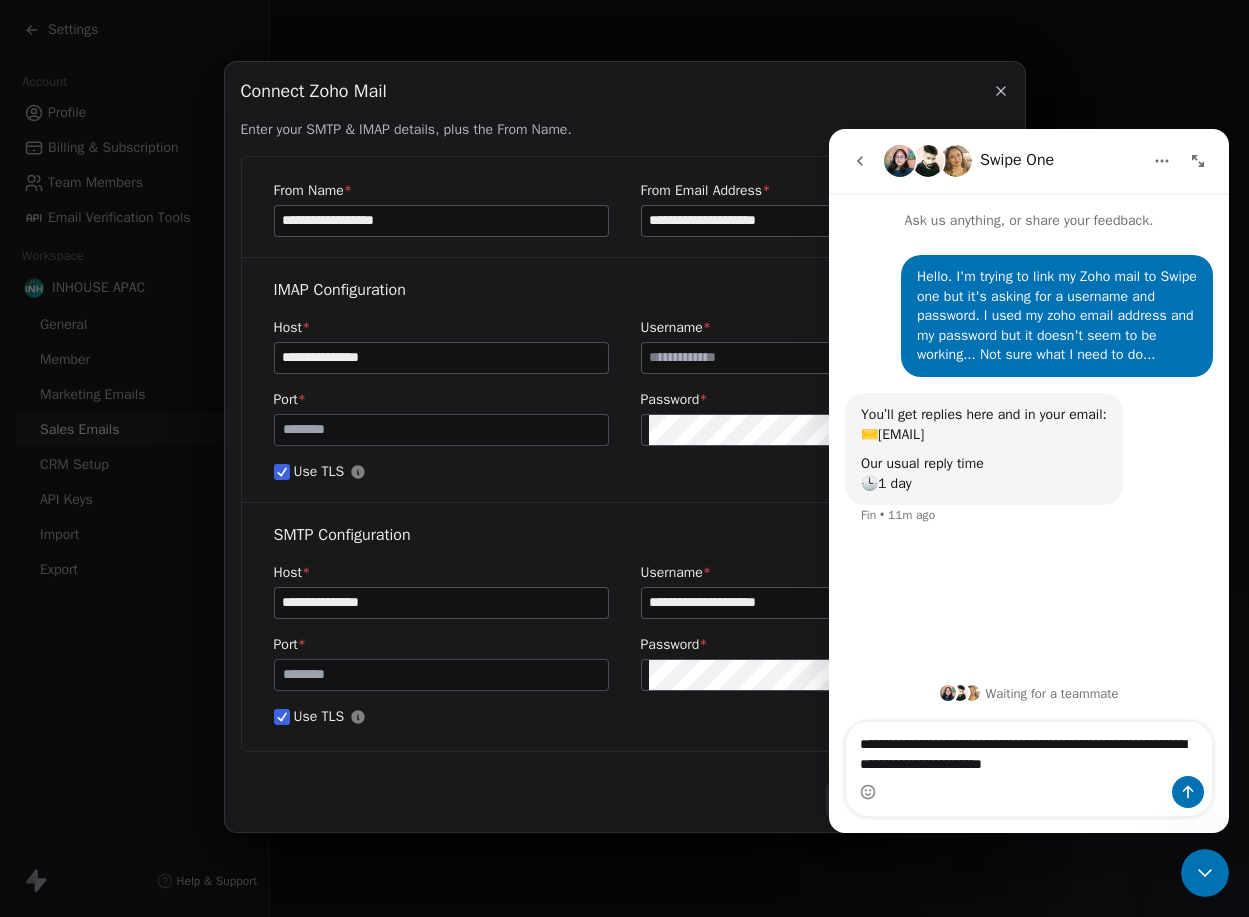 type on "**********" 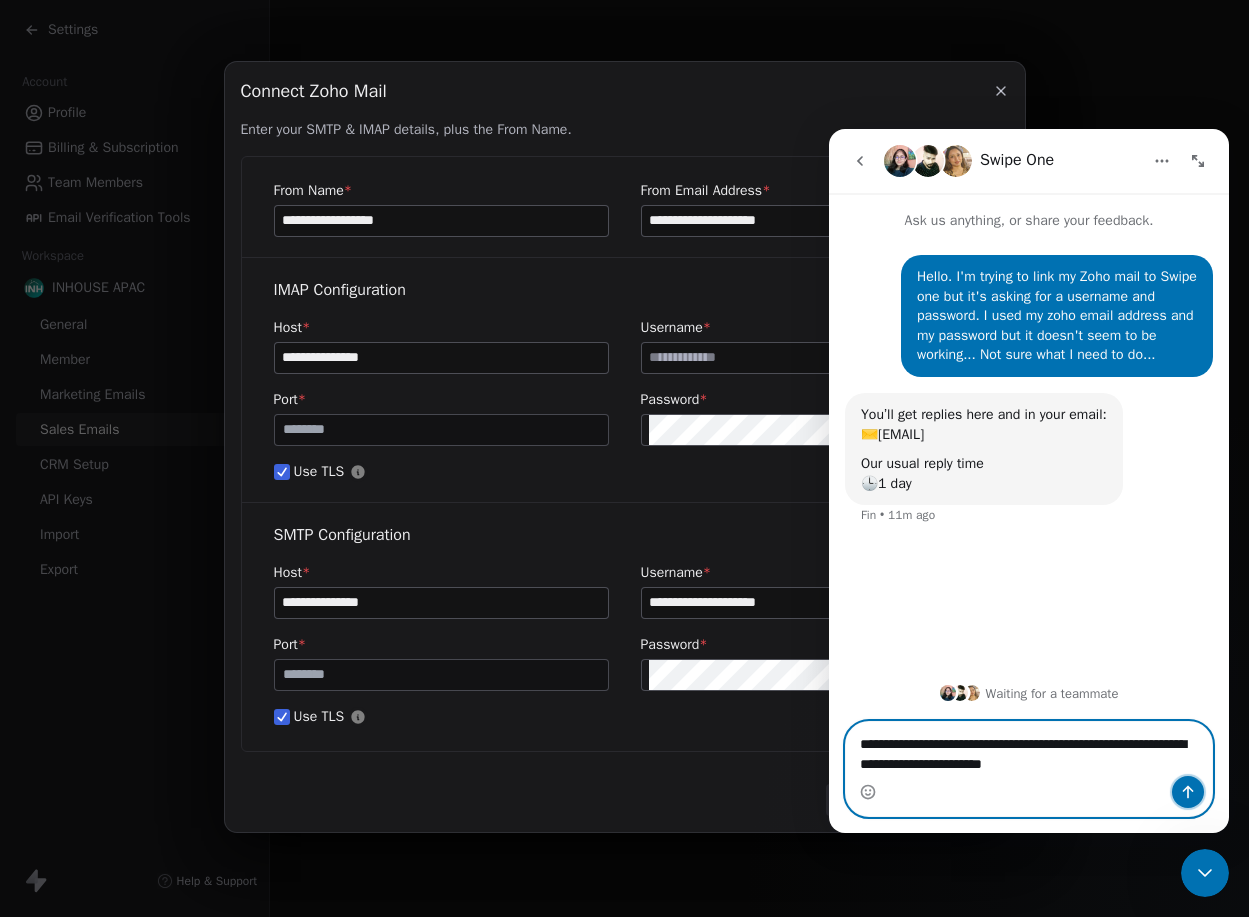 click at bounding box center (1188, 792) 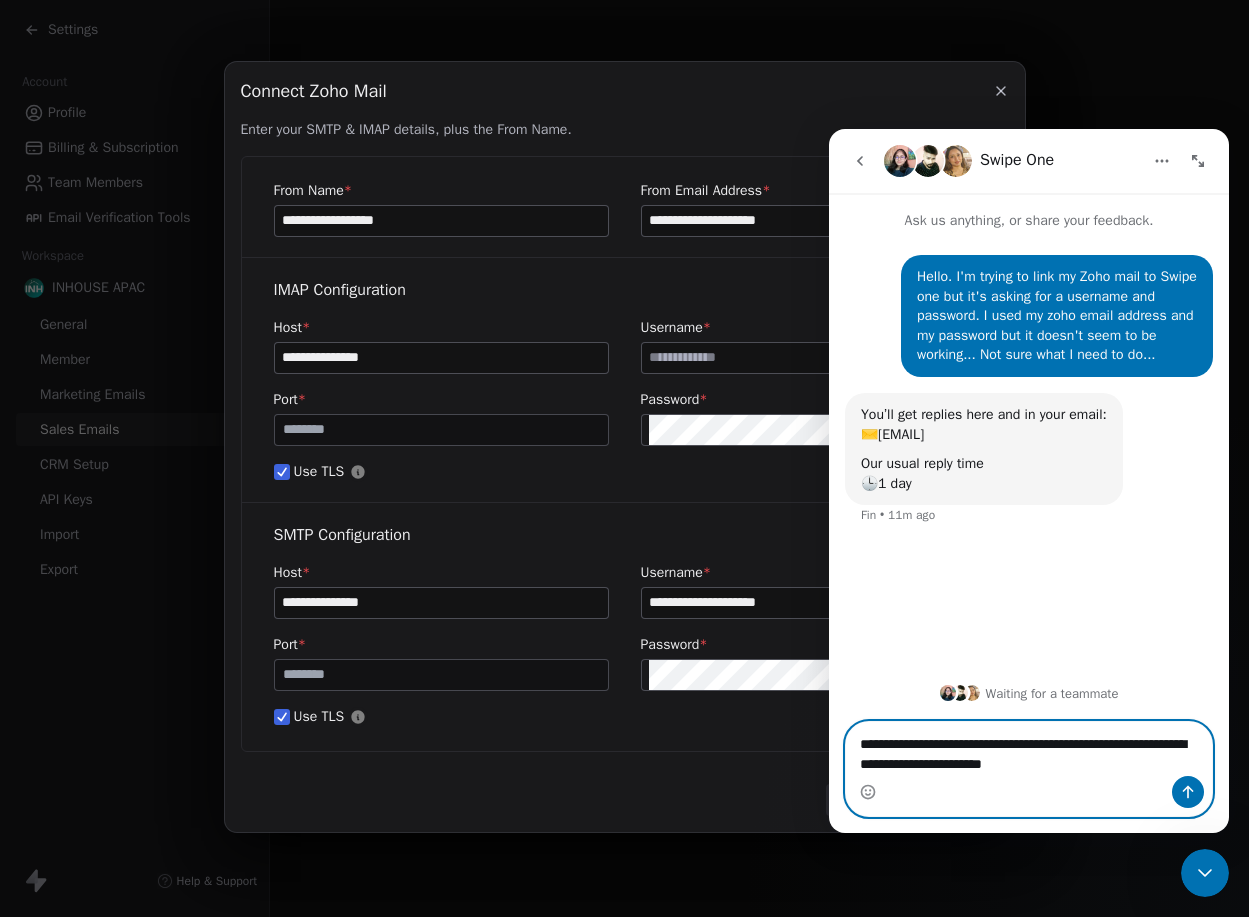 type 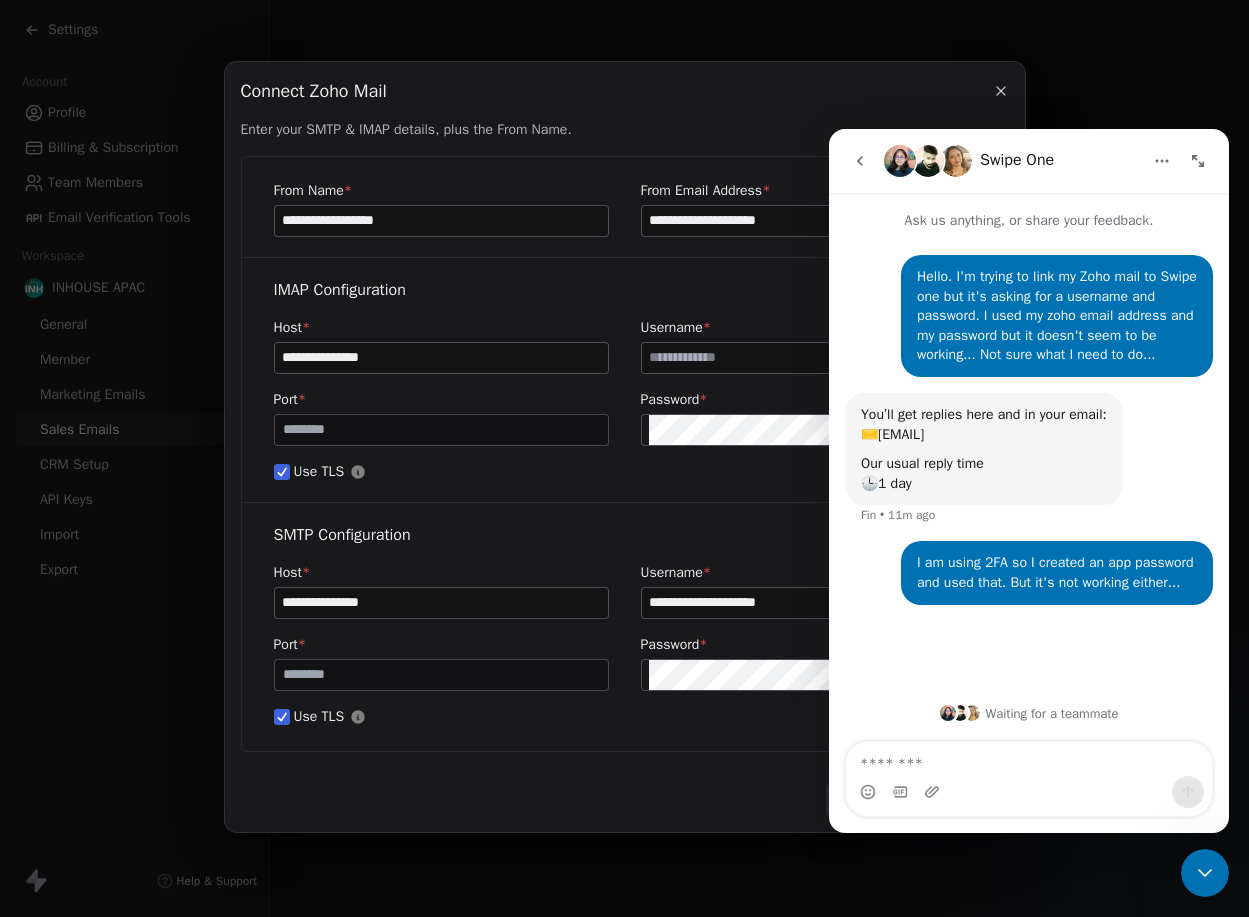 click on "**********" at bounding box center [624, 458] 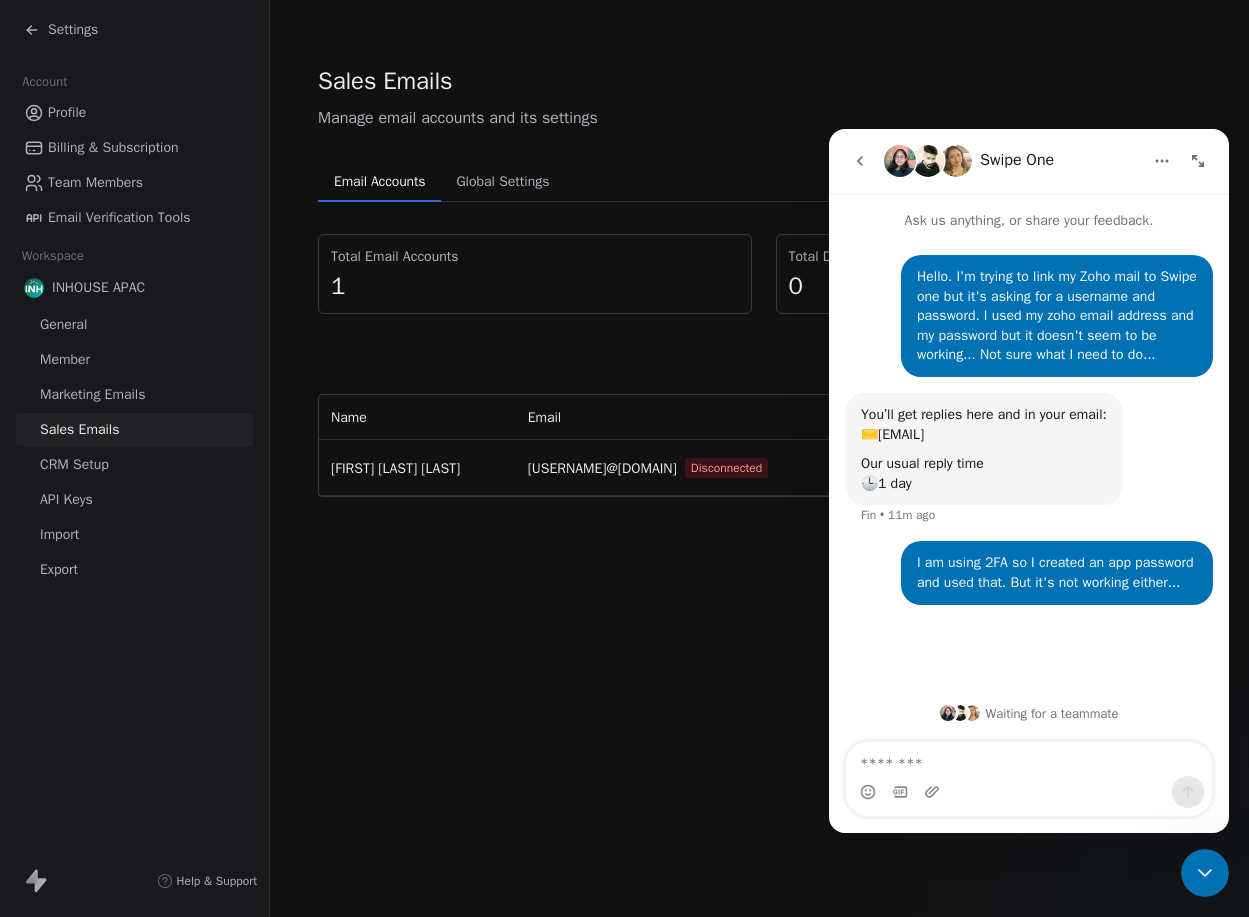 click 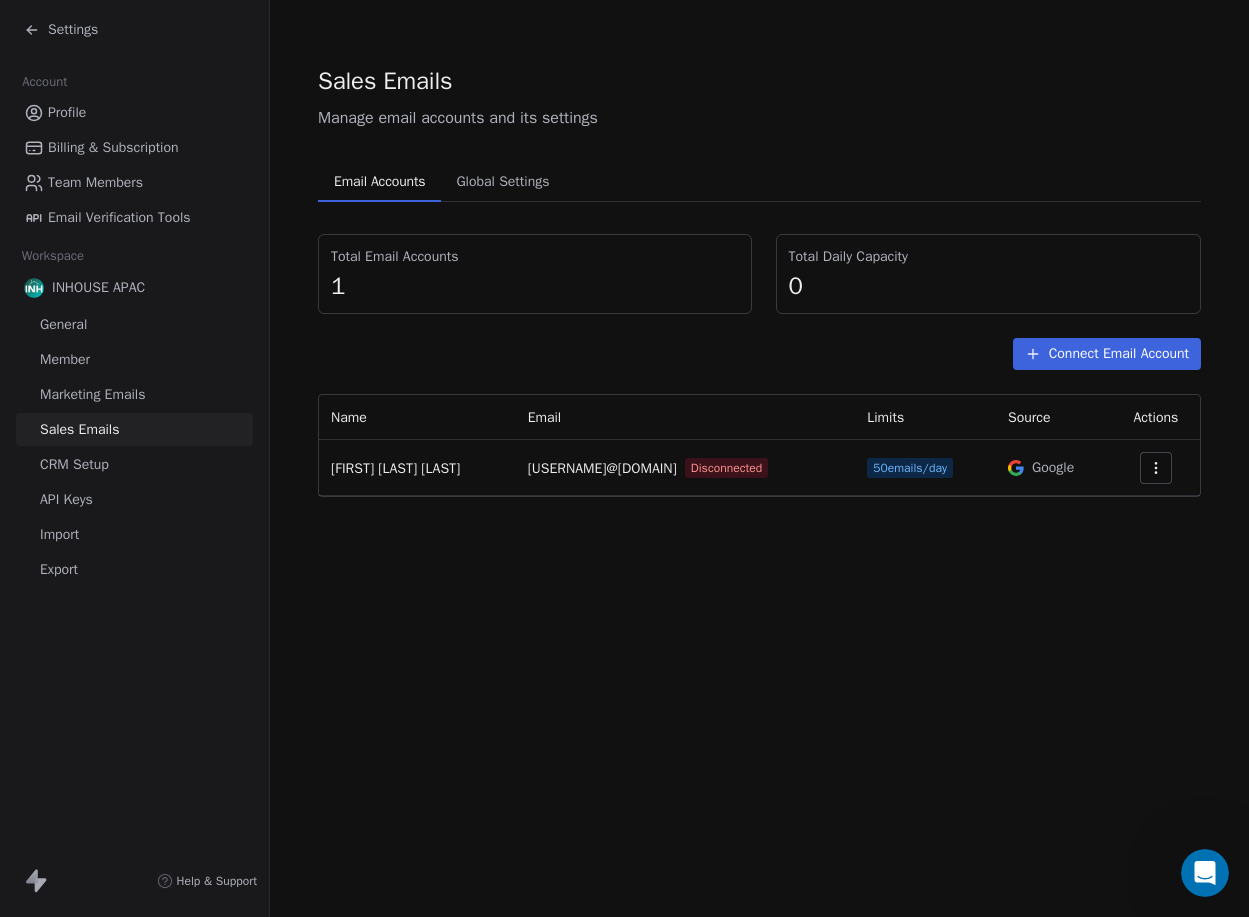 click on "Profile" at bounding box center [67, 112] 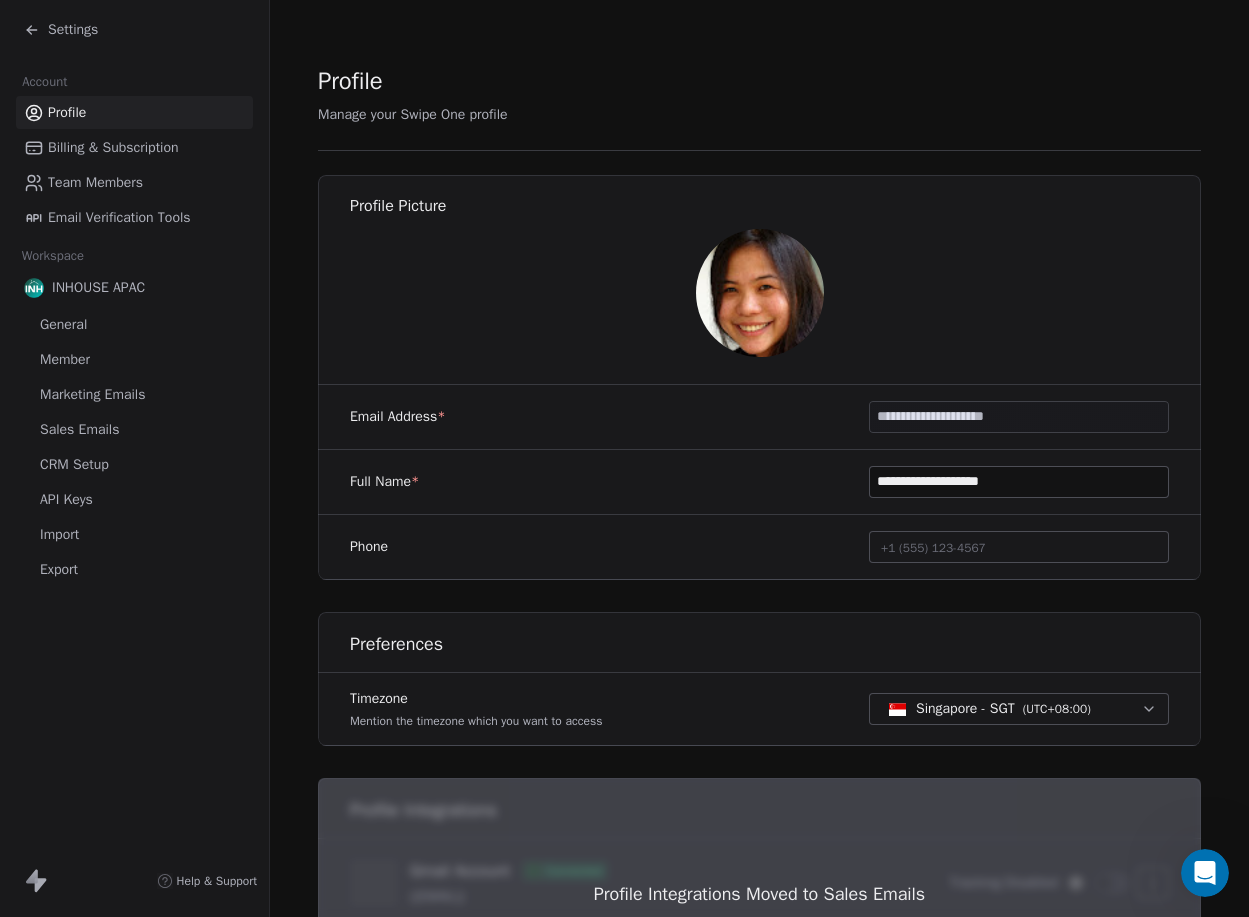 scroll, scrollTop: 357, scrollLeft: 0, axis: vertical 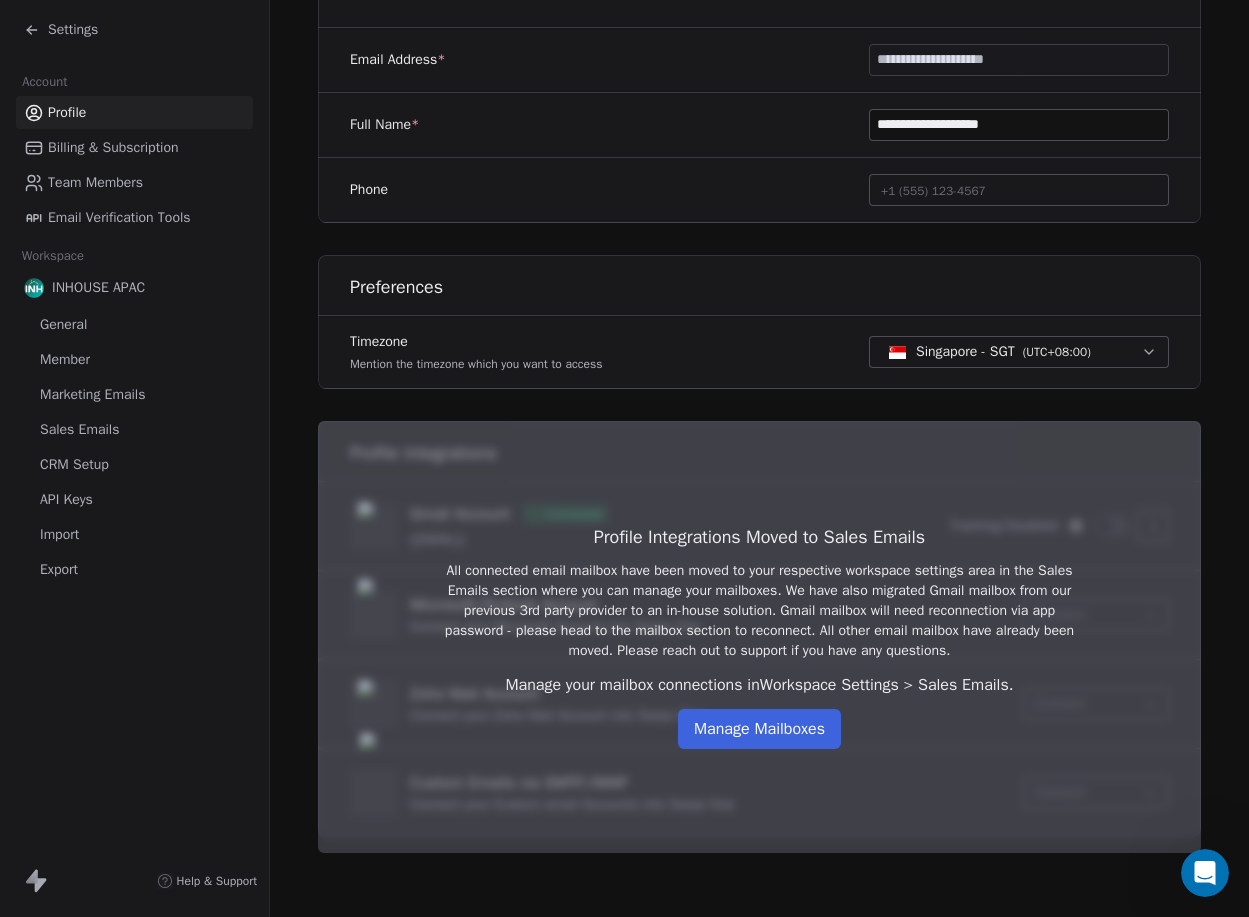 click on "Sales Emails" at bounding box center (79, 429) 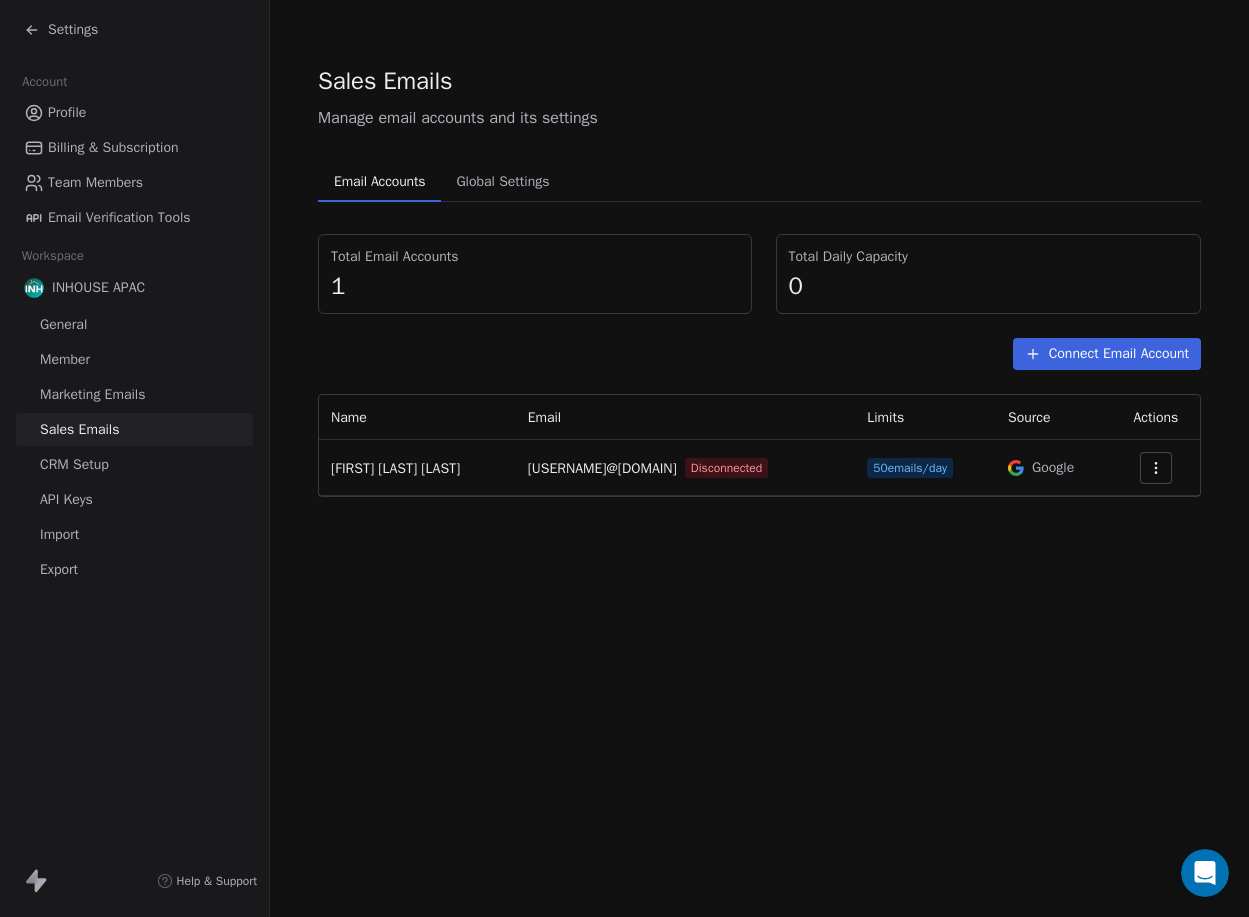 scroll, scrollTop: 0, scrollLeft: 0, axis: both 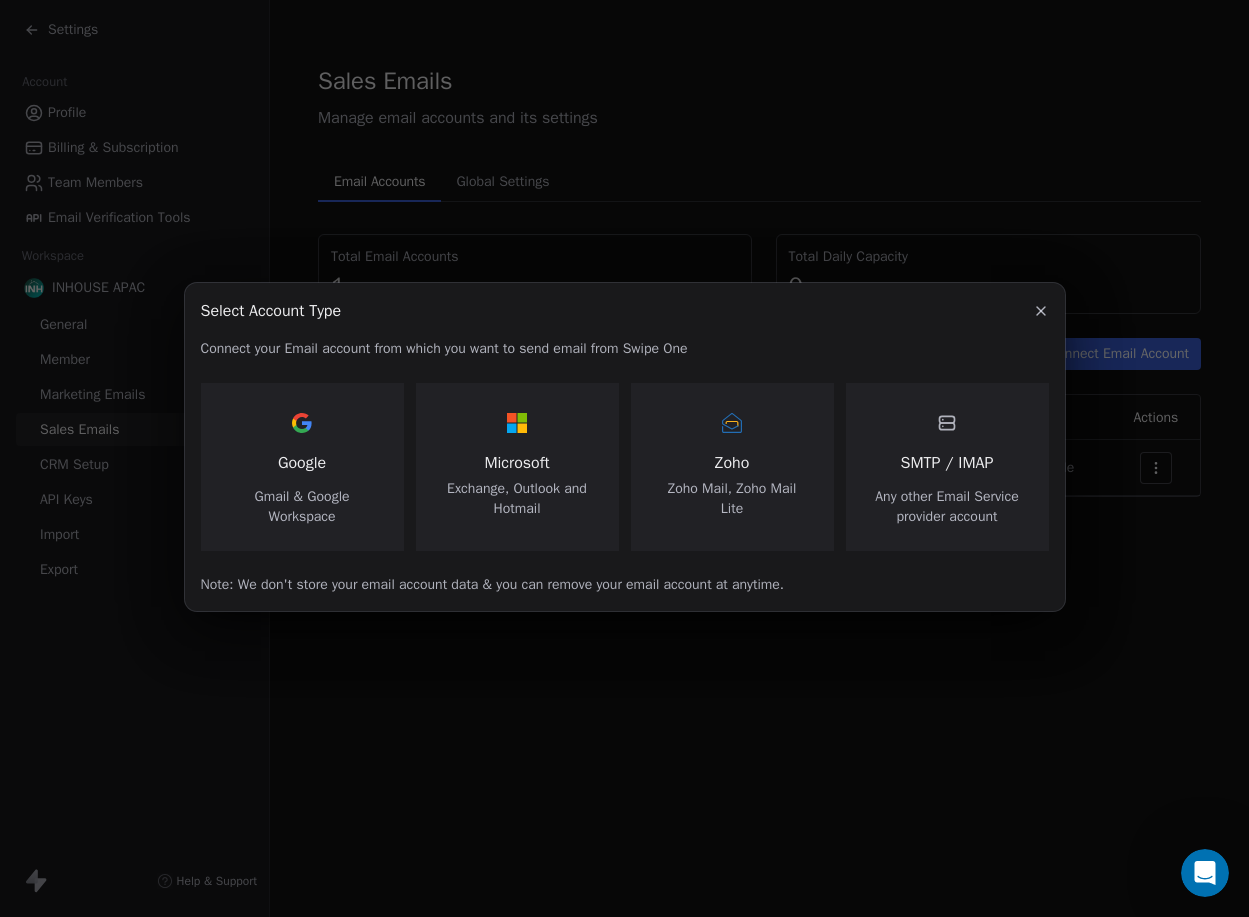 click on "Zoho" at bounding box center [732, 463] 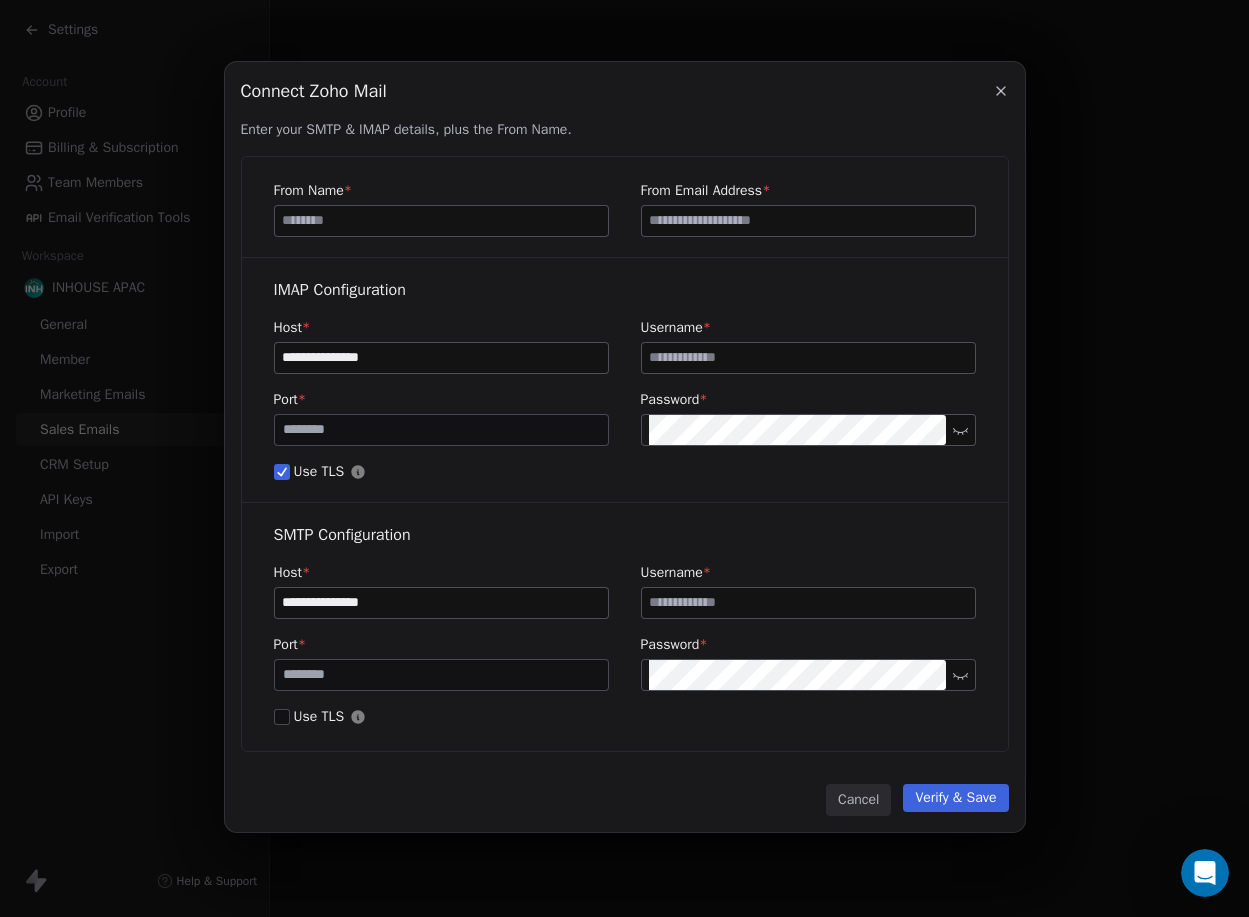 click on "Cancel" at bounding box center [858, 800] 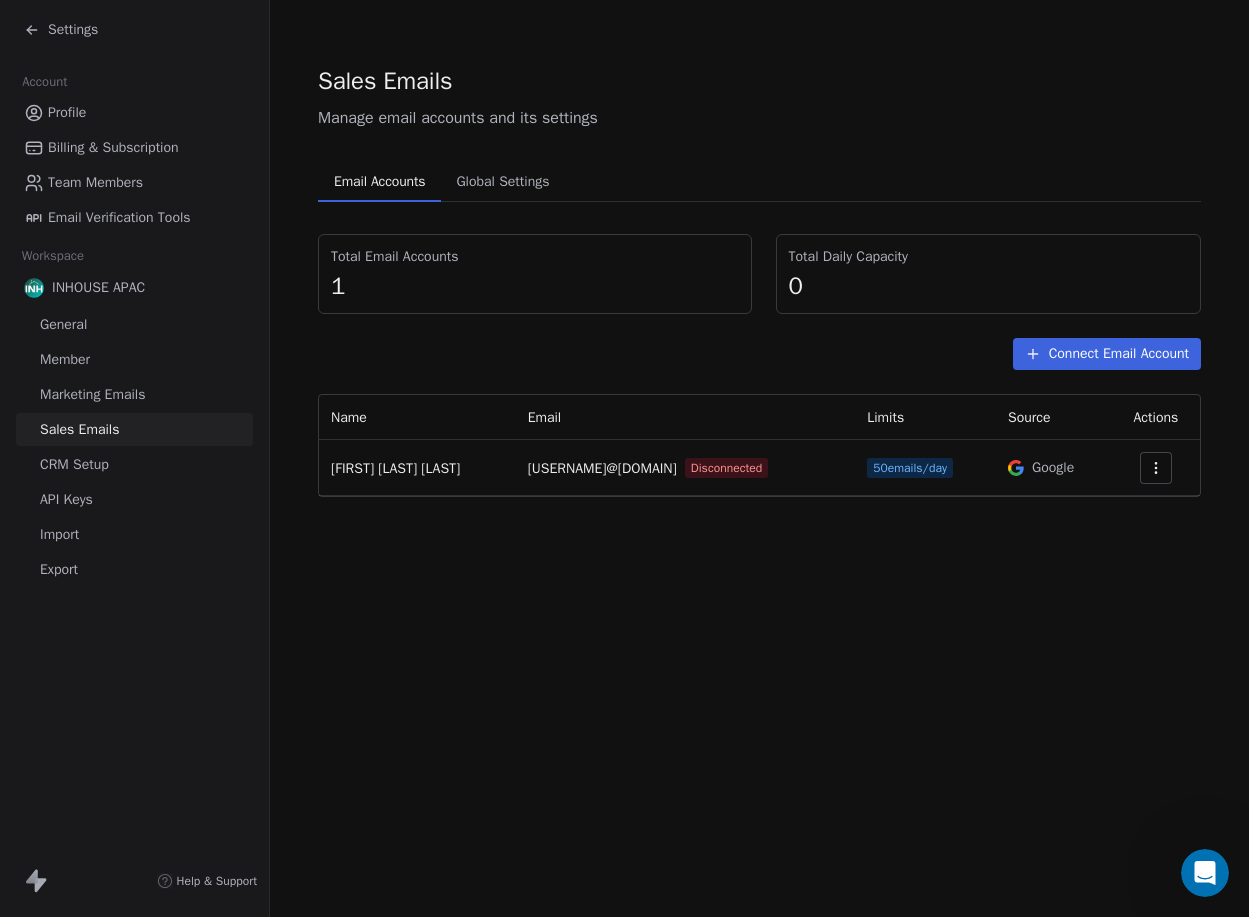 click on "Connect Email Account" at bounding box center (1107, 354) 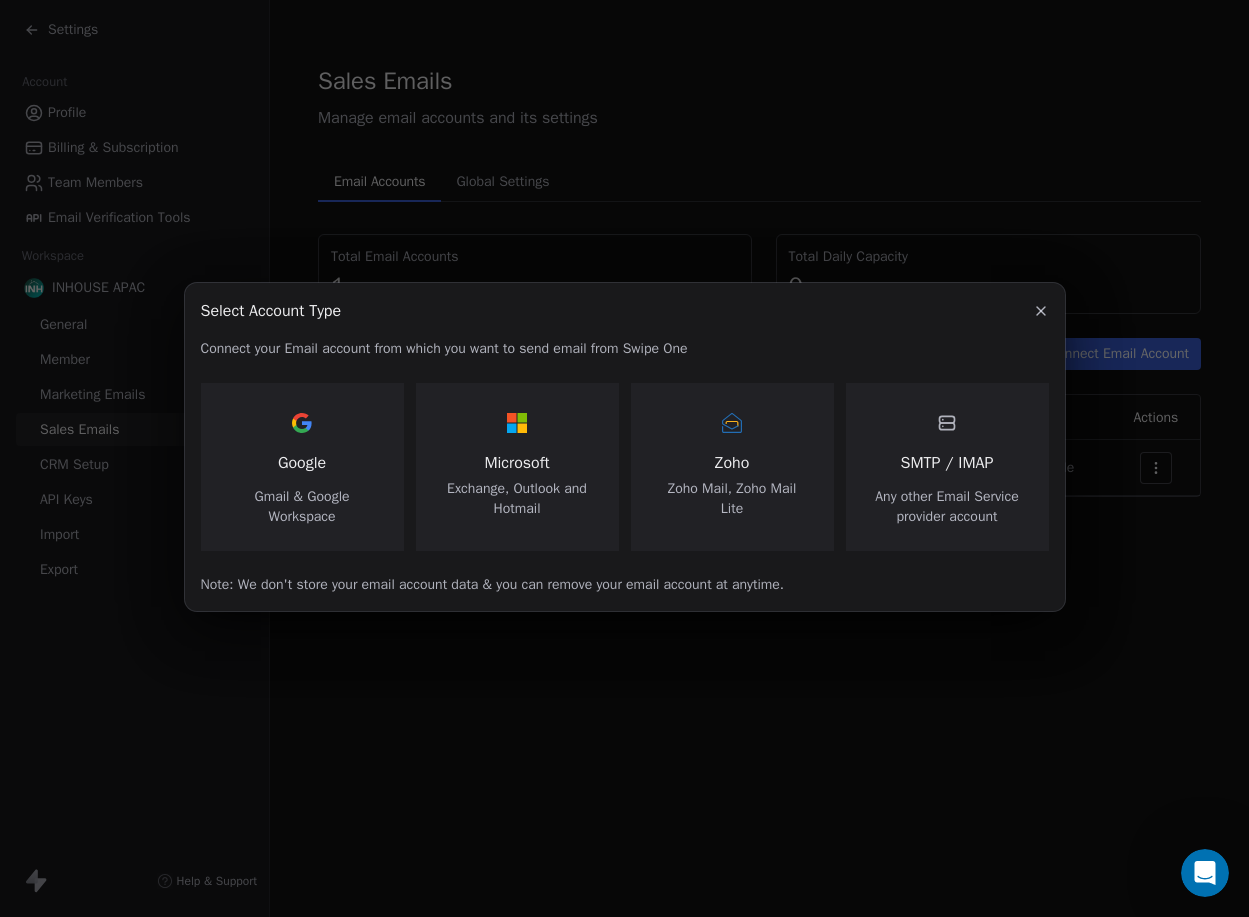 click on "Zoho" at bounding box center (732, 463) 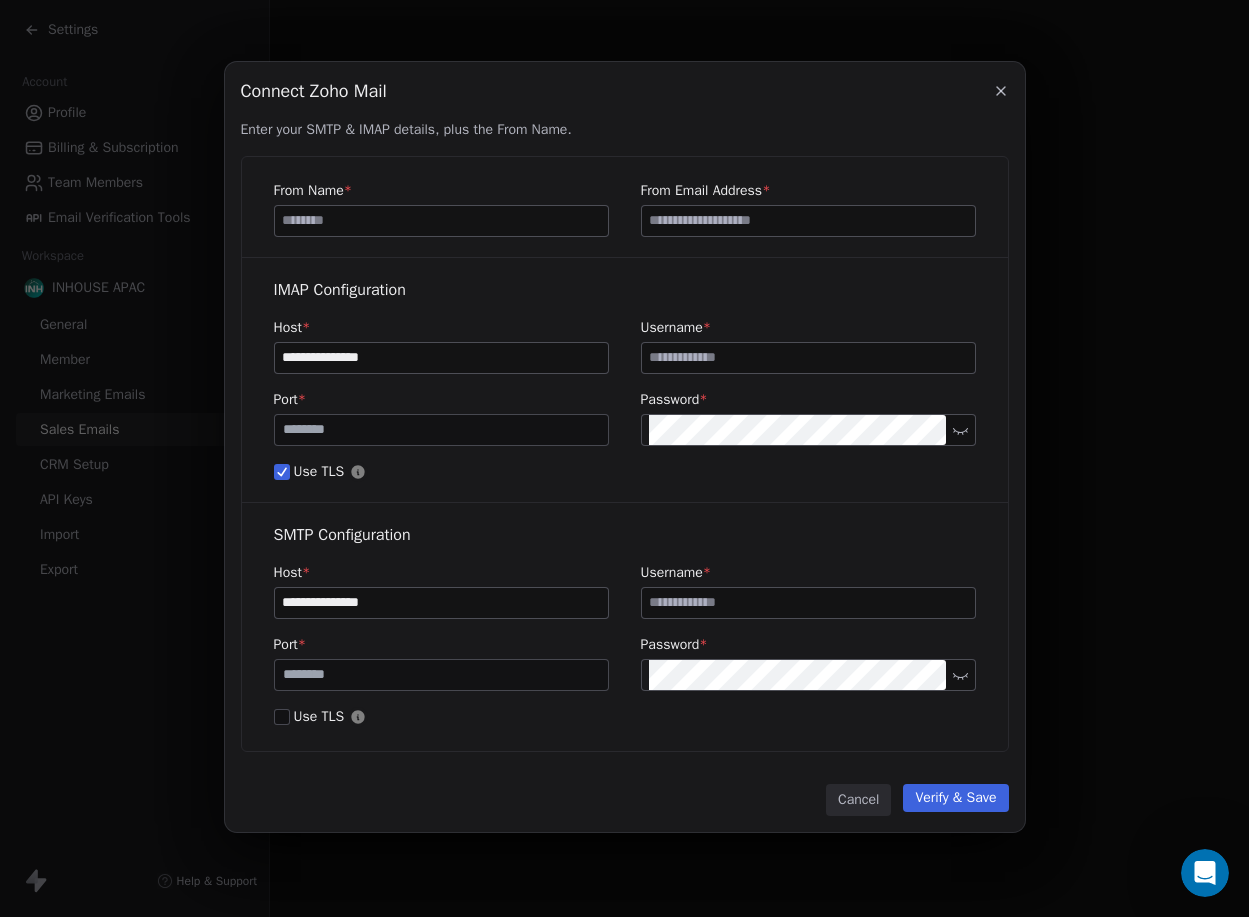 click 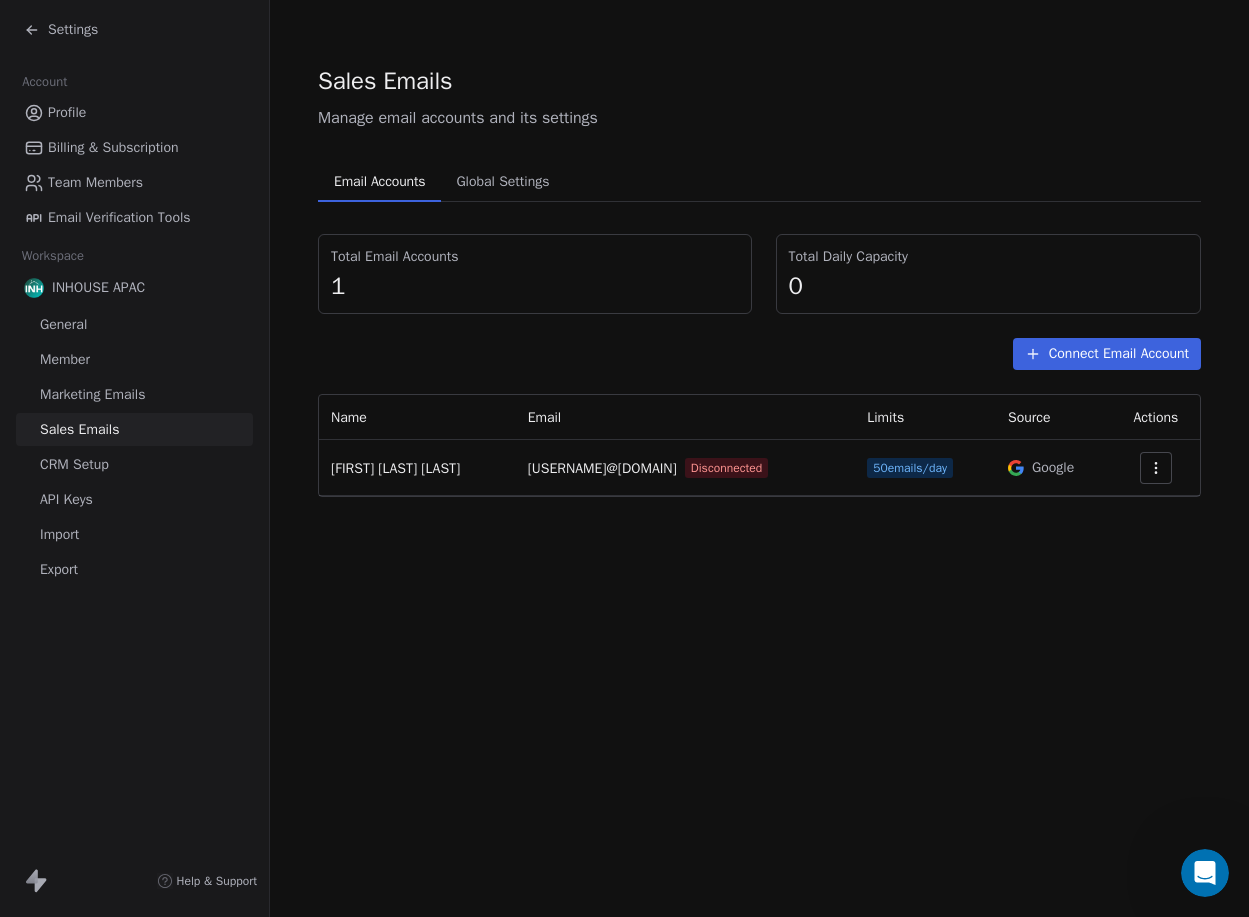 click 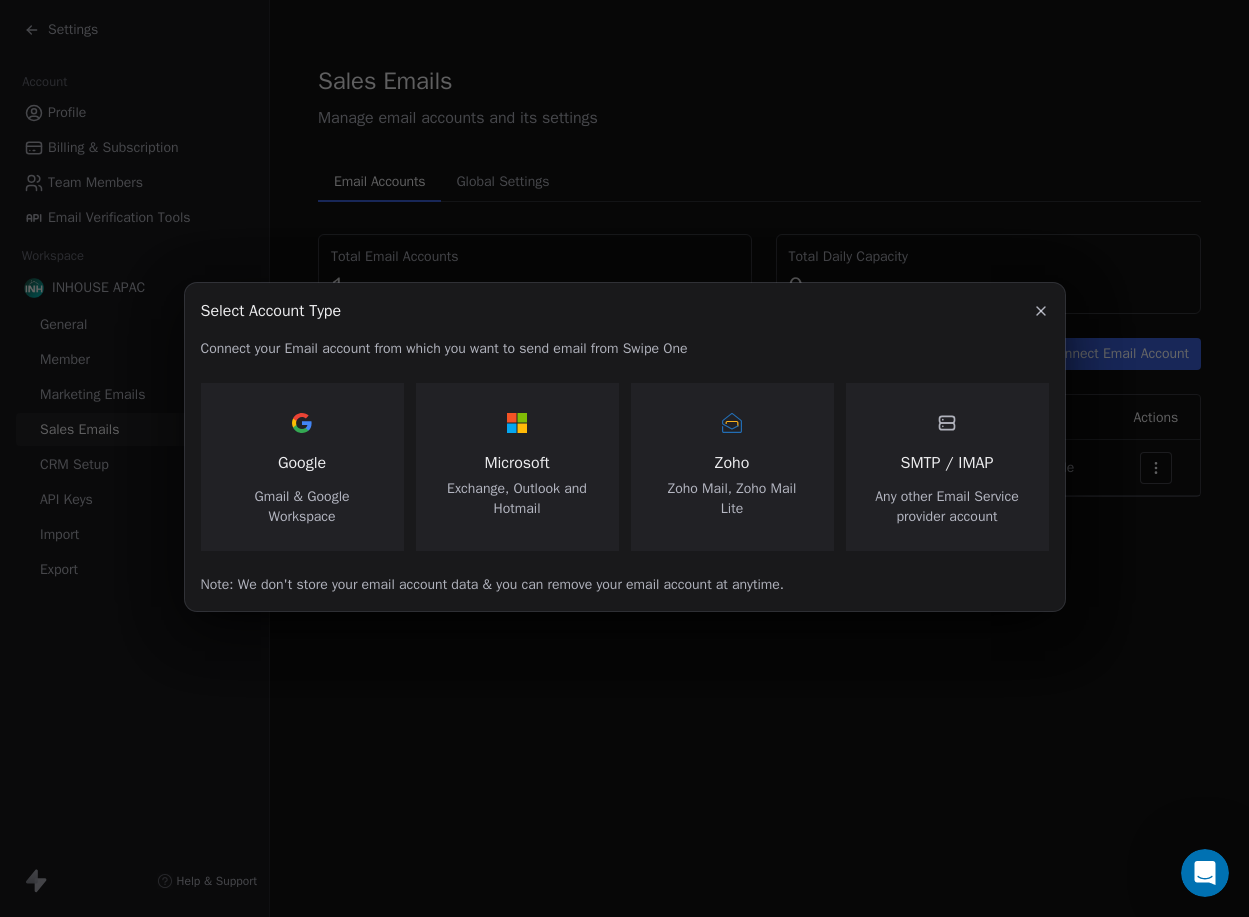 click on "Gmail & Google Workspace" at bounding box center (302, 507) 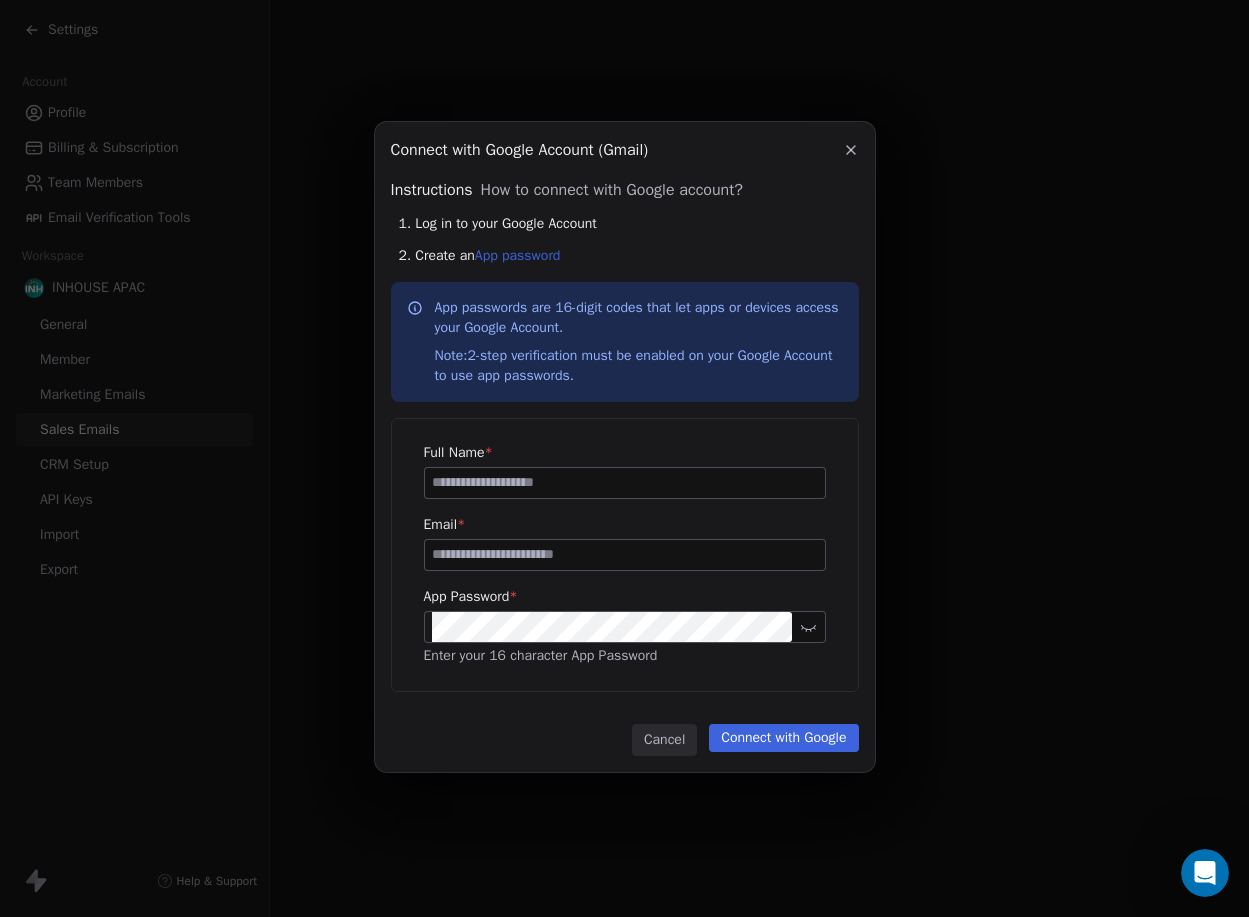 type 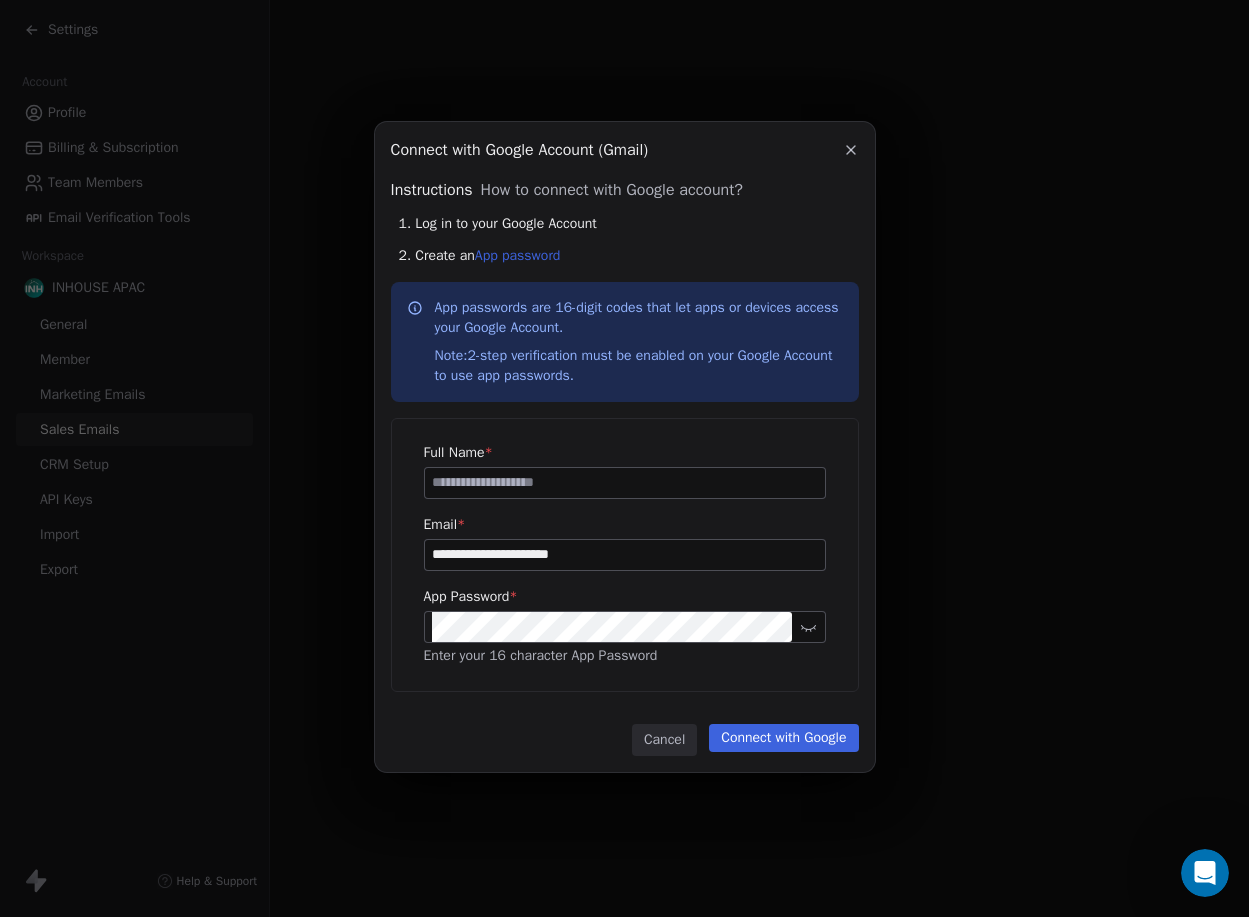 click 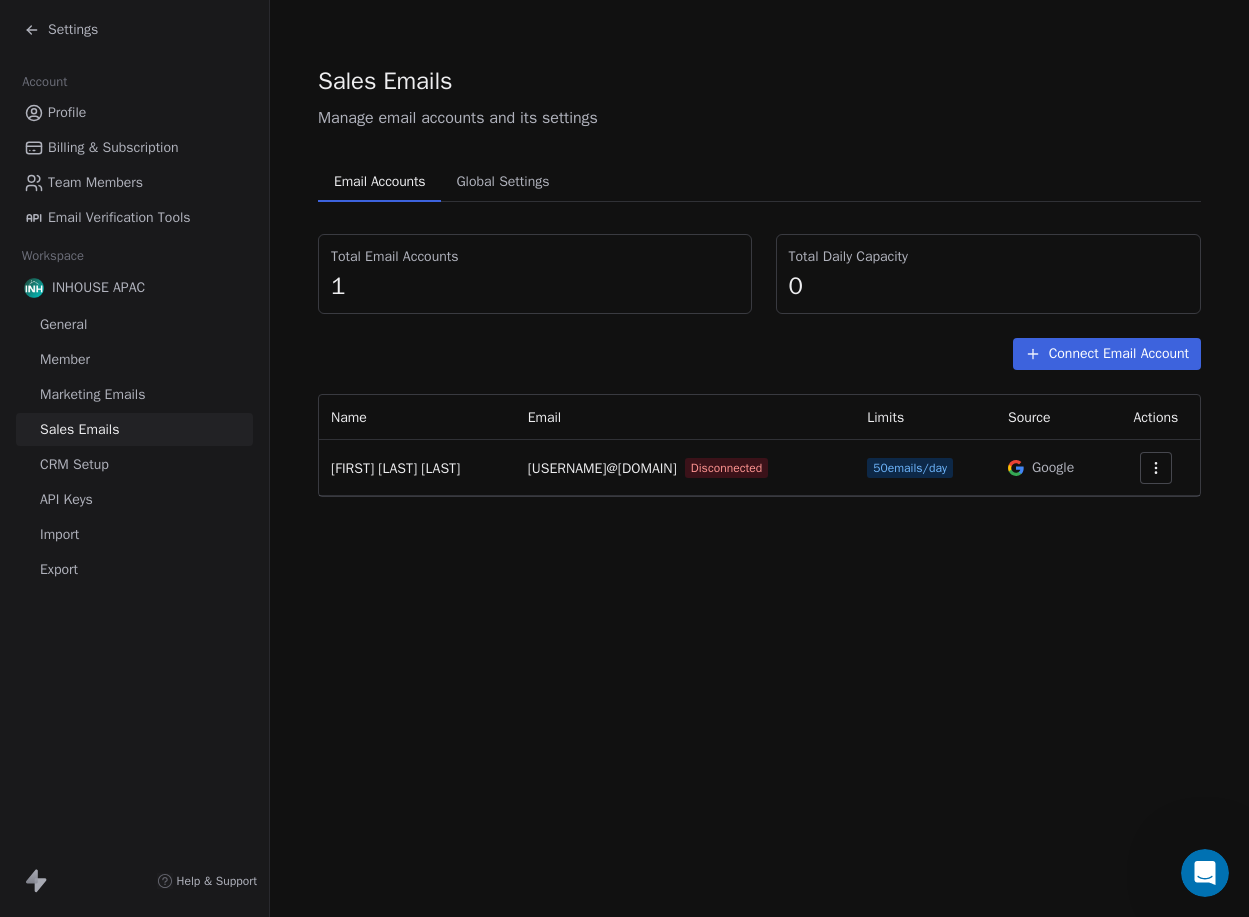 click on "Connect Email Account" at bounding box center (1107, 354) 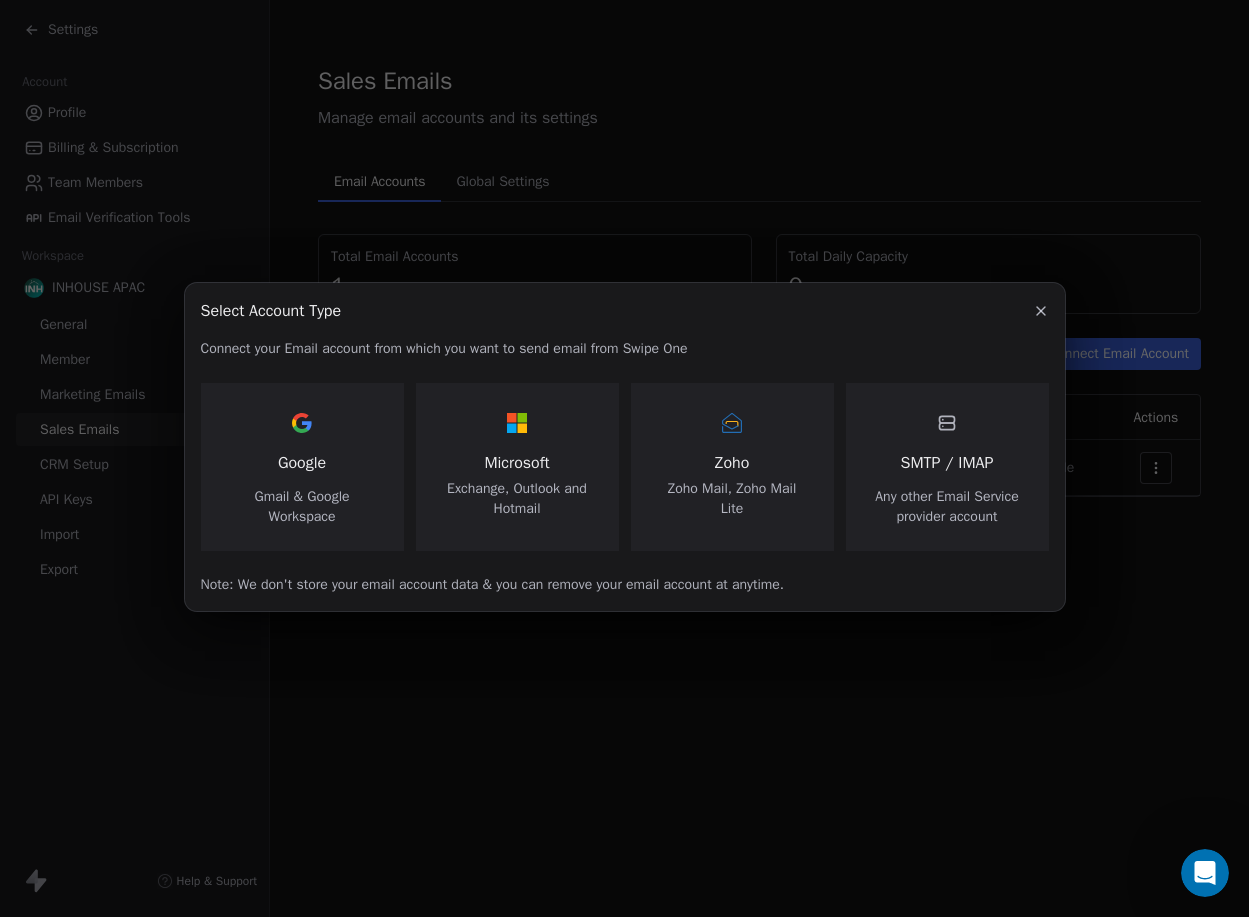 click on "Zoho" at bounding box center (732, 463) 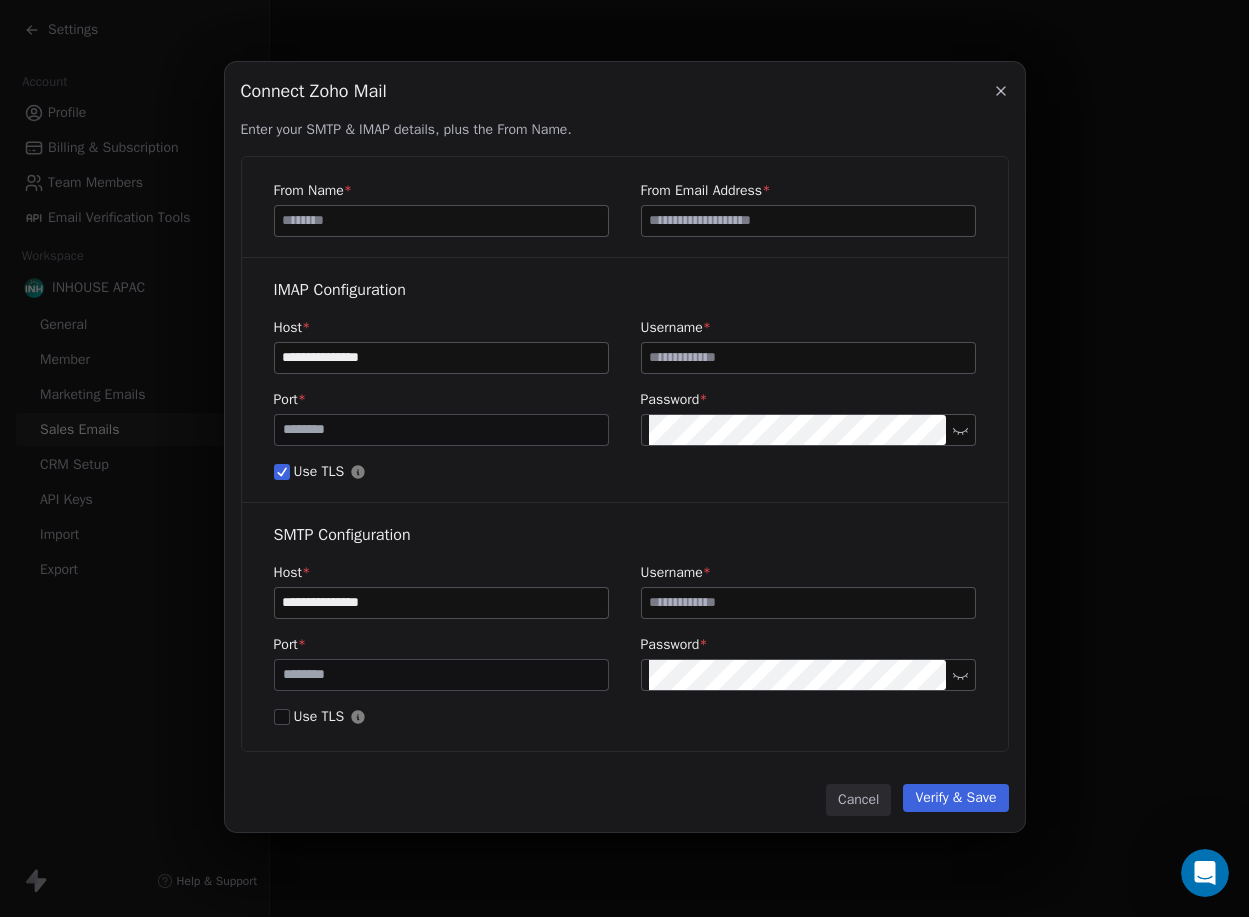 click on "Use TLS" at bounding box center [282, 717] 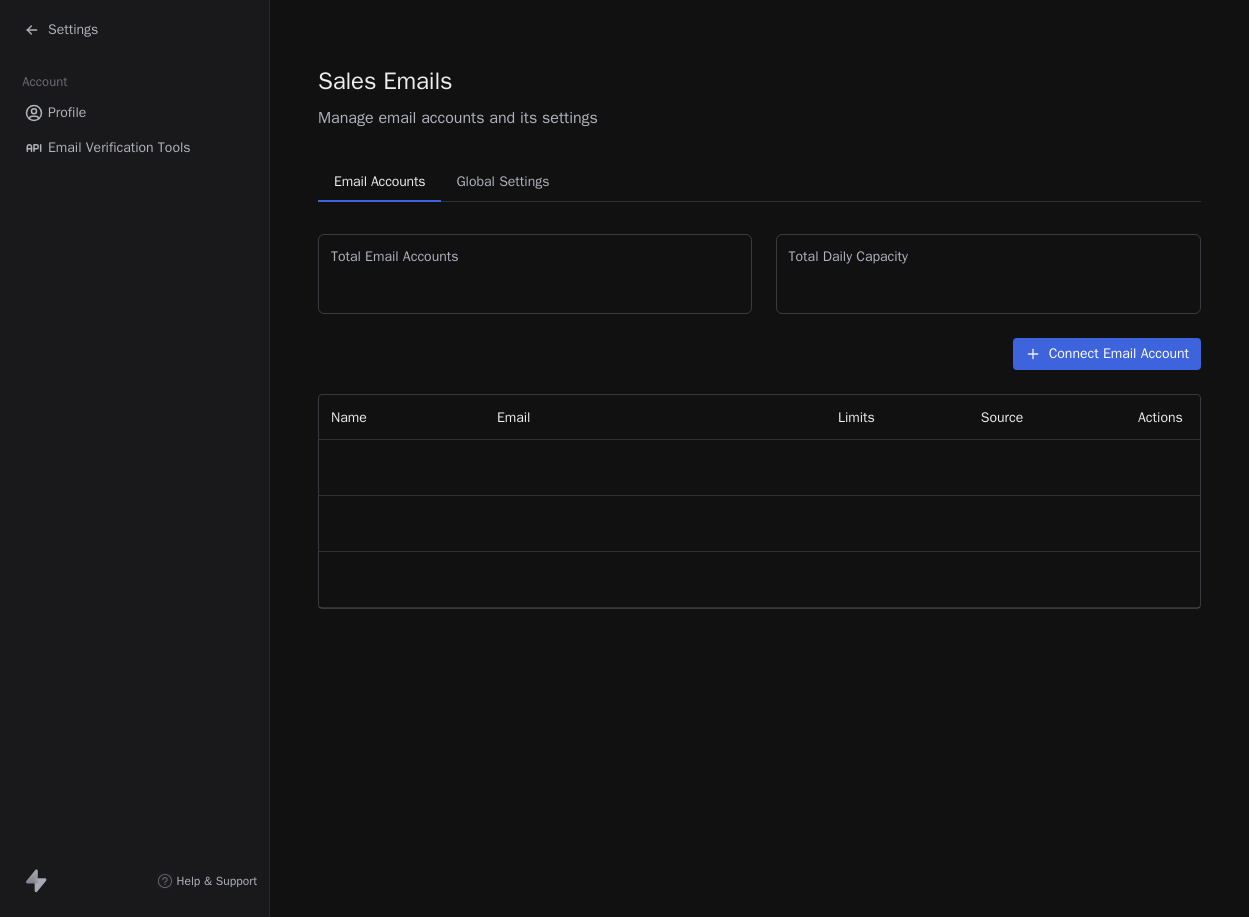 scroll, scrollTop: 0, scrollLeft: 0, axis: both 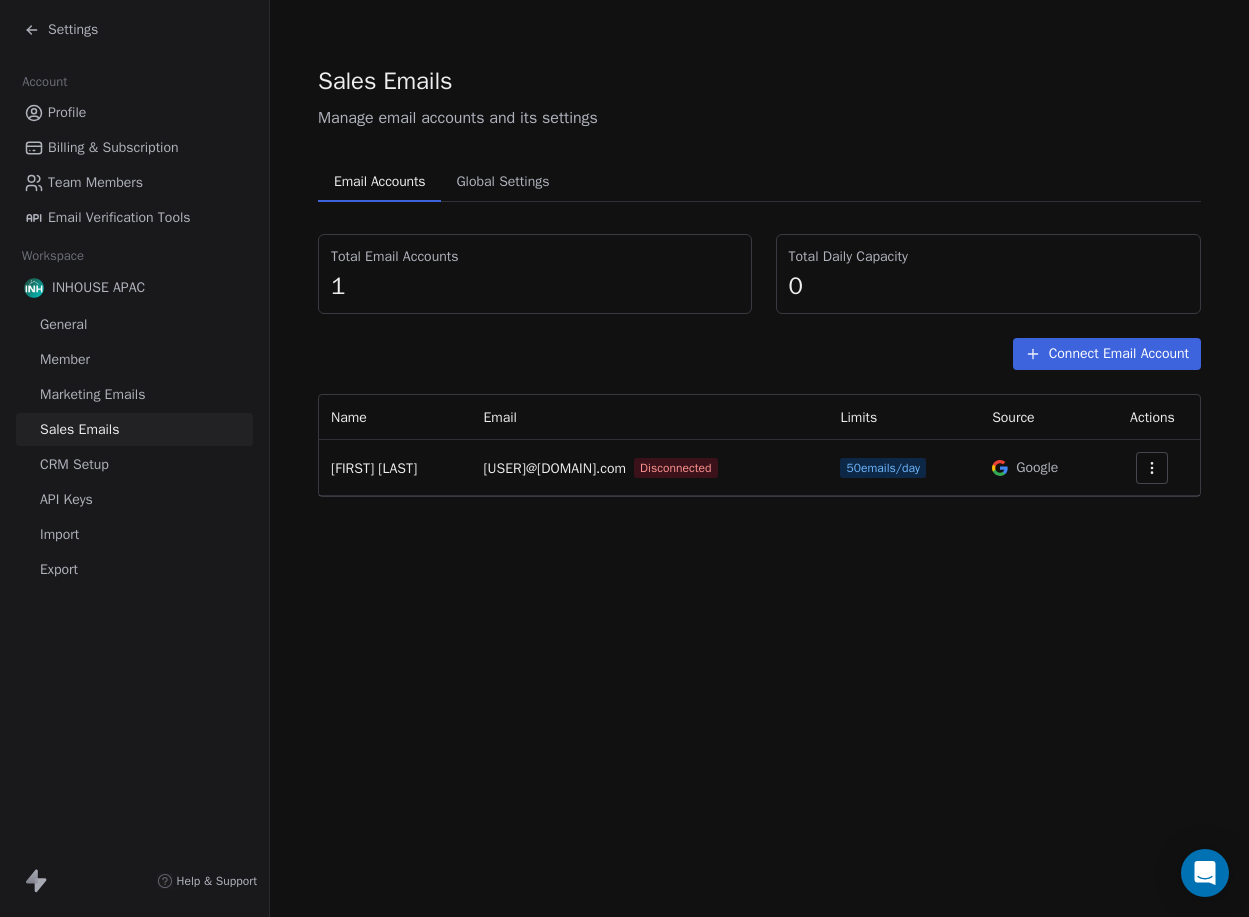 click on "Connect Email Account" at bounding box center (1107, 354) 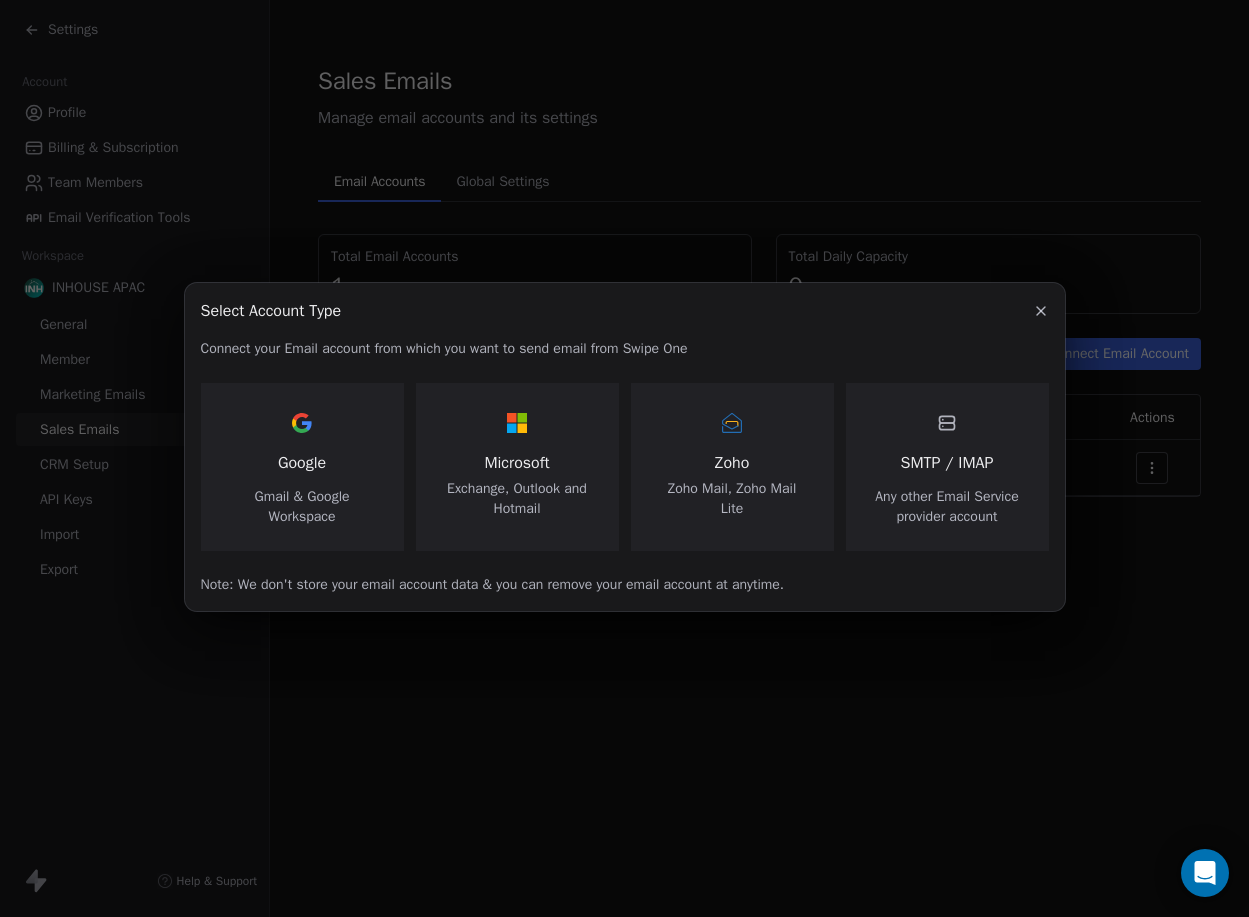 click on "Zoho Zoho Mail, Zoho Mail Lite" at bounding box center [732, 463] 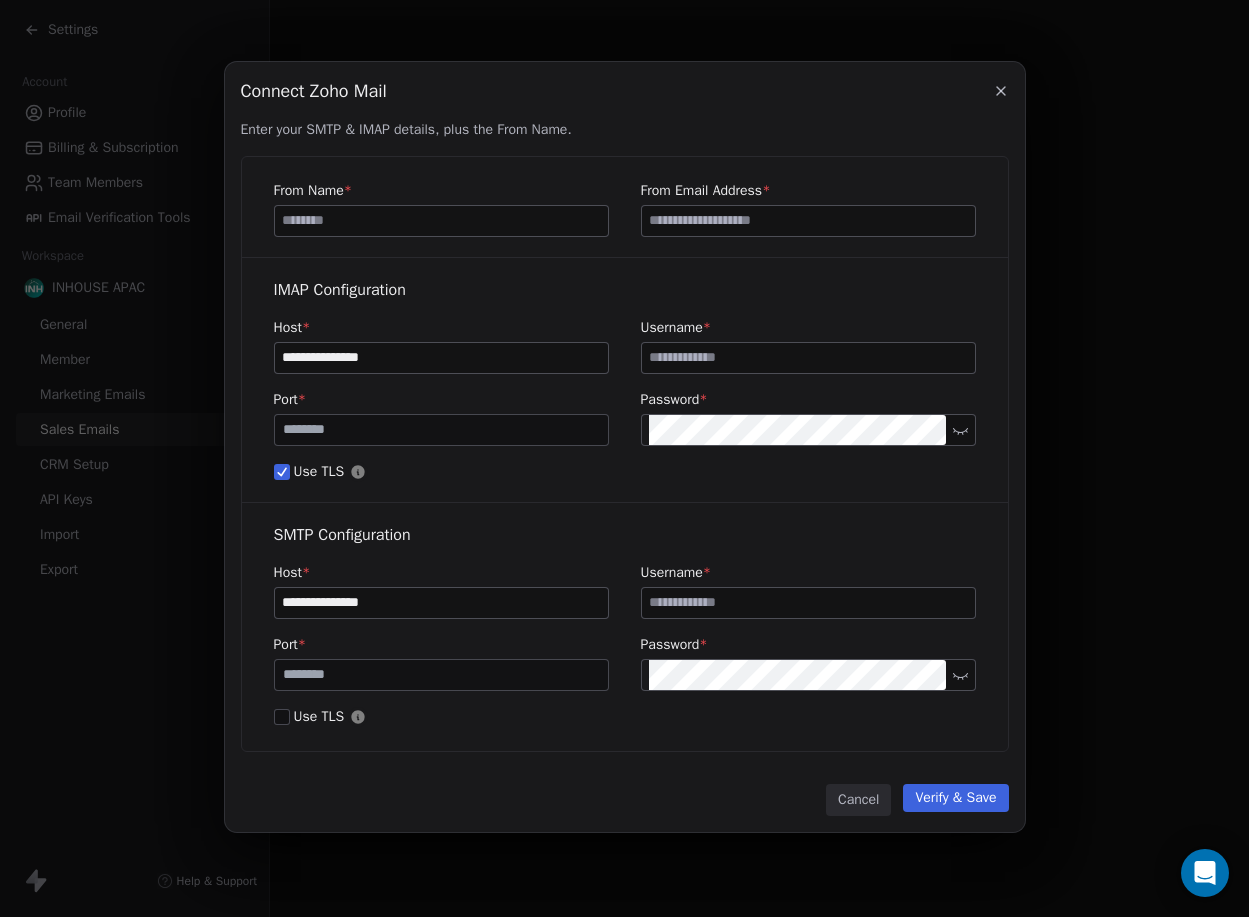 click at bounding box center [441, 221] 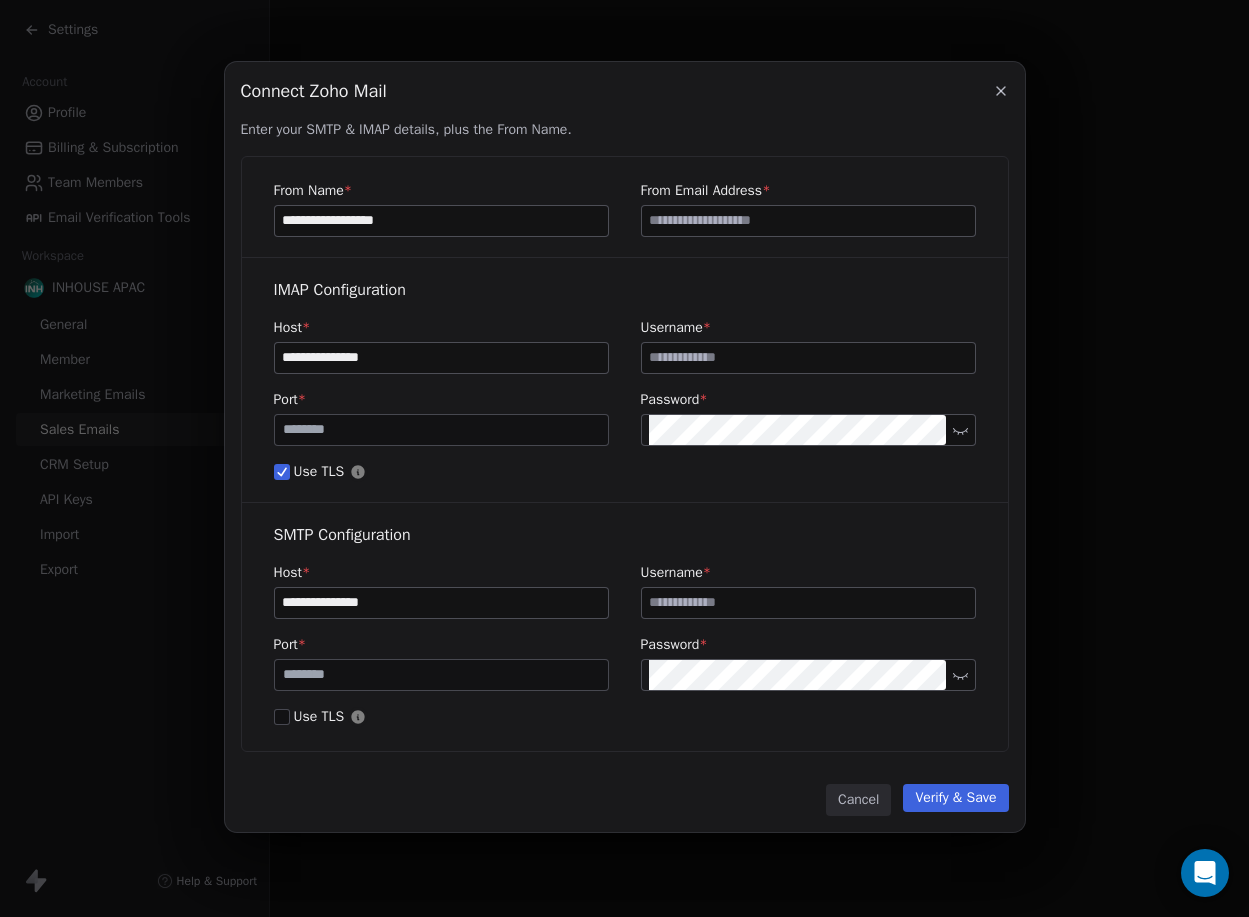 type on "**********" 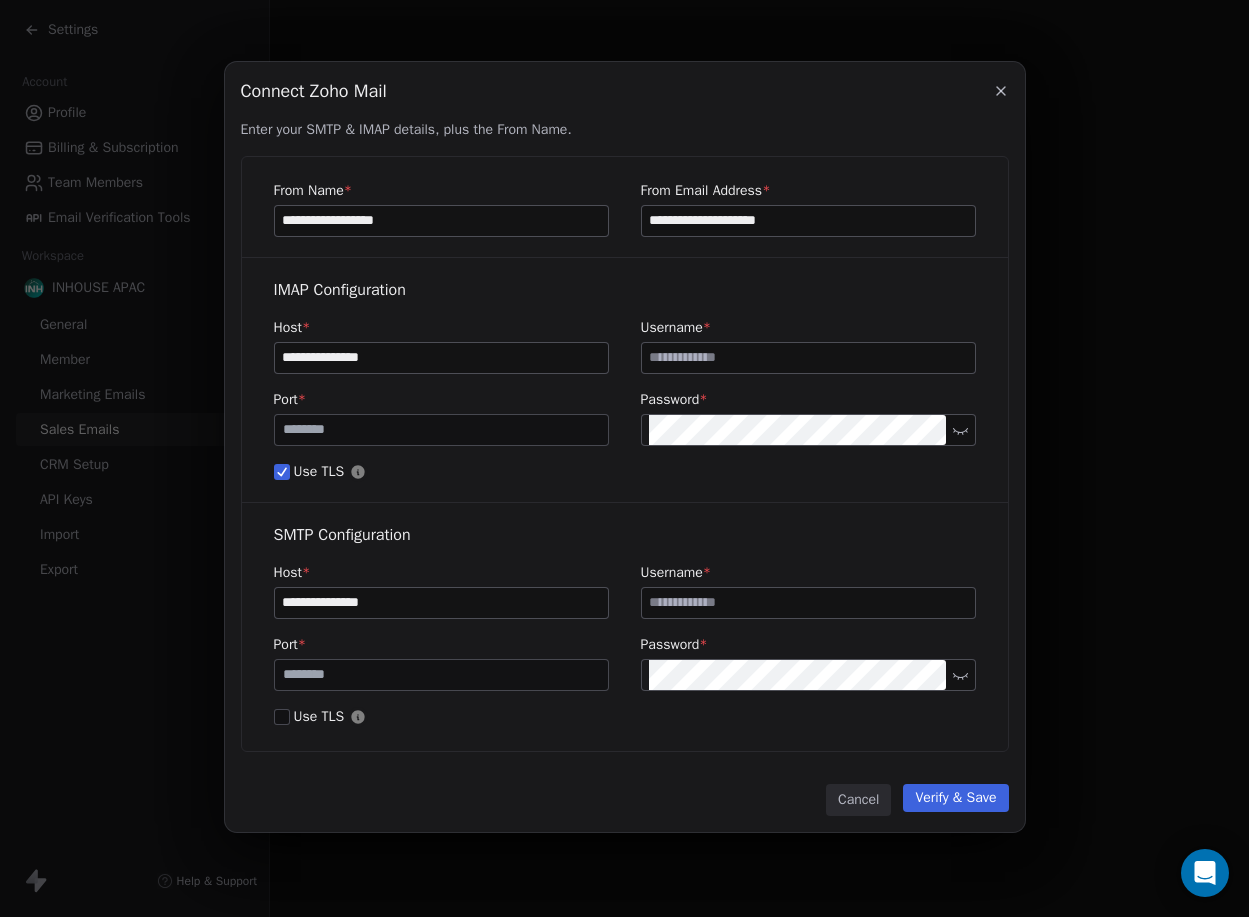 type on "**********" 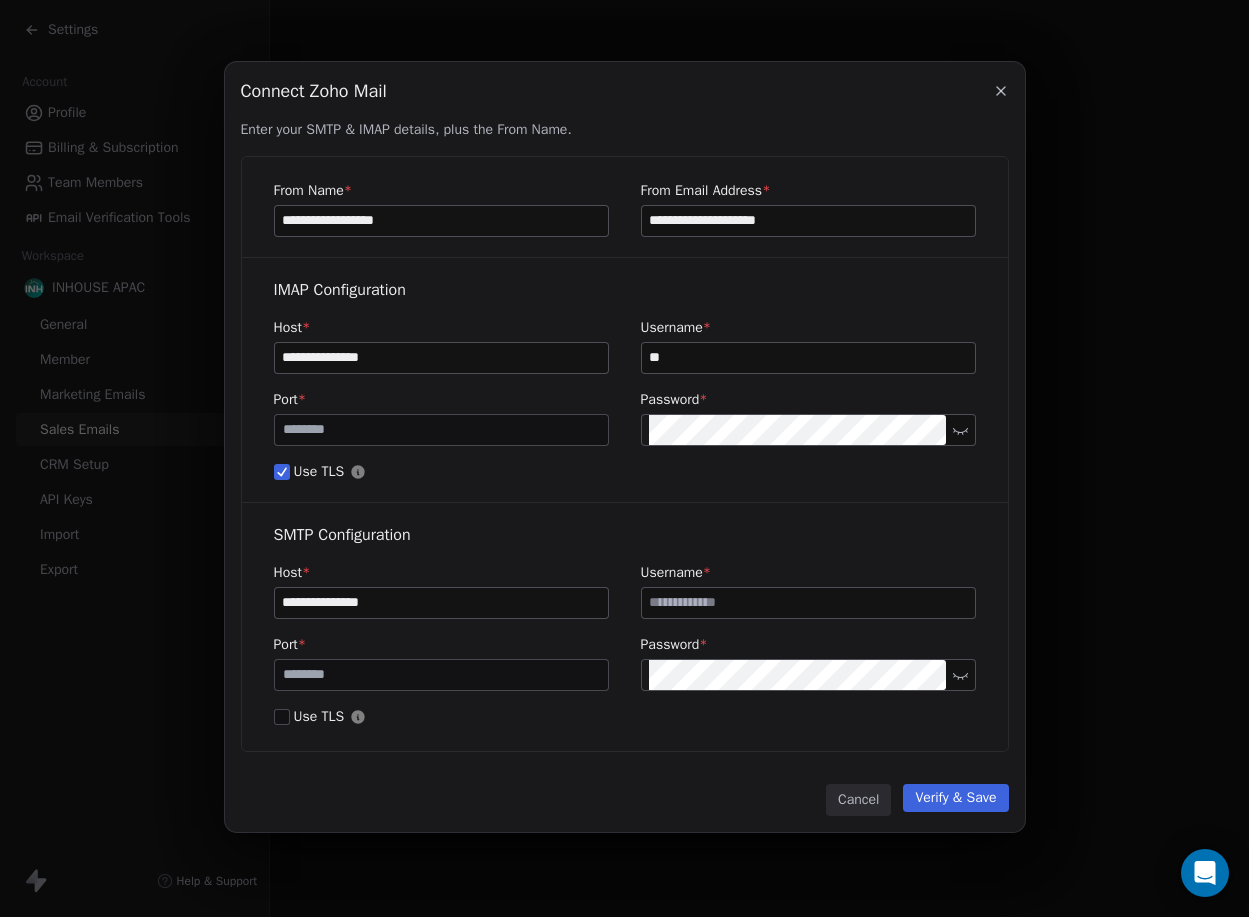 type on "*" 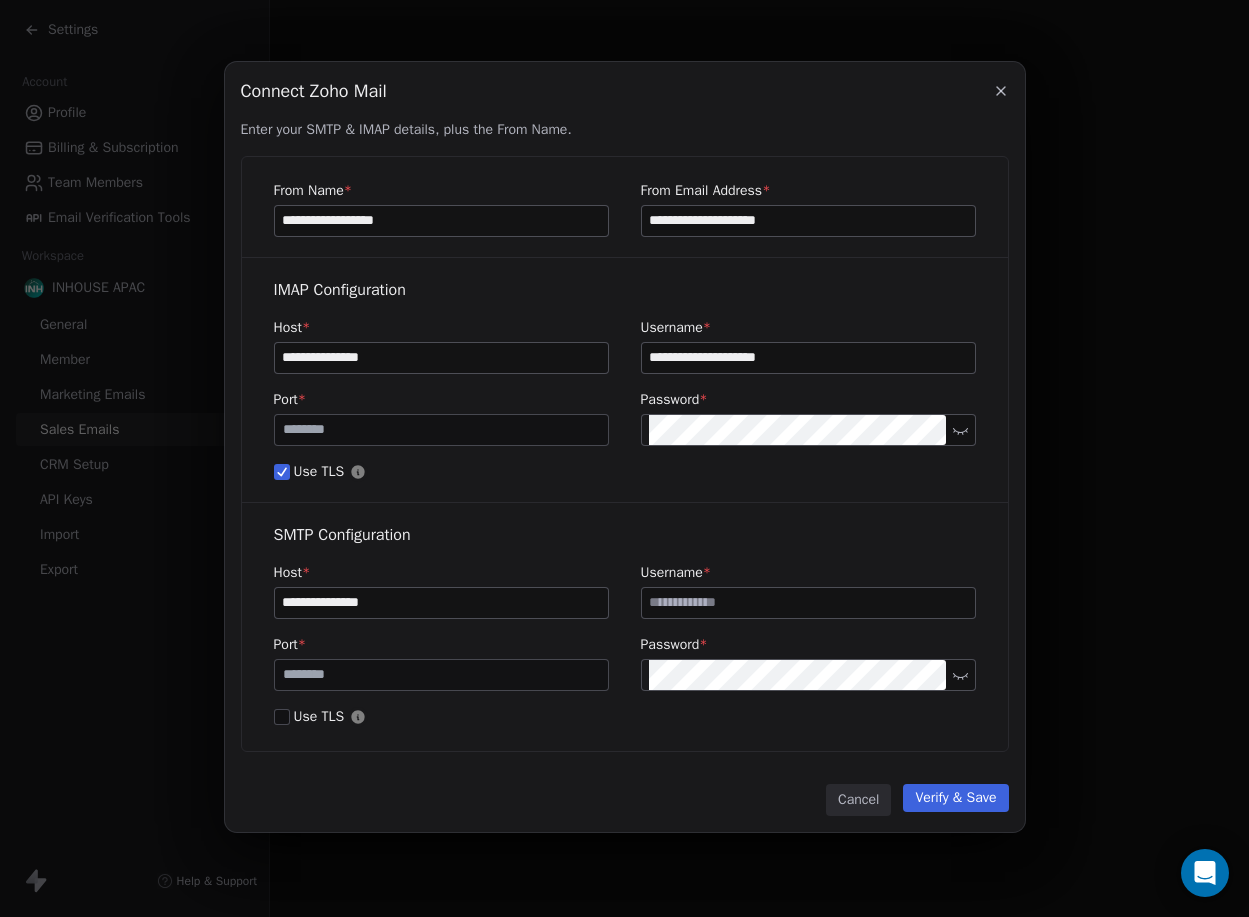 type on "**********" 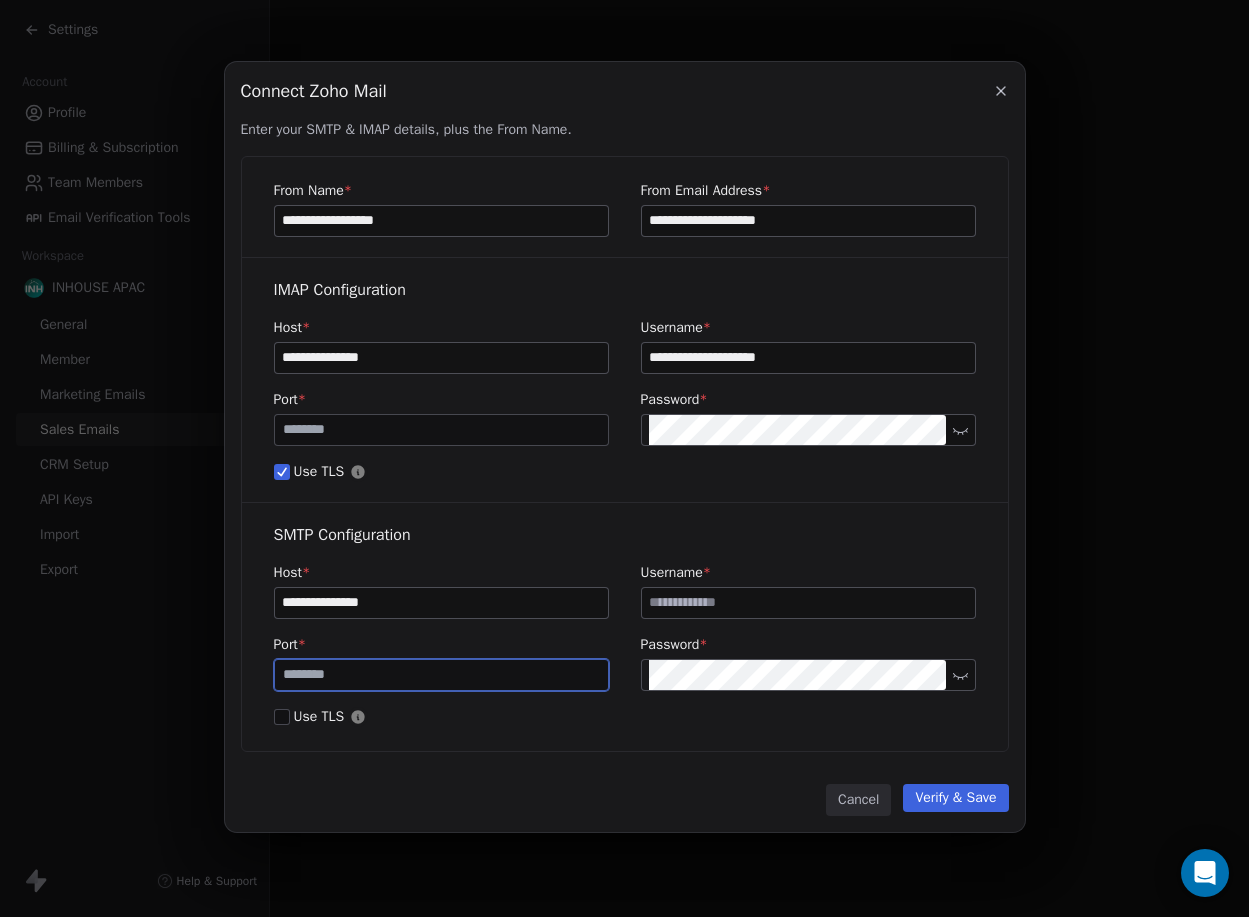drag, startPoint x: 324, startPoint y: 677, endPoint x: 133, endPoint y: 668, distance: 191.21193 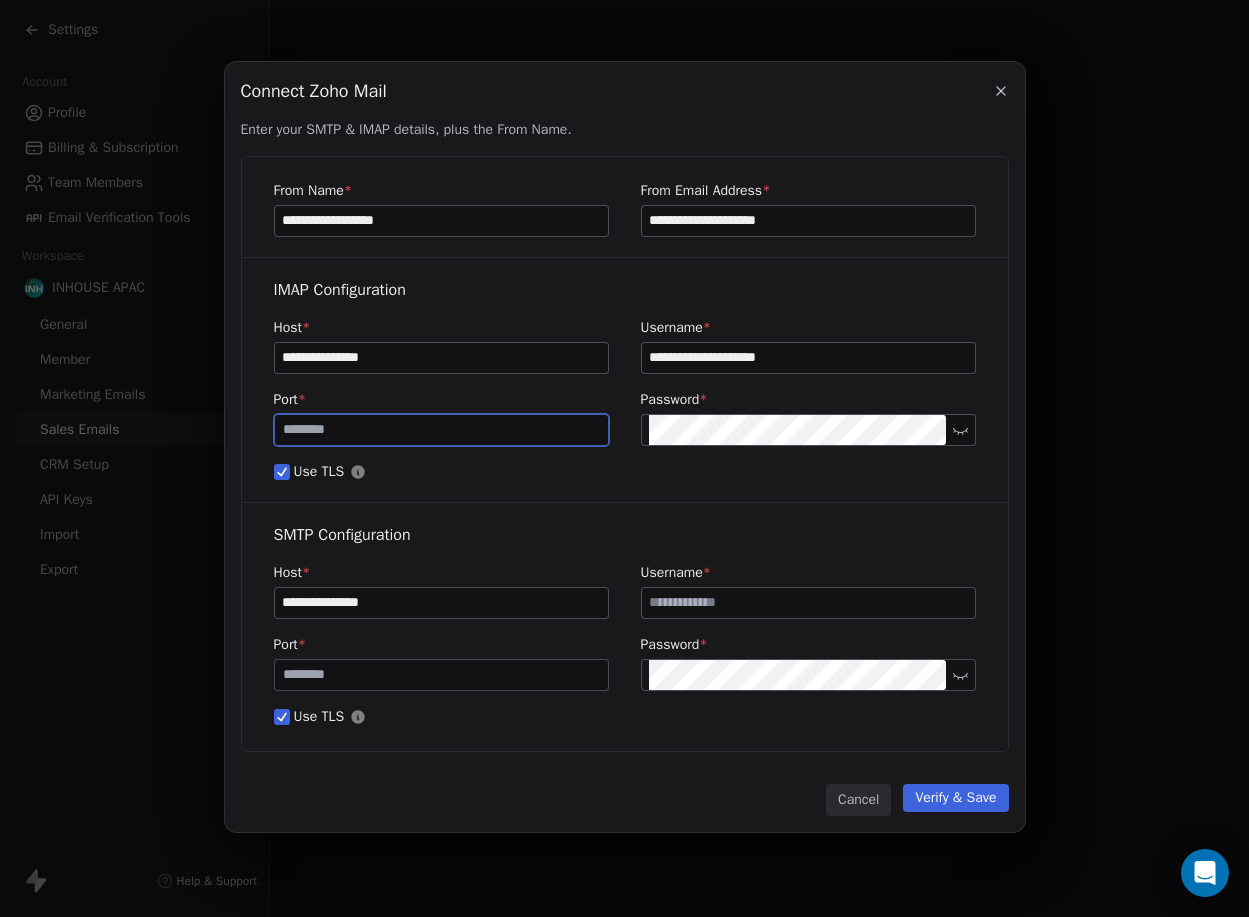 click on "***" at bounding box center (441, 429) 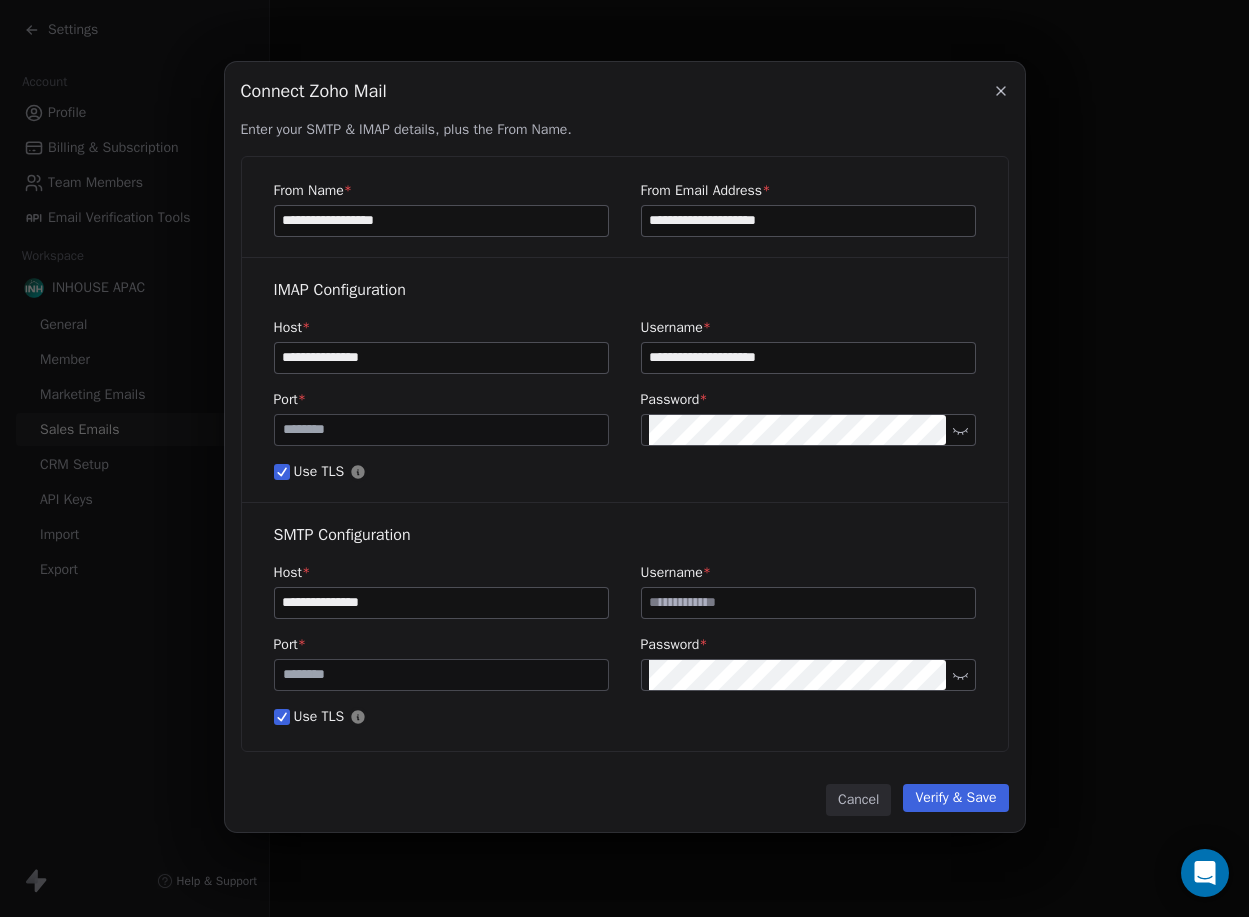 click on "**********" at bounding box center (625, 454) 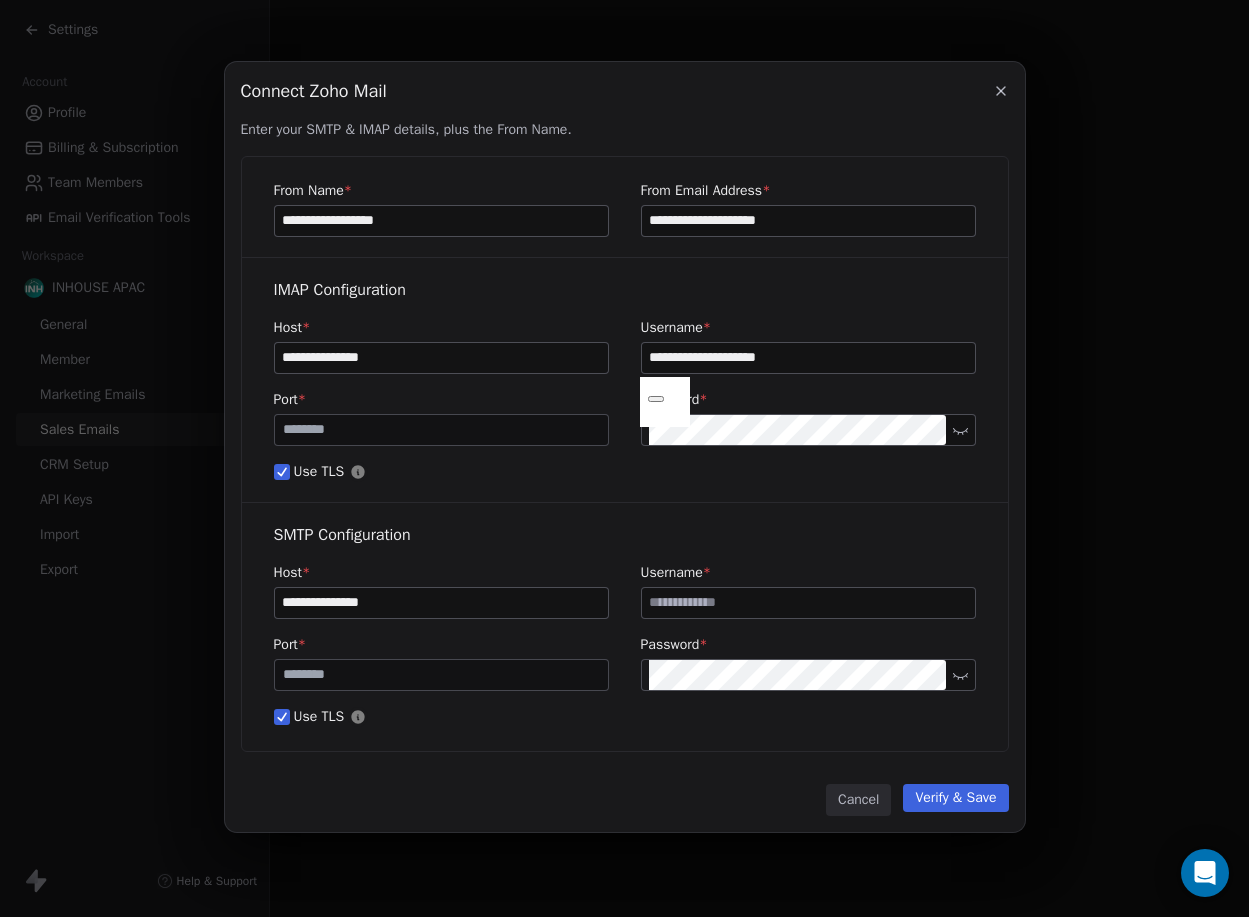 click at bounding box center [808, 603] 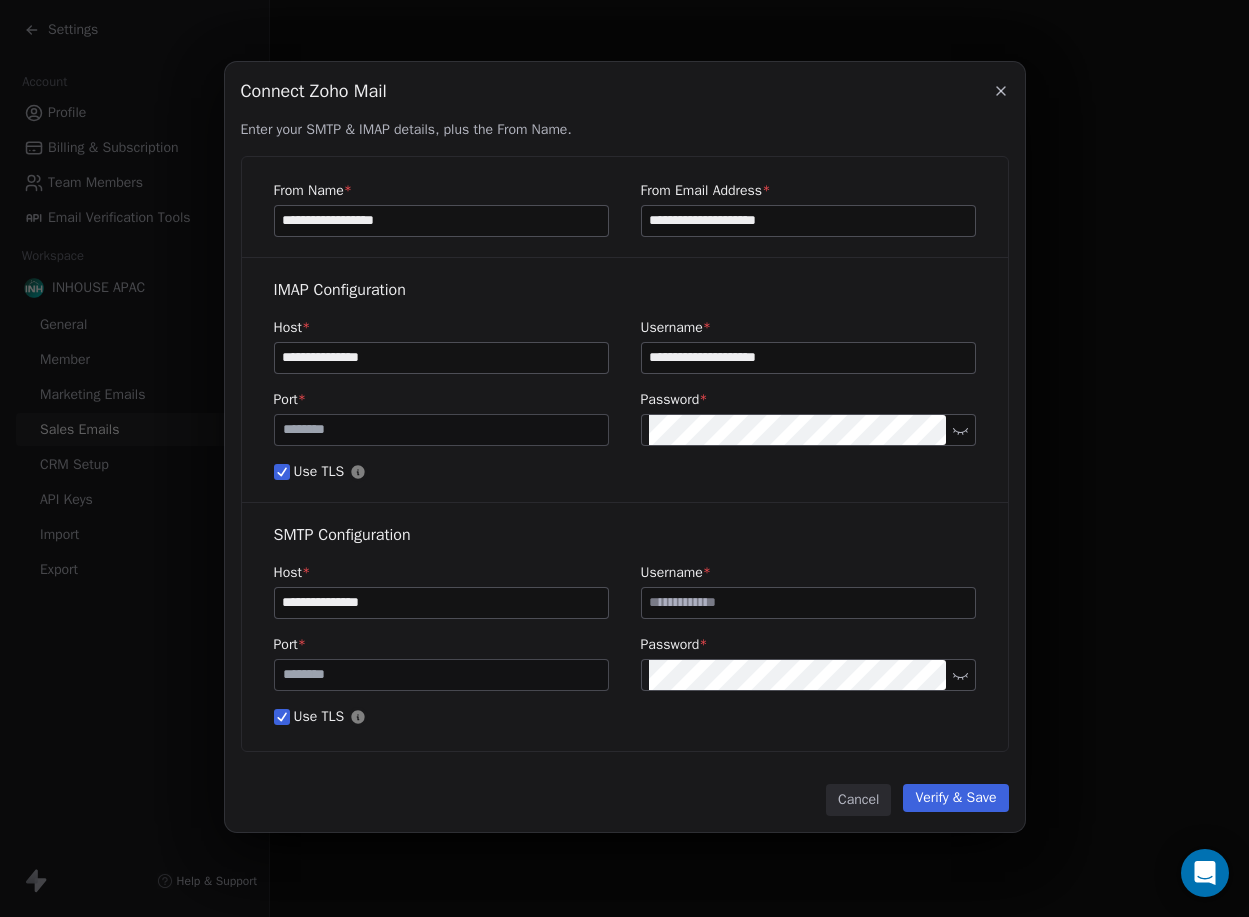 paste on "**********" 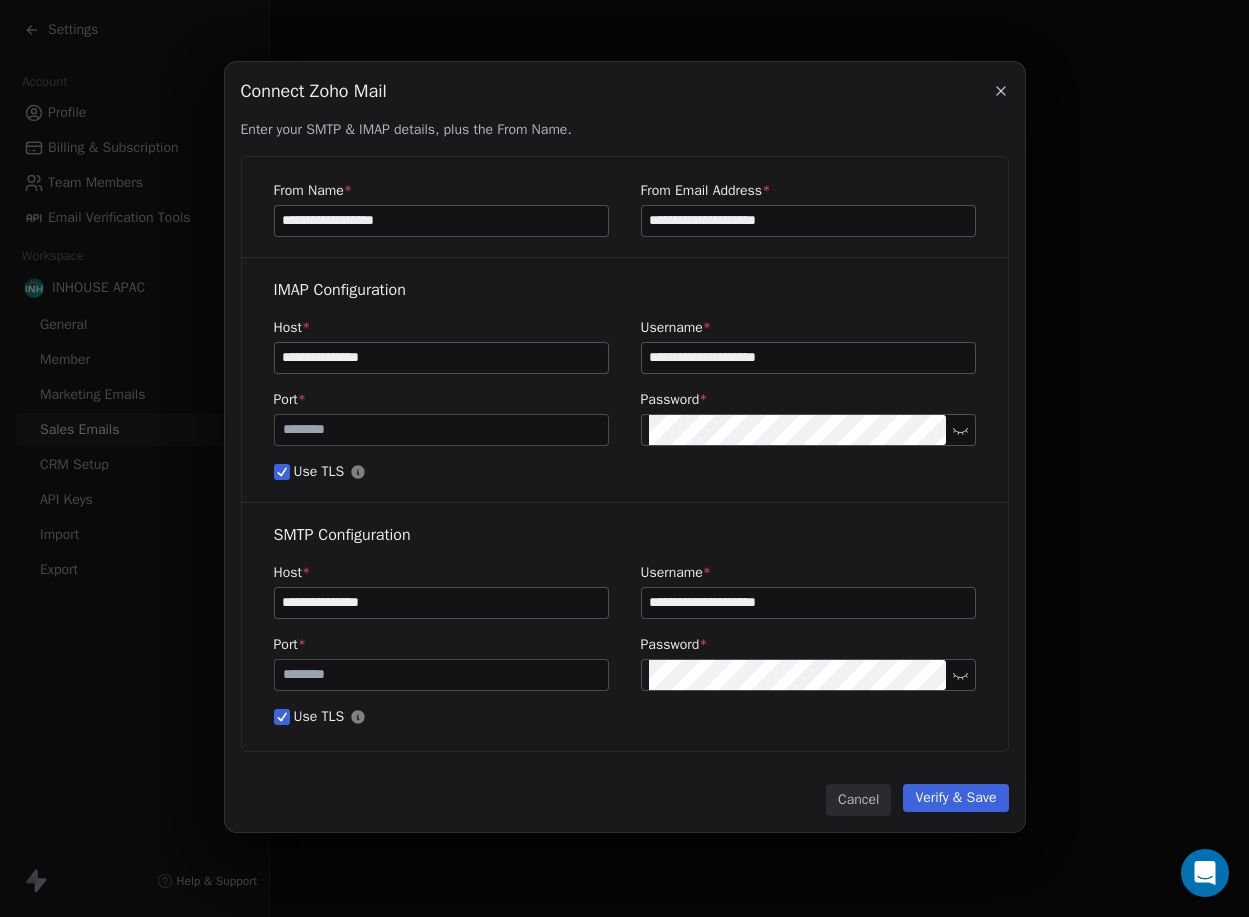 type on "**********" 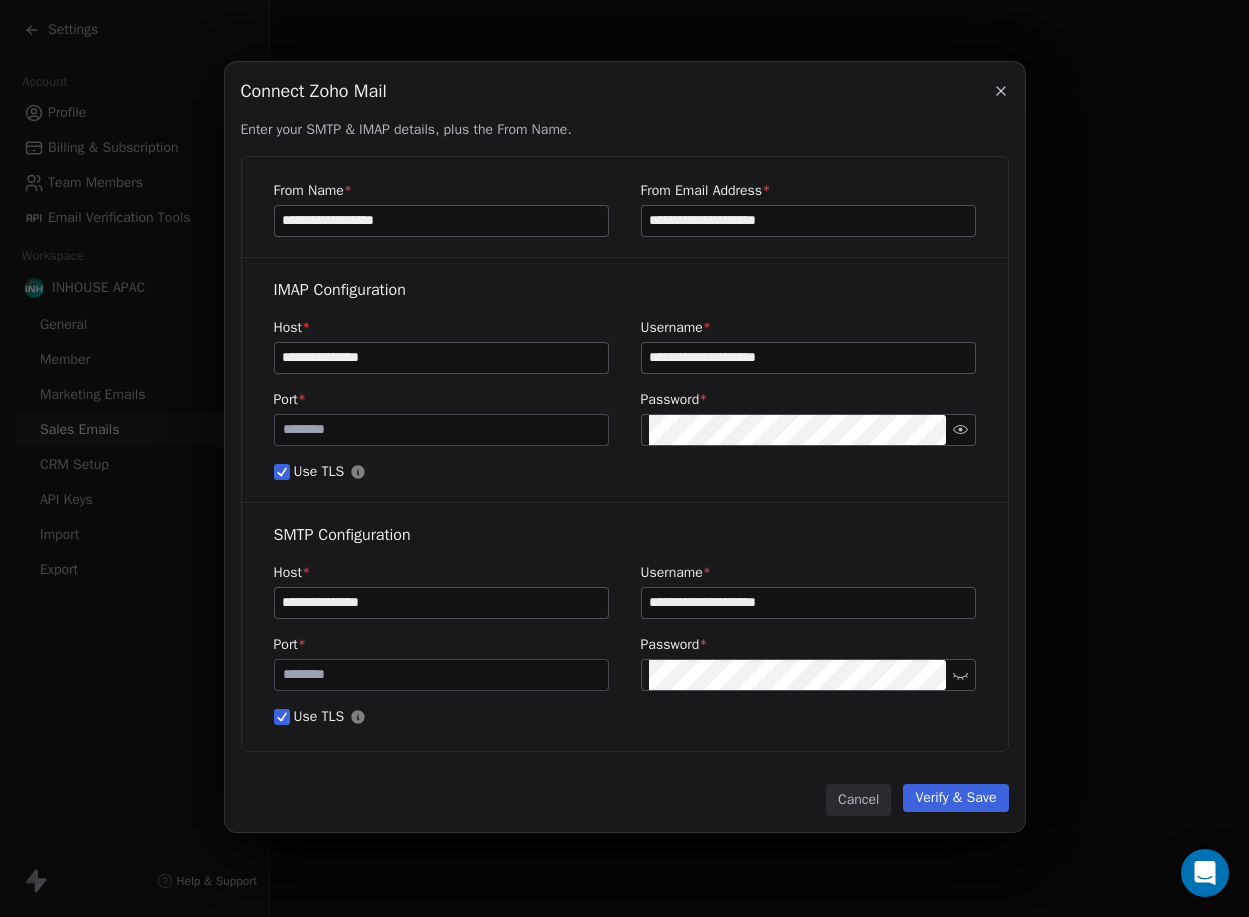 click 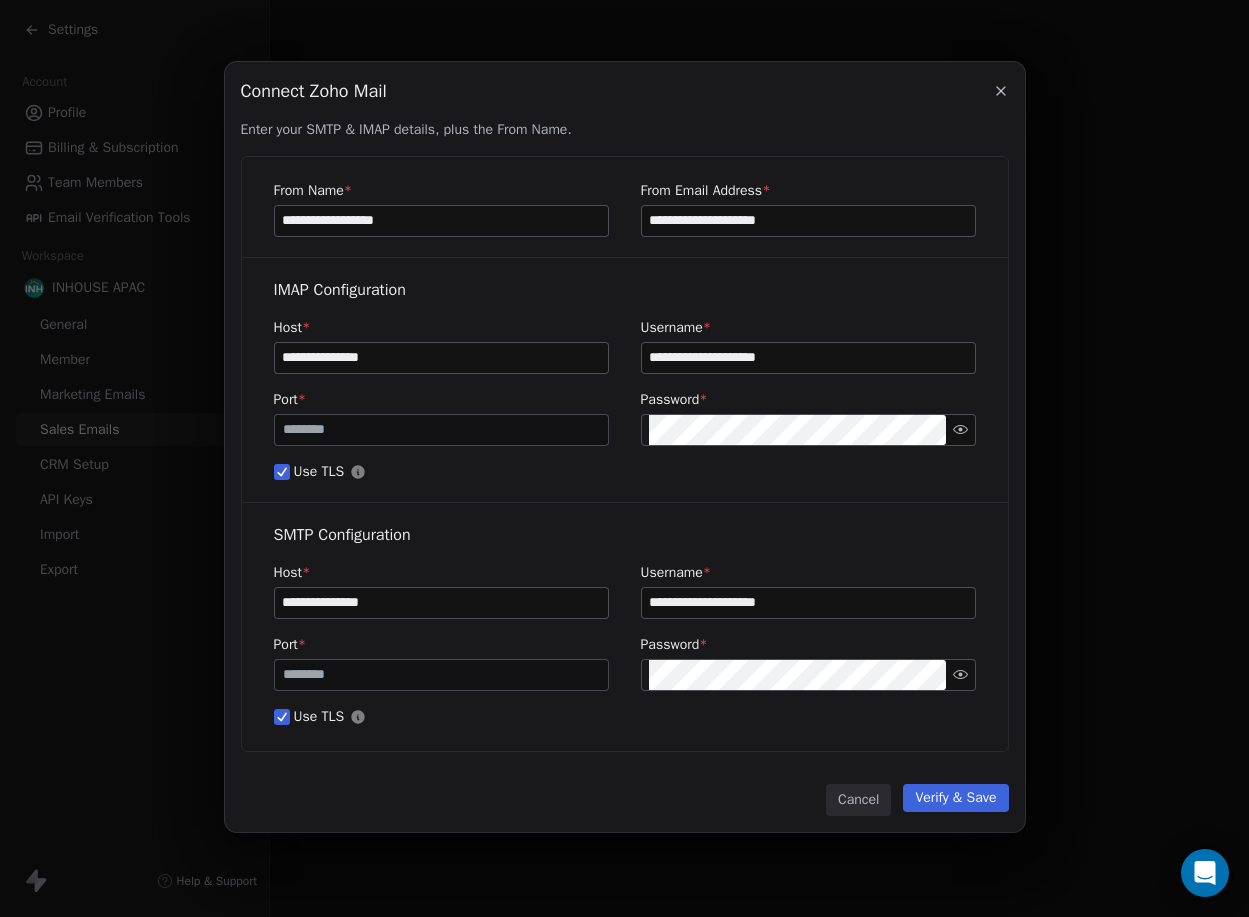 click on "**********" at bounding box center (625, 447) 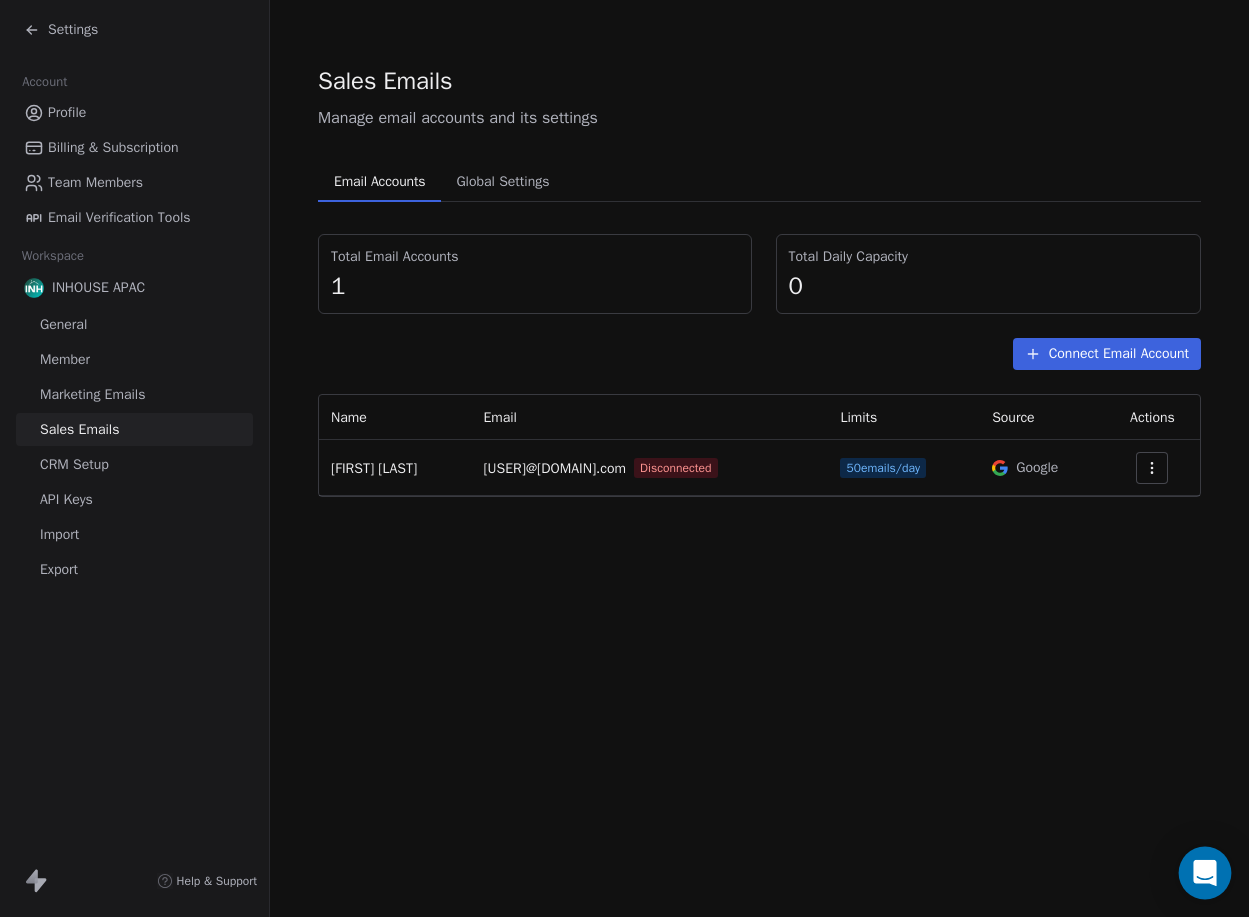 click 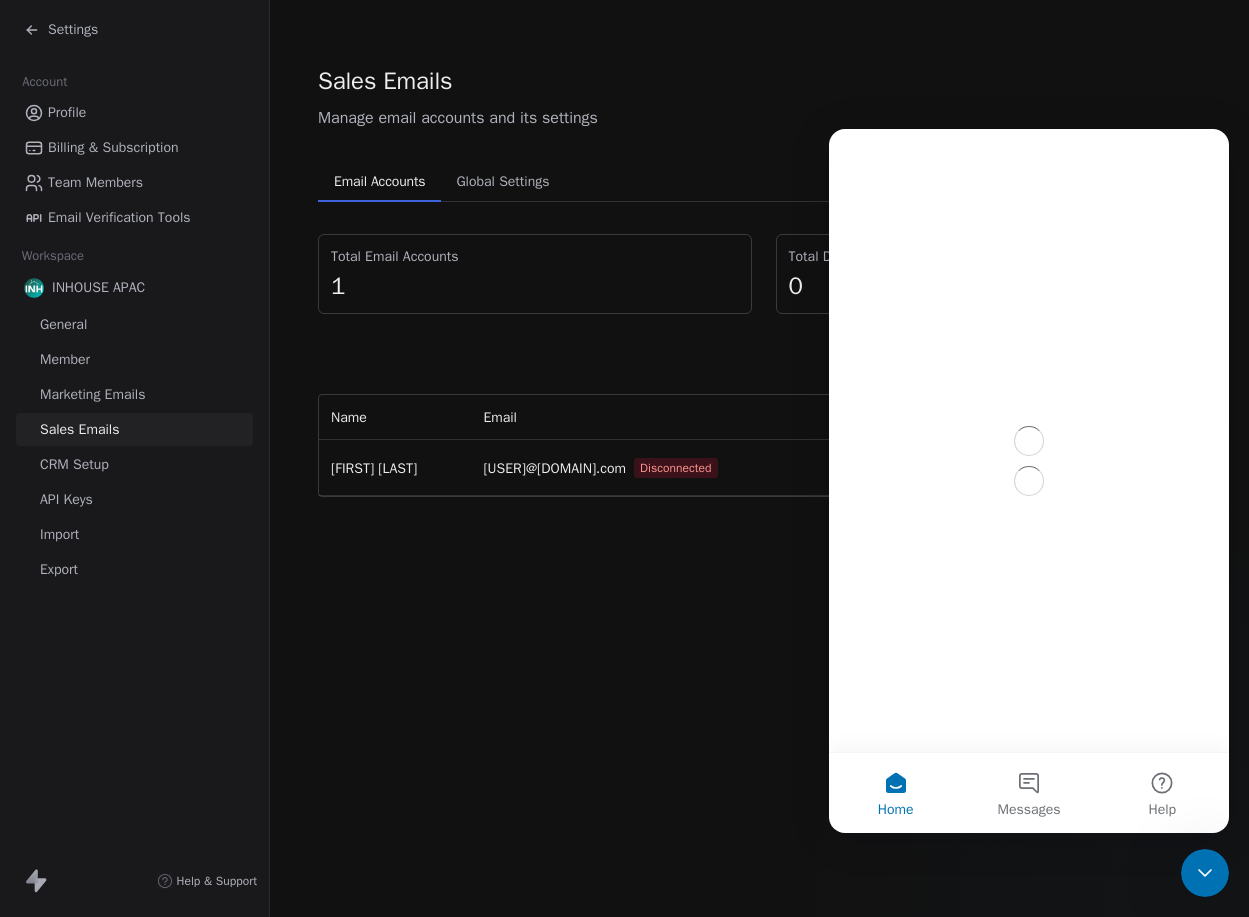 scroll, scrollTop: 0, scrollLeft: 0, axis: both 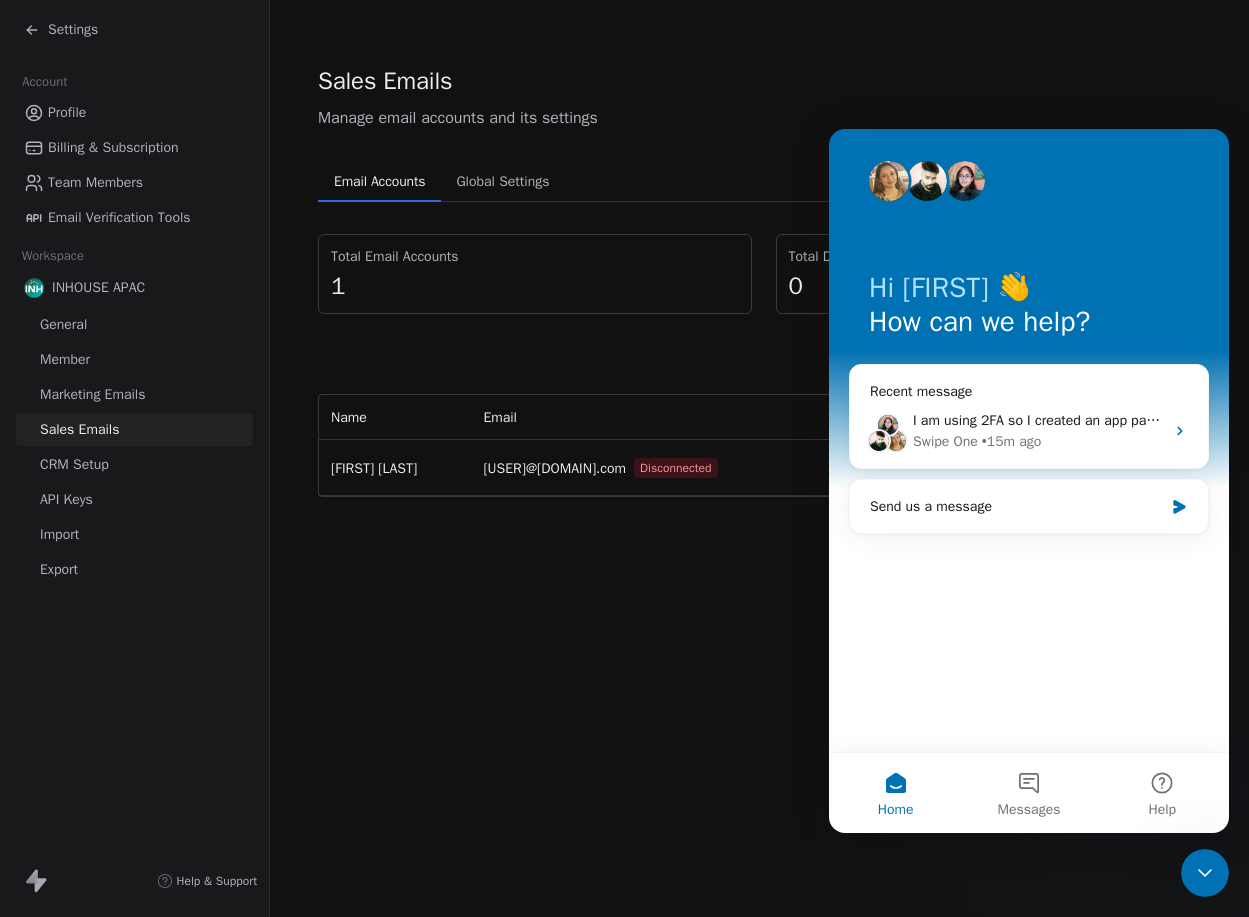 click on "Sales Emails Manage email accounts and its settings Email Accounts Email Accounts Global Settings Global Settings Total Email Accounts 1 Total Daily Capacity 0 Connect Email Account Name Email Limits Source Actions Abigail Hope Serrano abigail@legterra.com Disconnected 50  emails/day Google" at bounding box center [759, 458] 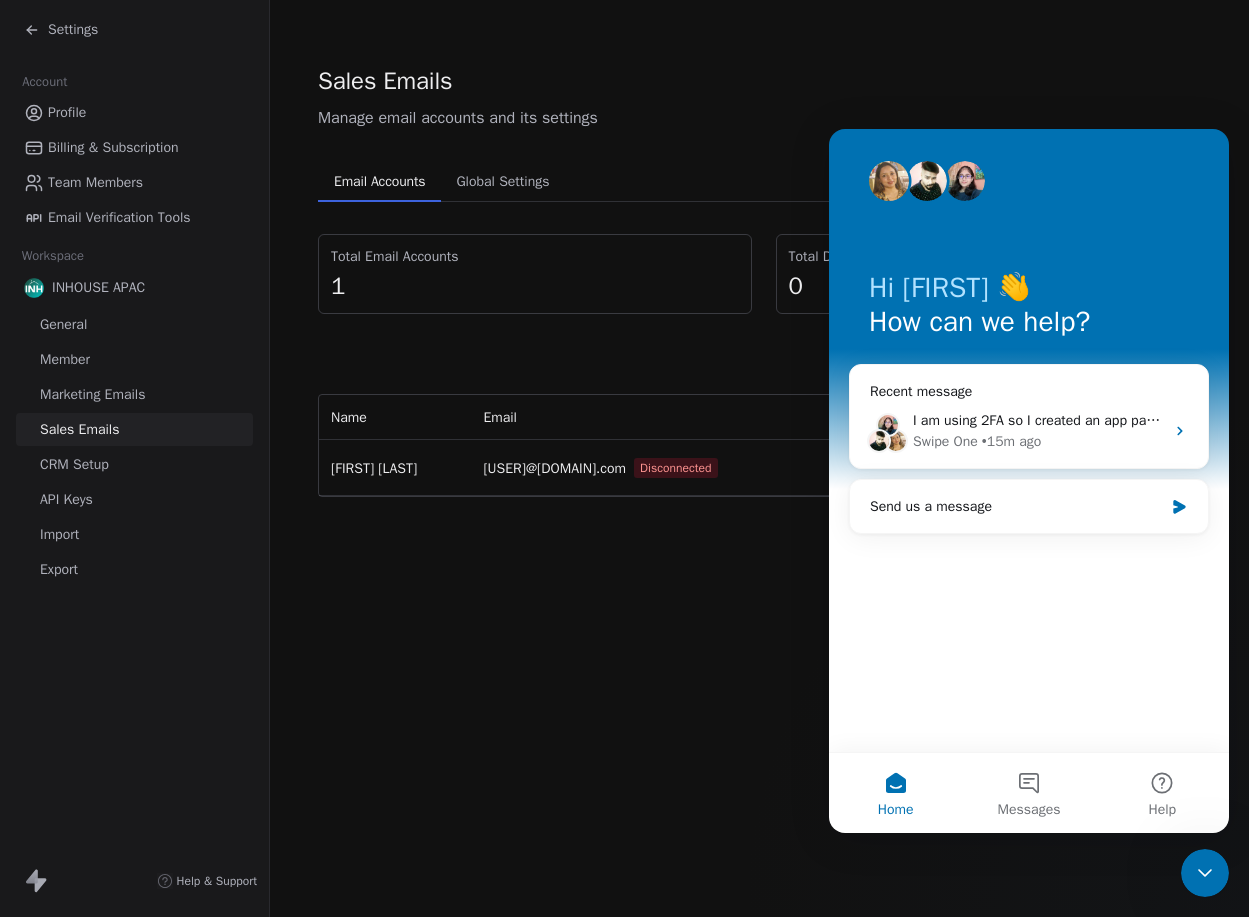 click 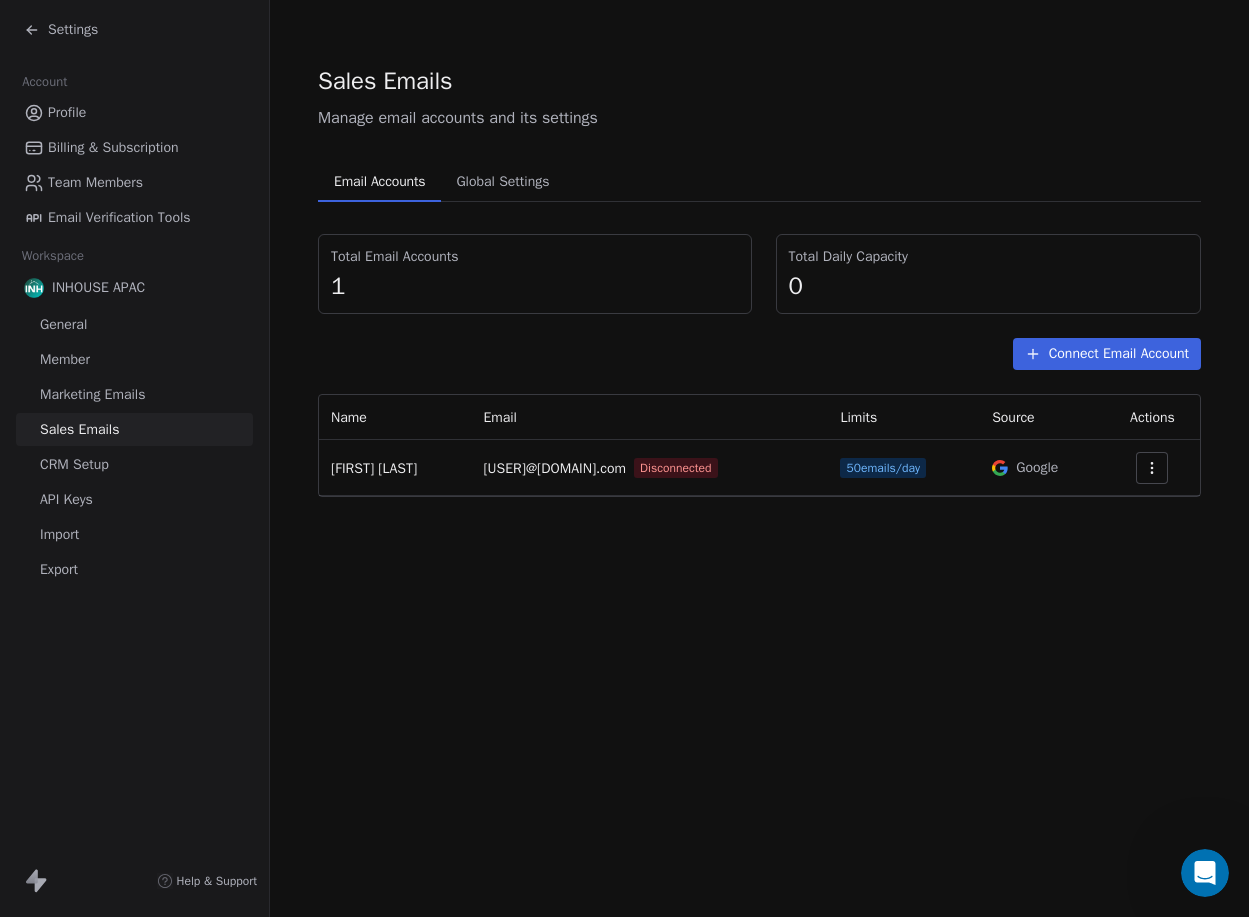 scroll, scrollTop: 0, scrollLeft: 0, axis: both 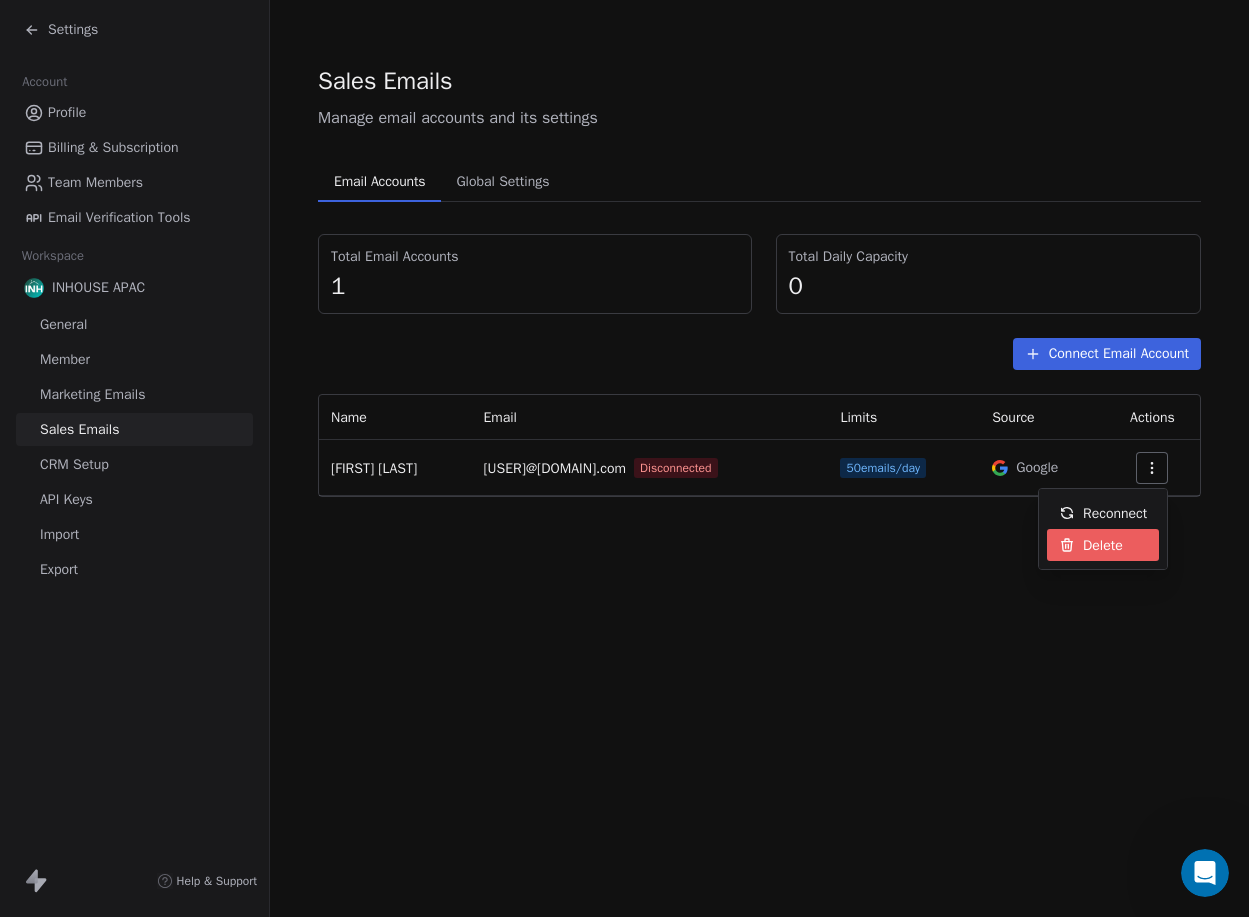 click on "Delete" at bounding box center [1103, 545] 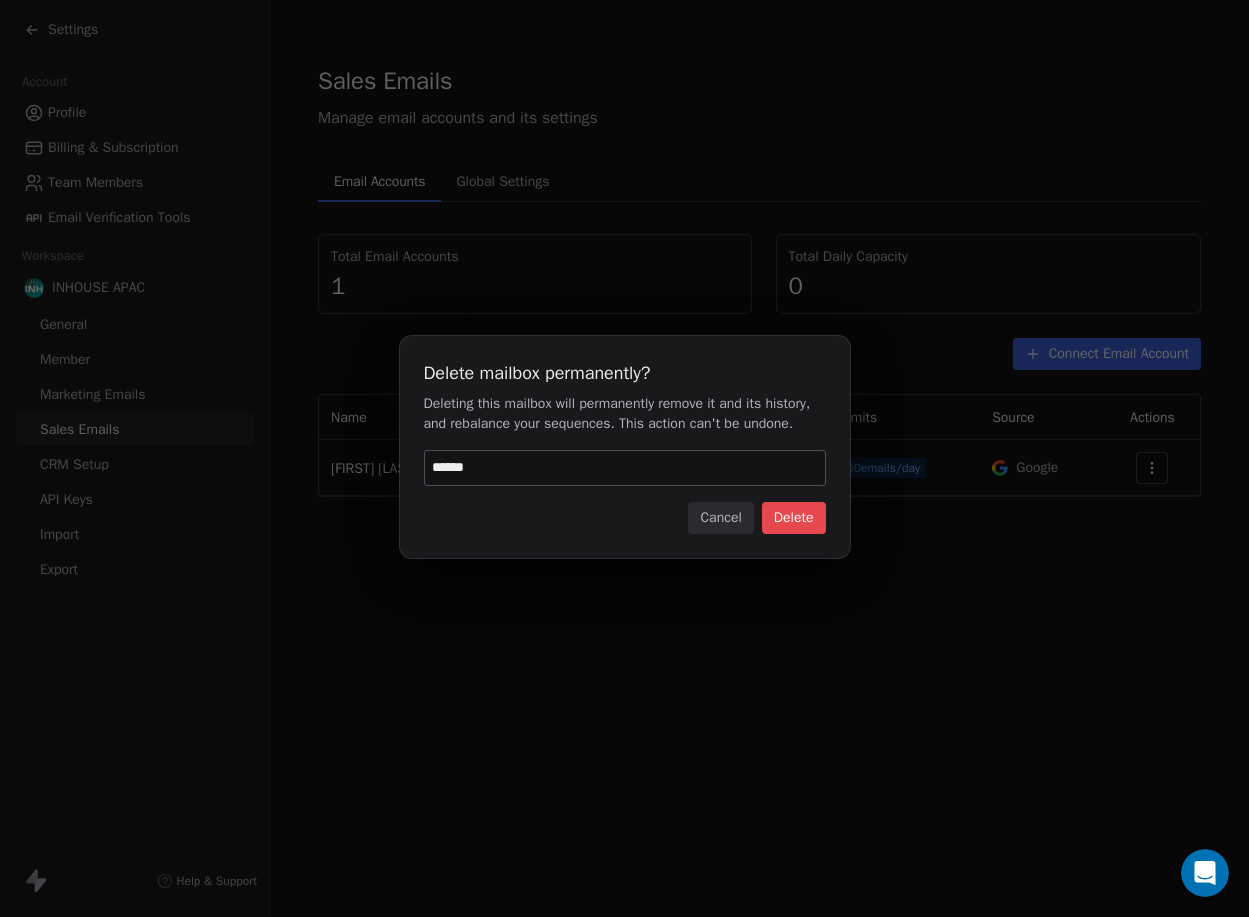 type on "******" 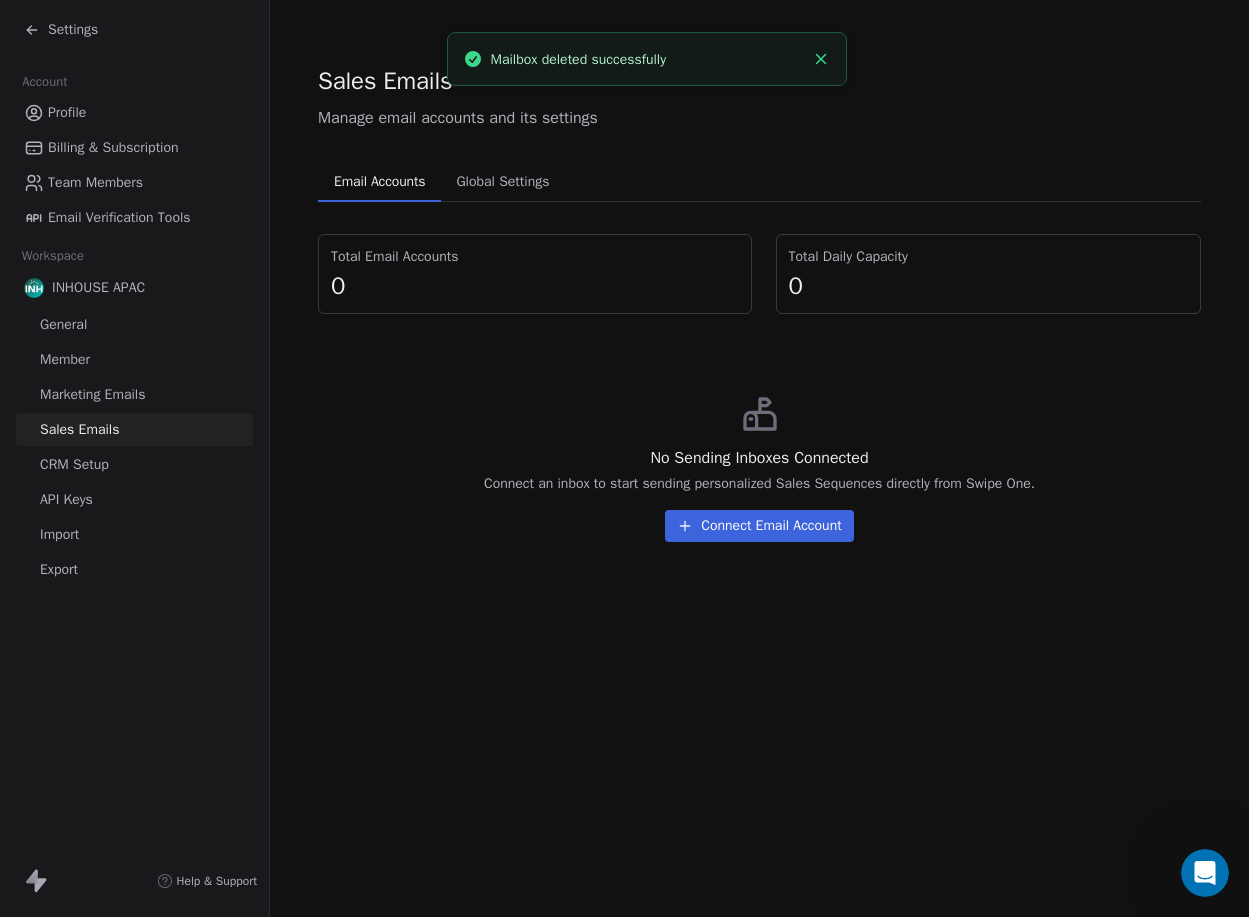 click on "Connect Email Account" at bounding box center [759, 526] 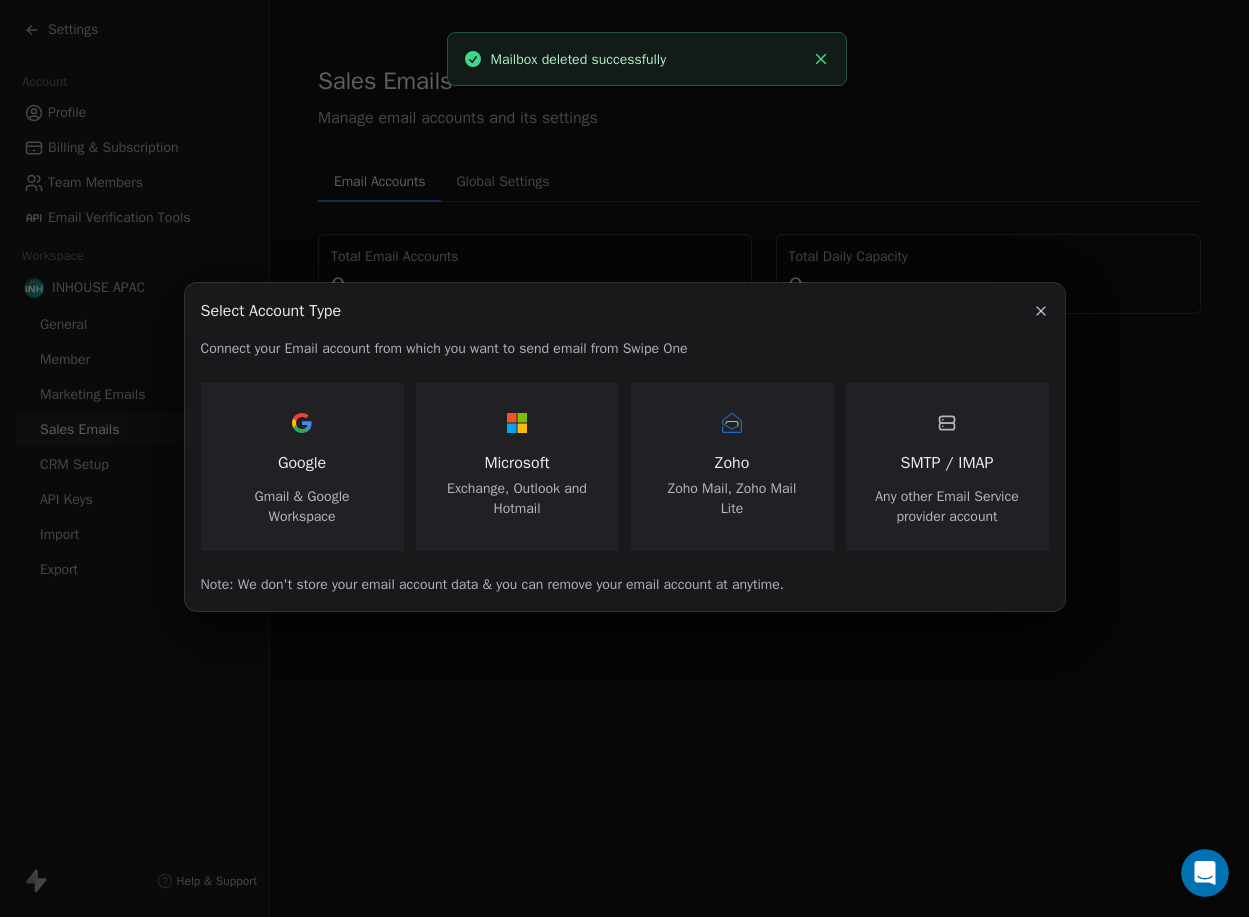 click on "Zoho Zoho Mail, Zoho Mail Lite" at bounding box center (732, 463) 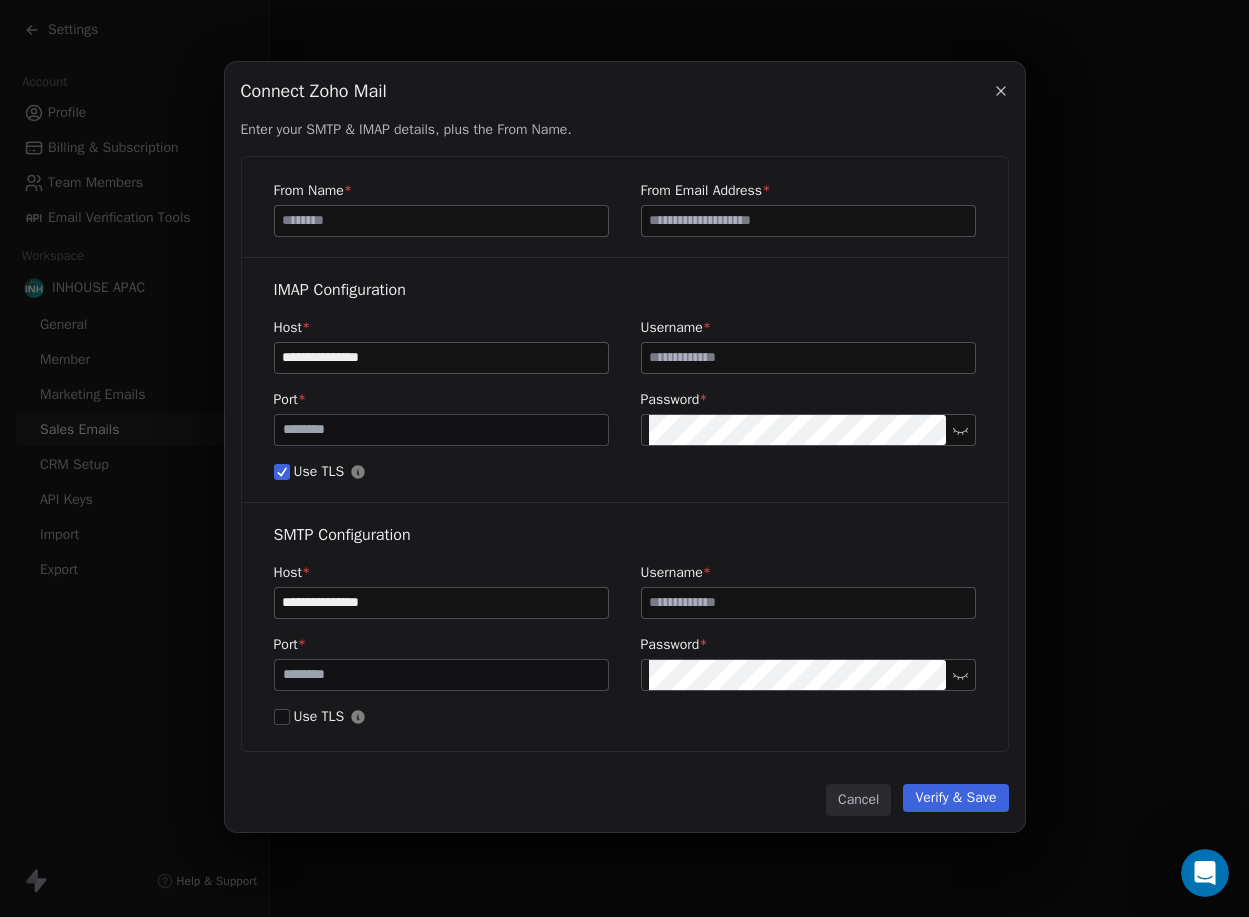 click at bounding box center [441, 221] 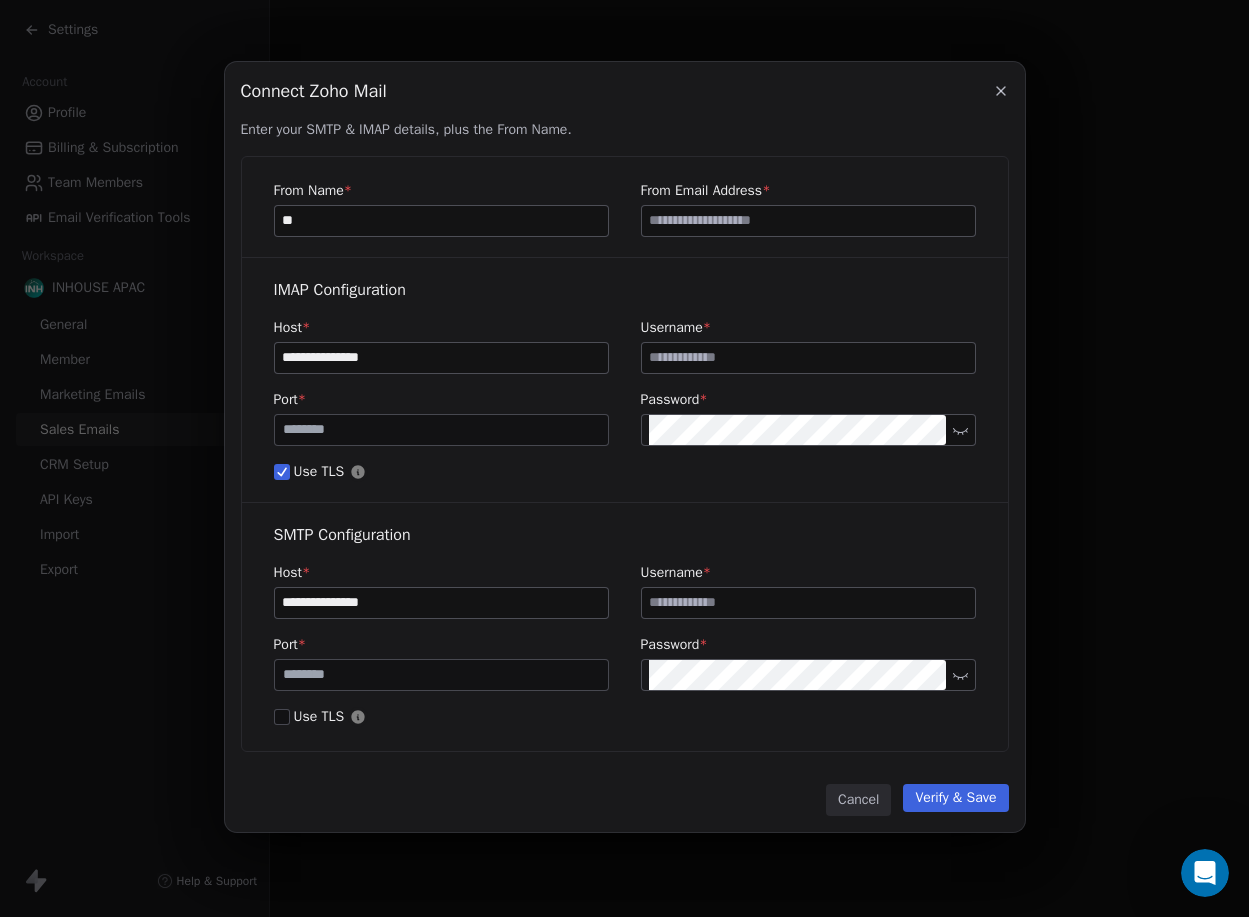 type on "*" 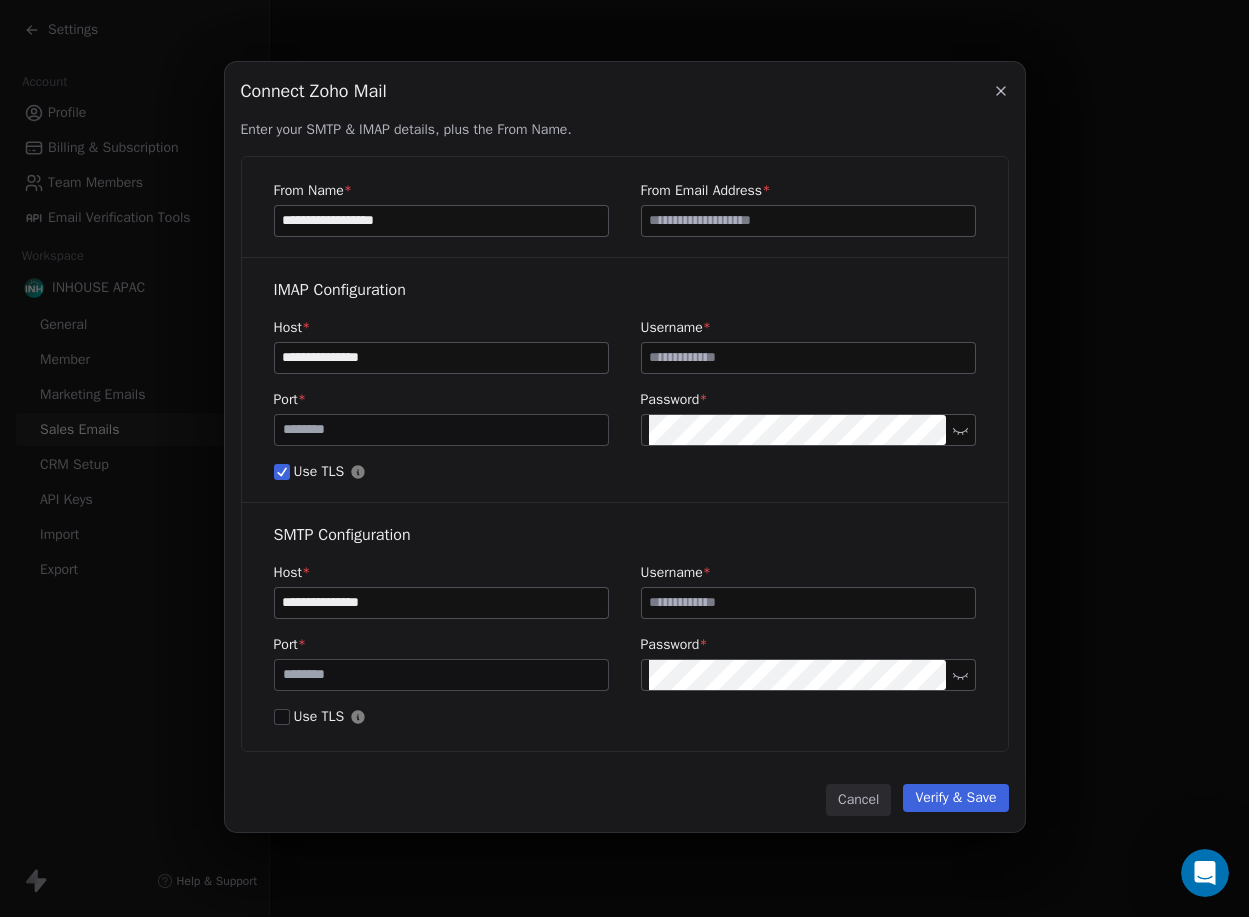 type on "**********" 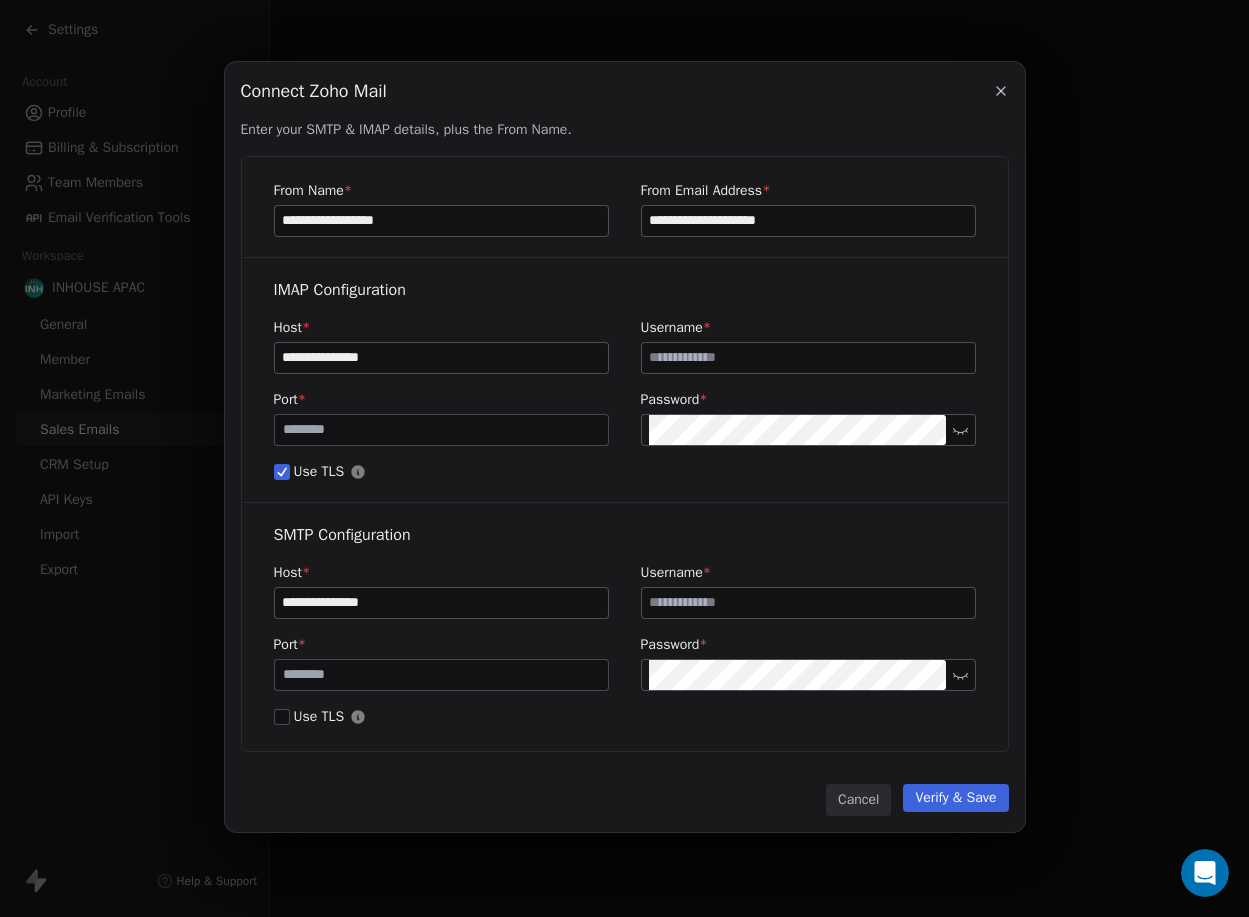 type on "**********" 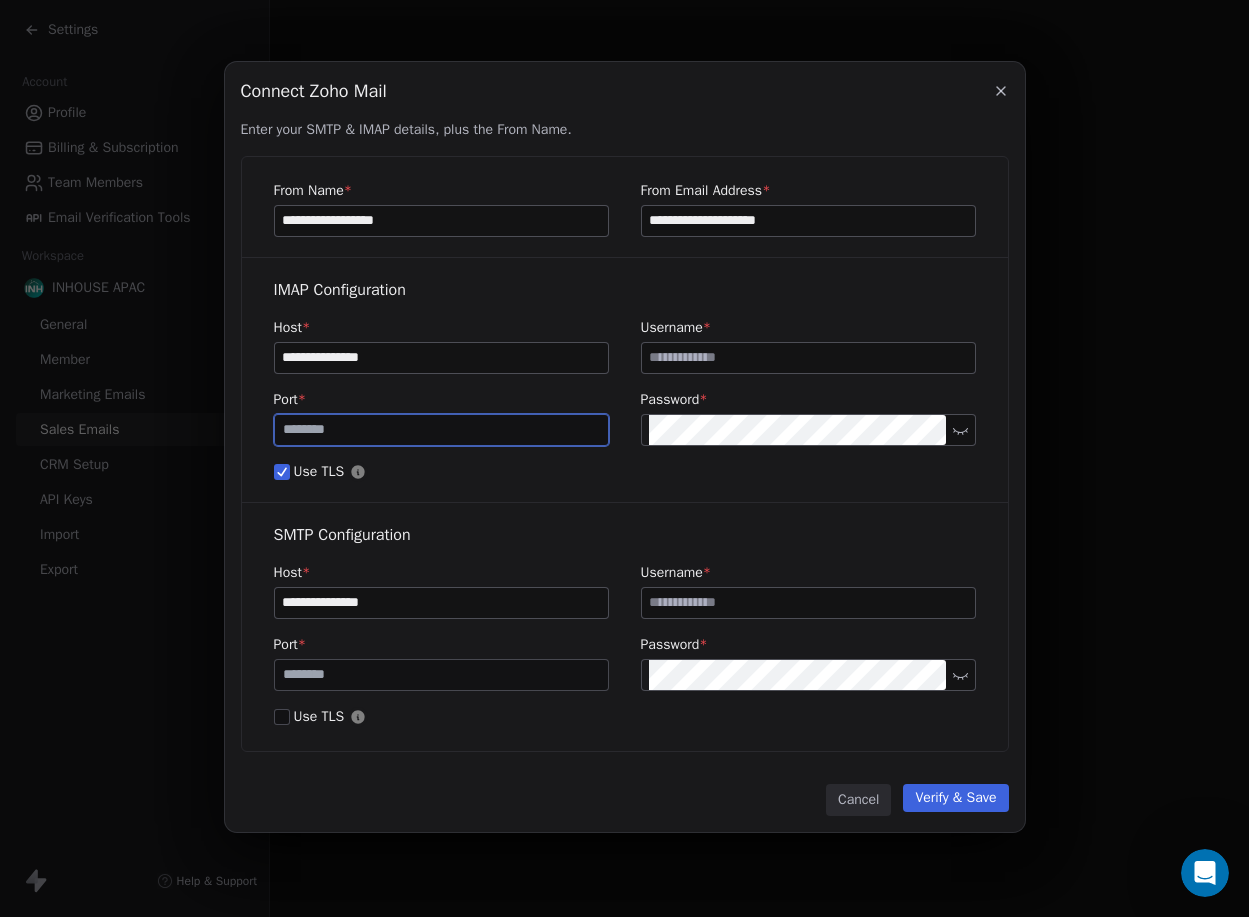 type on "***" 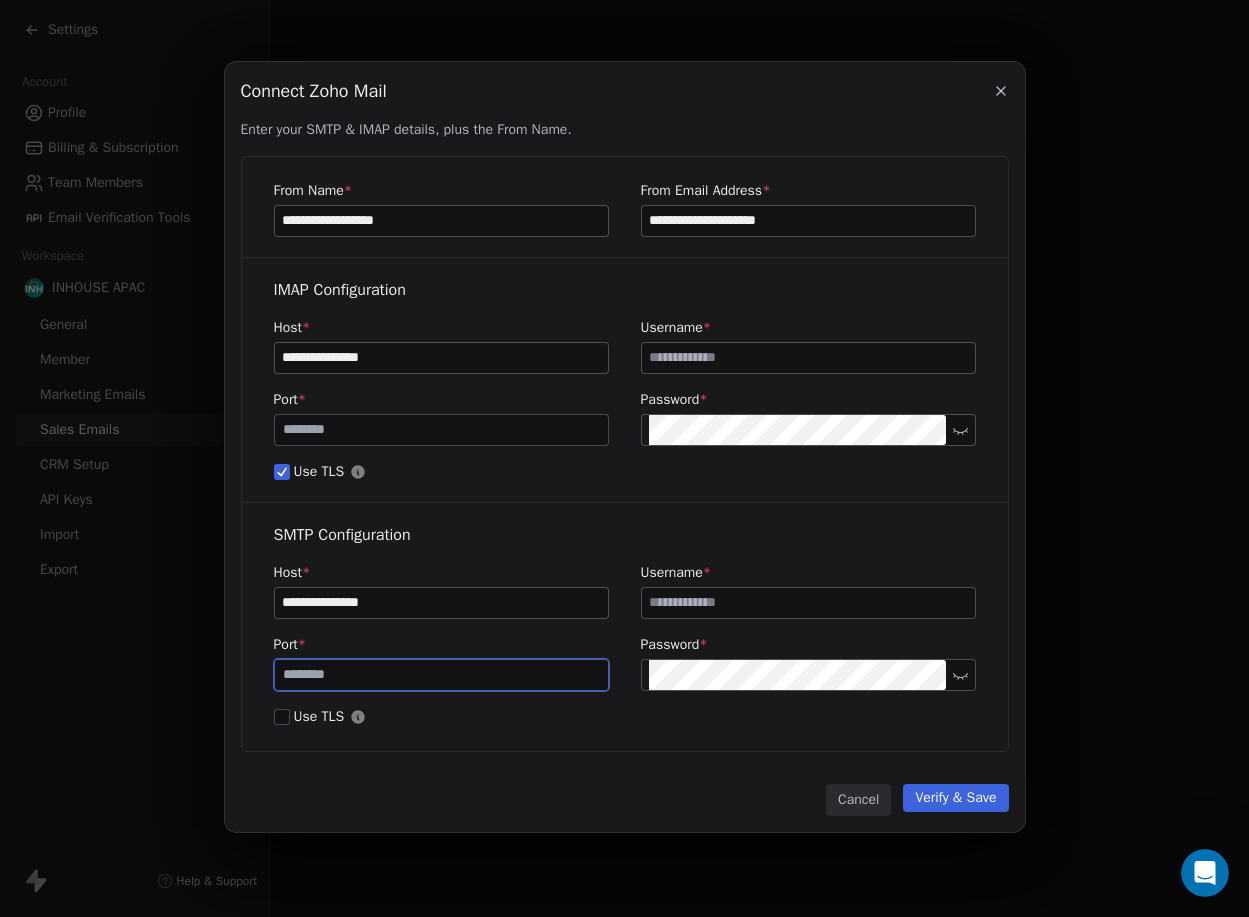 drag, startPoint x: 366, startPoint y: 681, endPoint x: 223, endPoint y: 669, distance: 143.50261 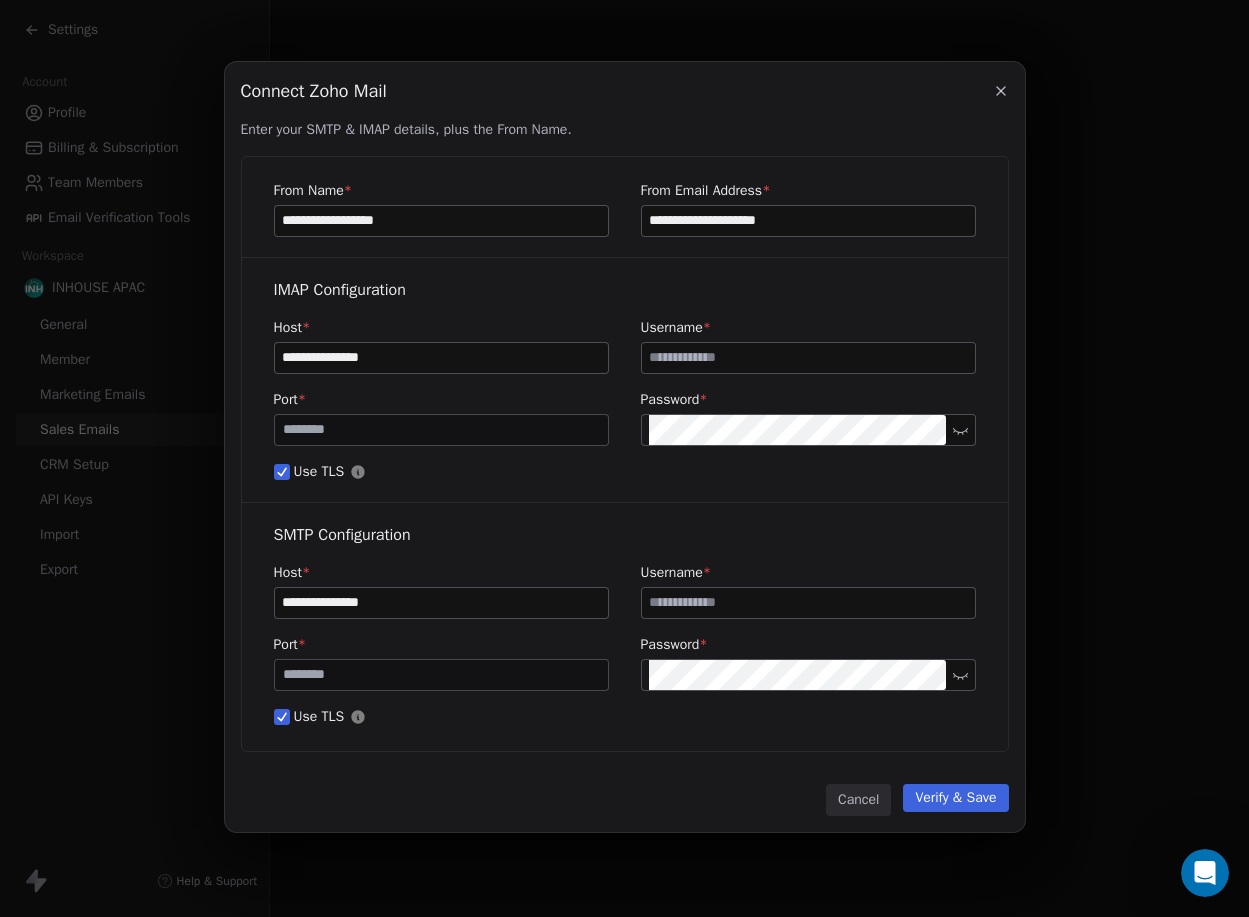 click at bounding box center (808, 358) 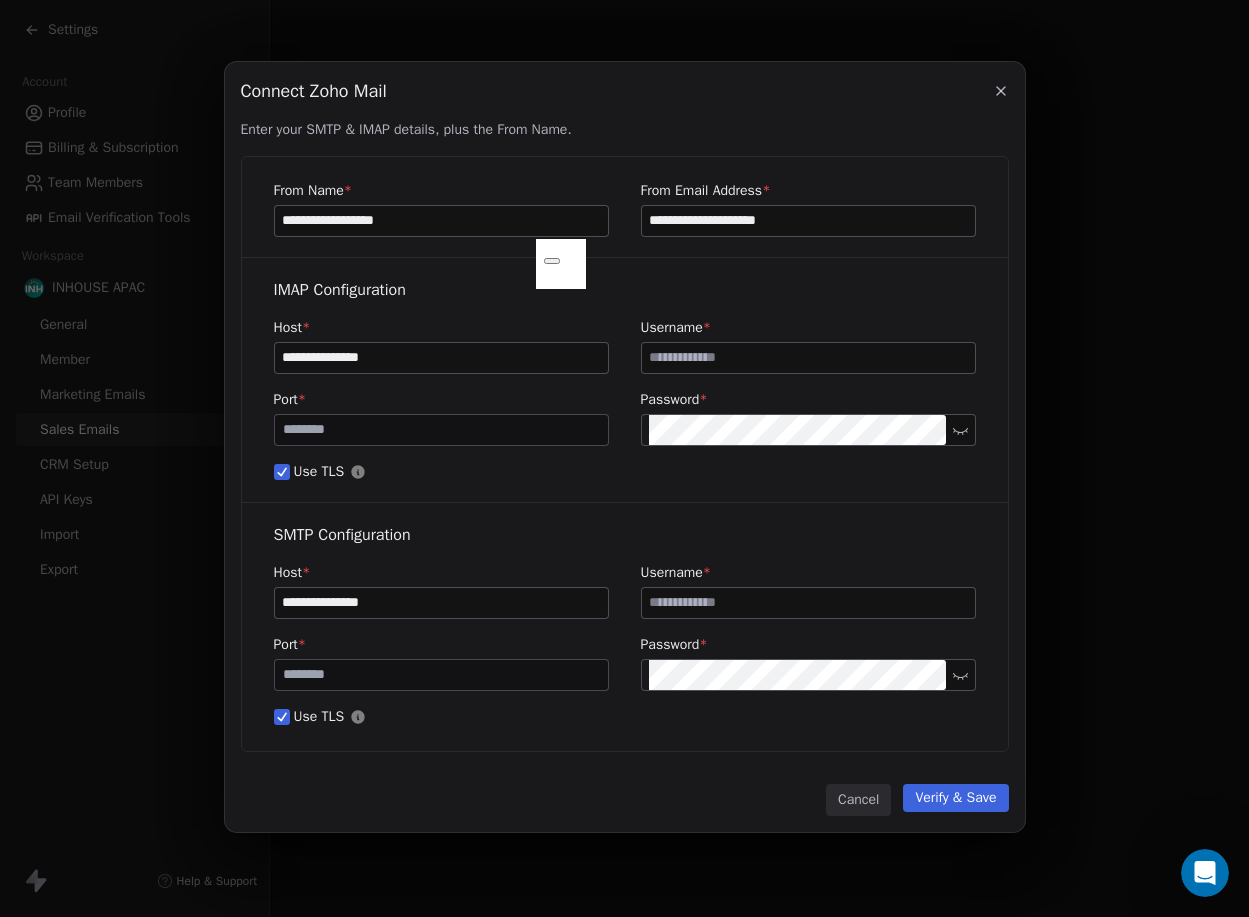 click at bounding box center (808, 358) 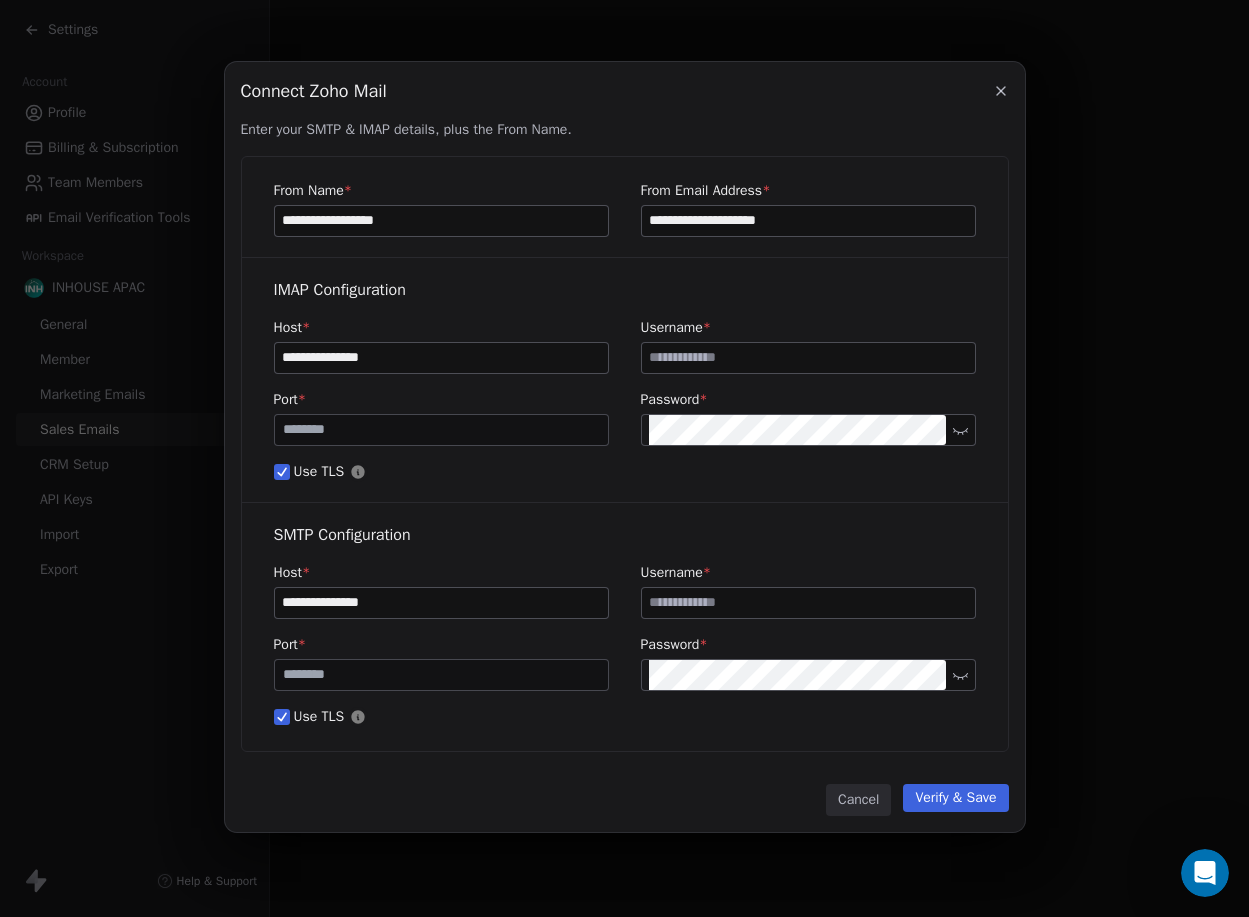 paste on "**********" 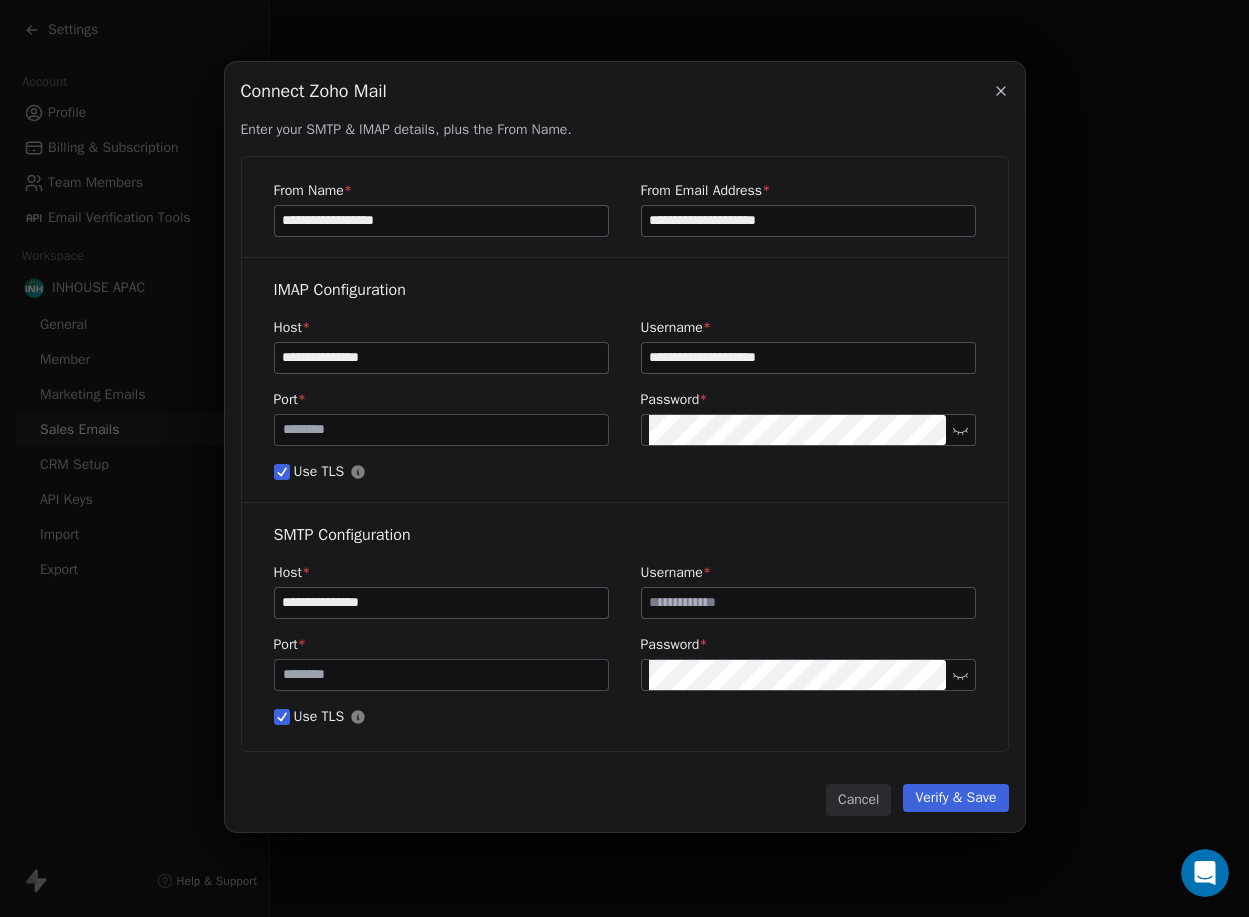 type on "**********" 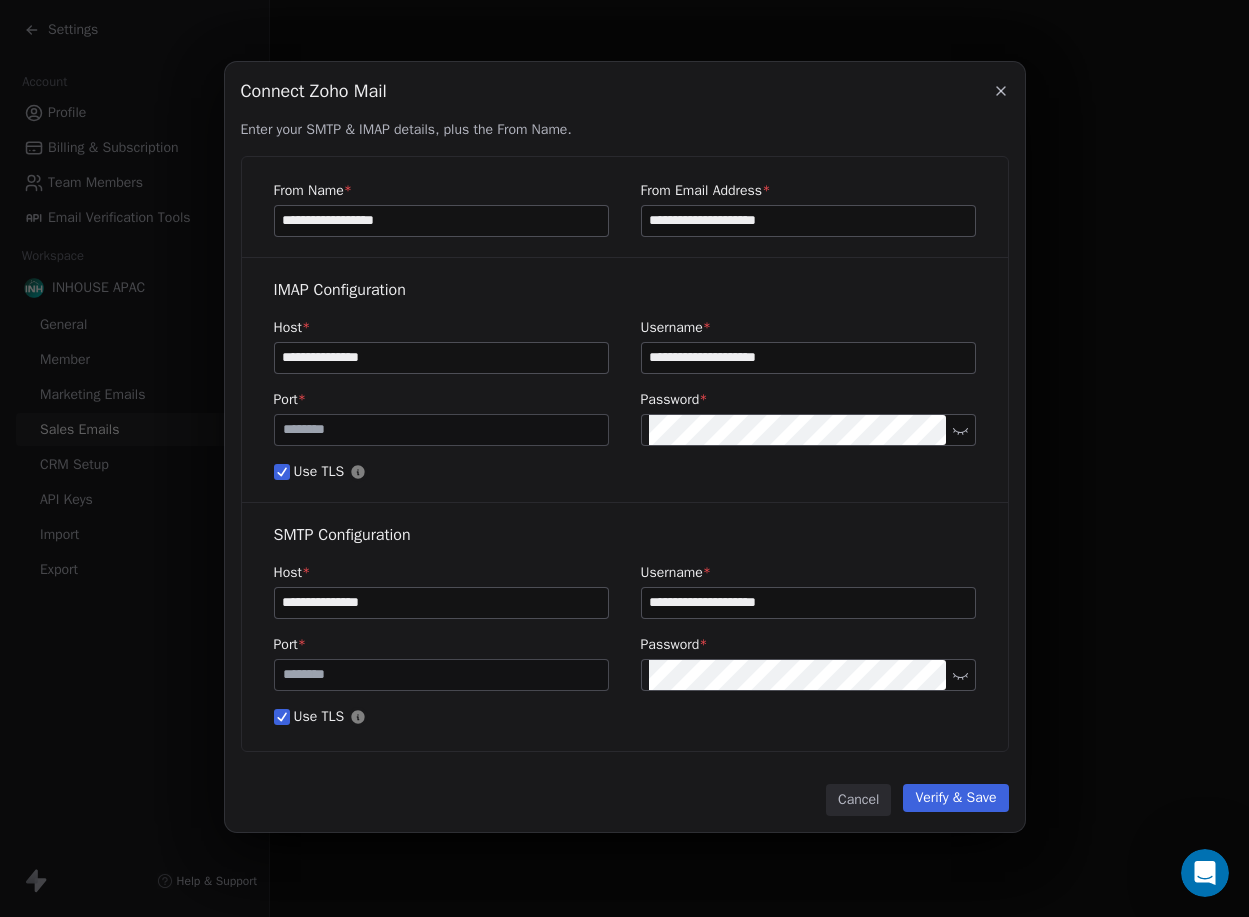 type on "**********" 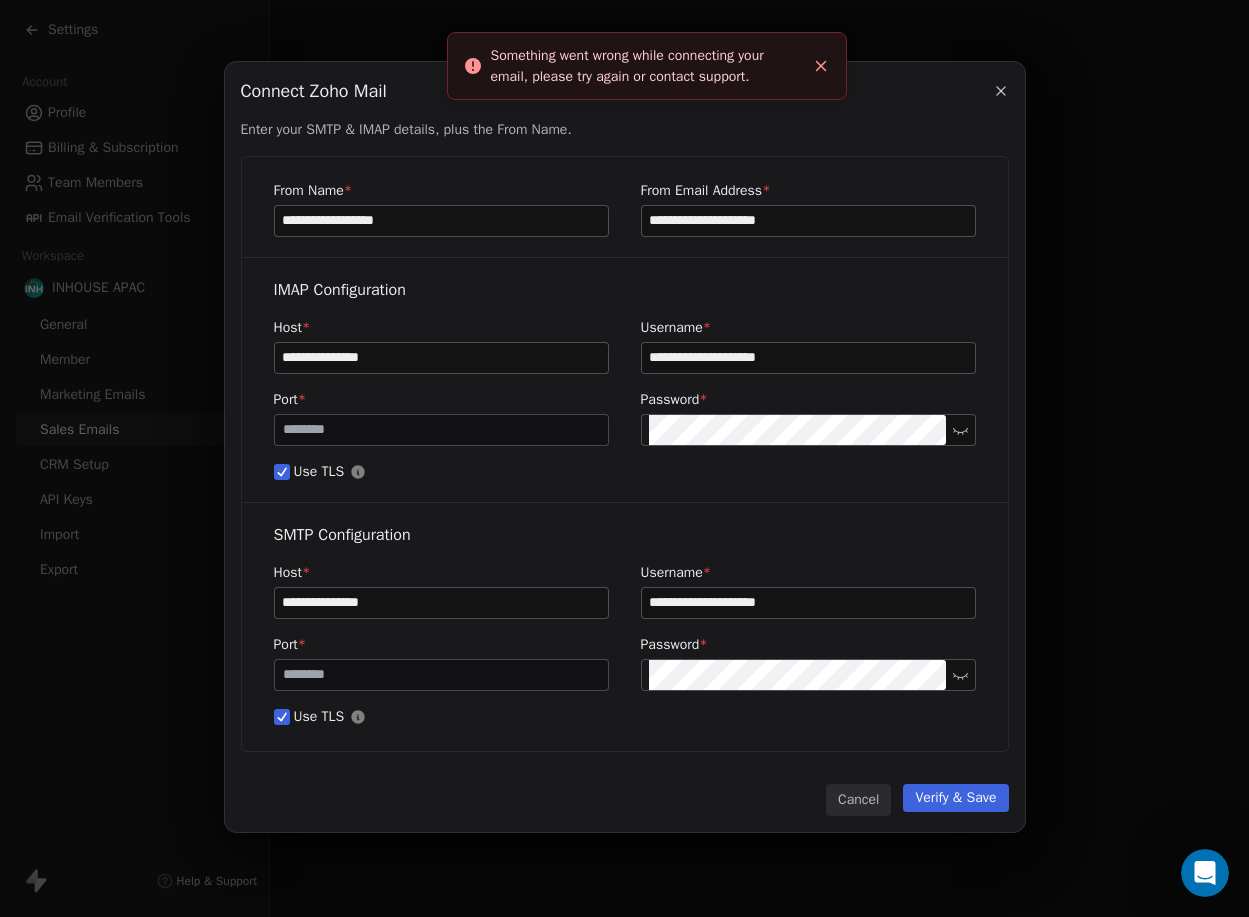drag, startPoint x: 788, startPoint y: 78, endPoint x: 675, endPoint y: 80, distance: 113.0177 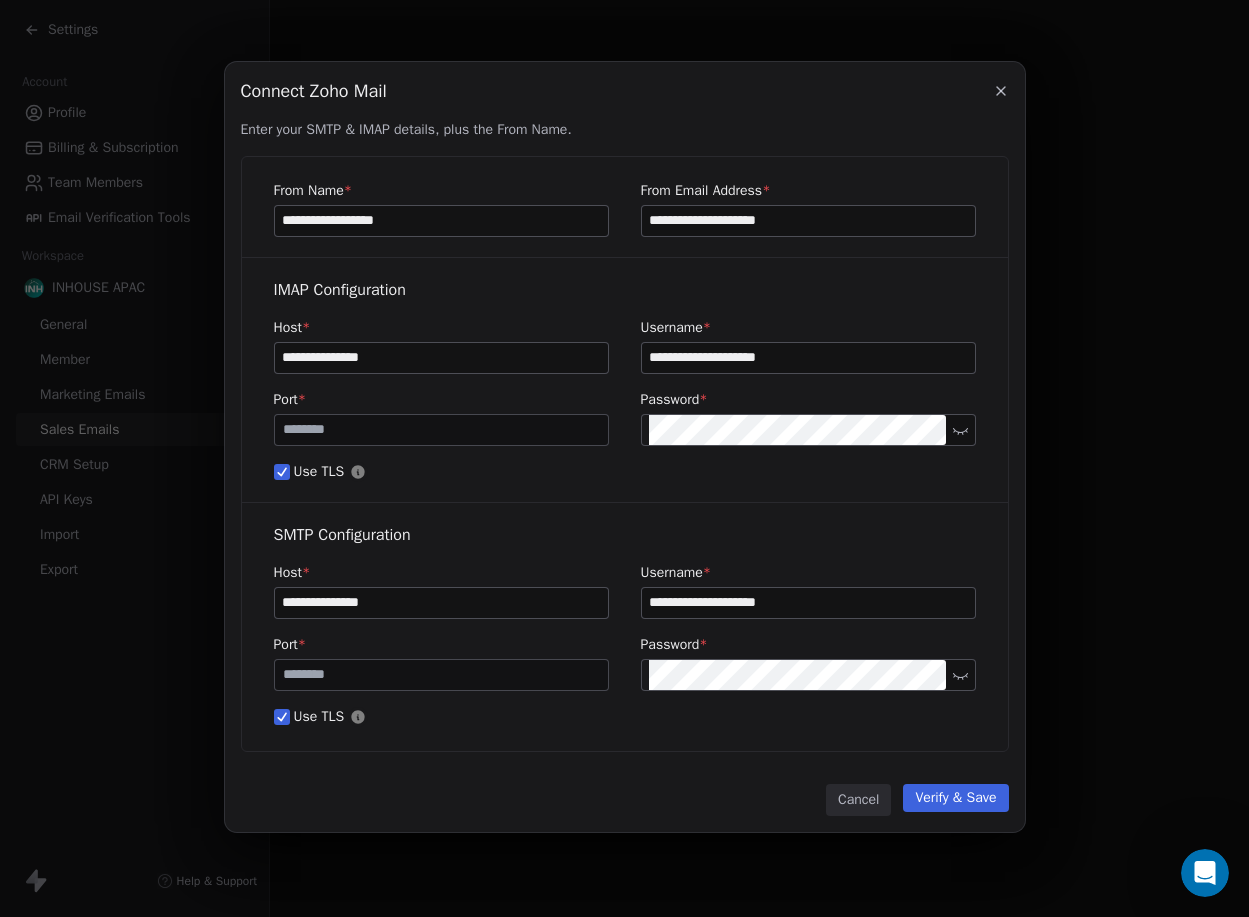 click at bounding box center [1205, 873] 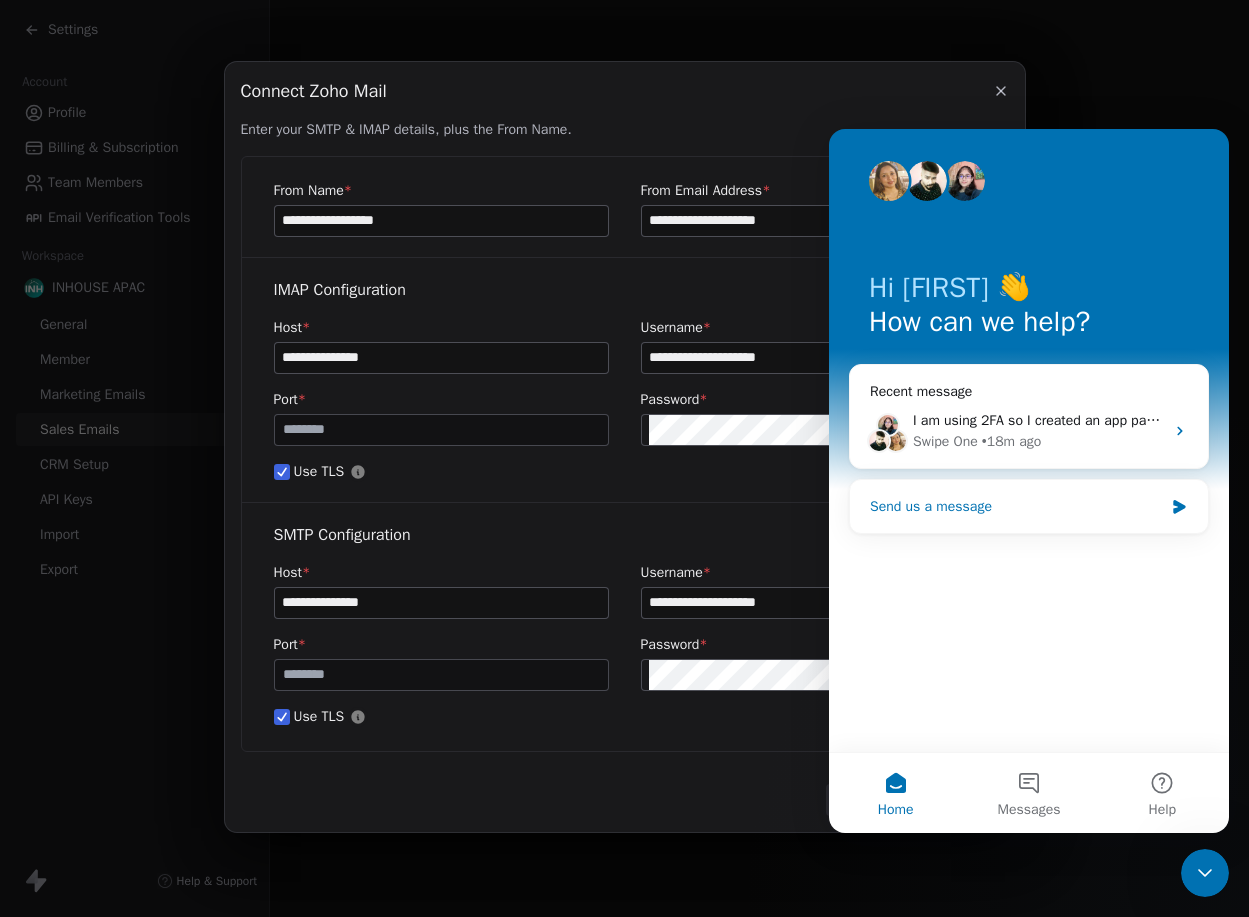 click on "Send us a message" at bounding box center [1016, 506] 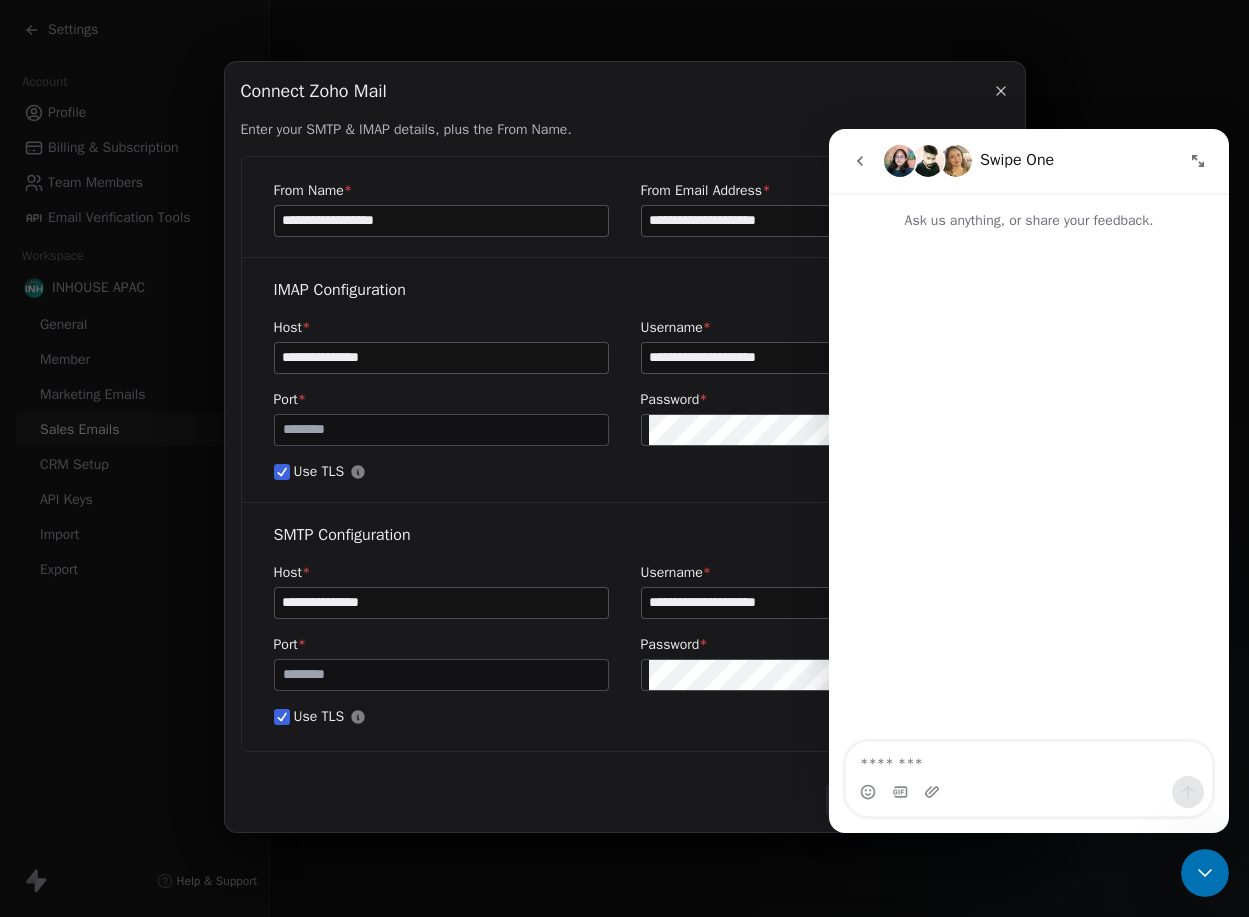 click at bounding box center (1029, 759) 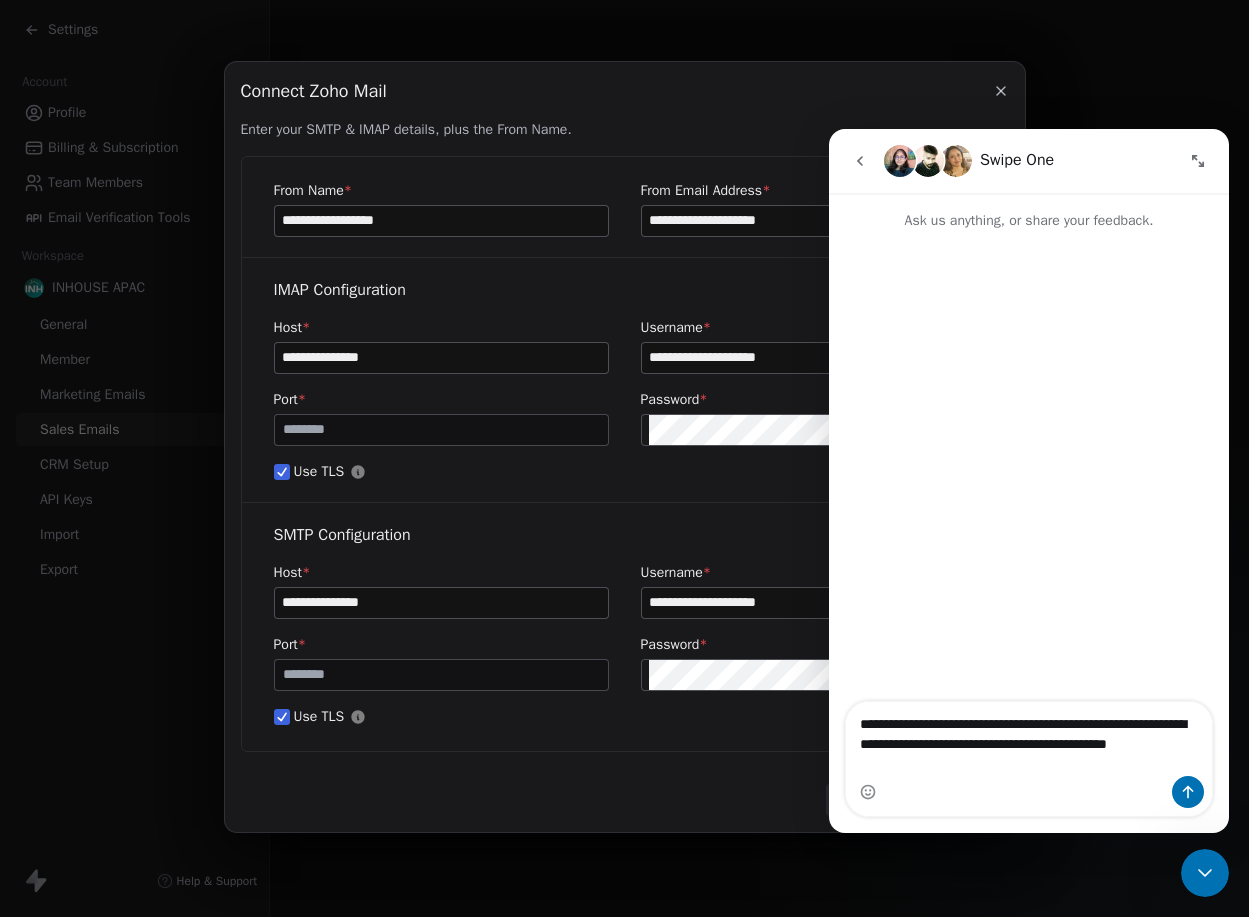 type on "**********" 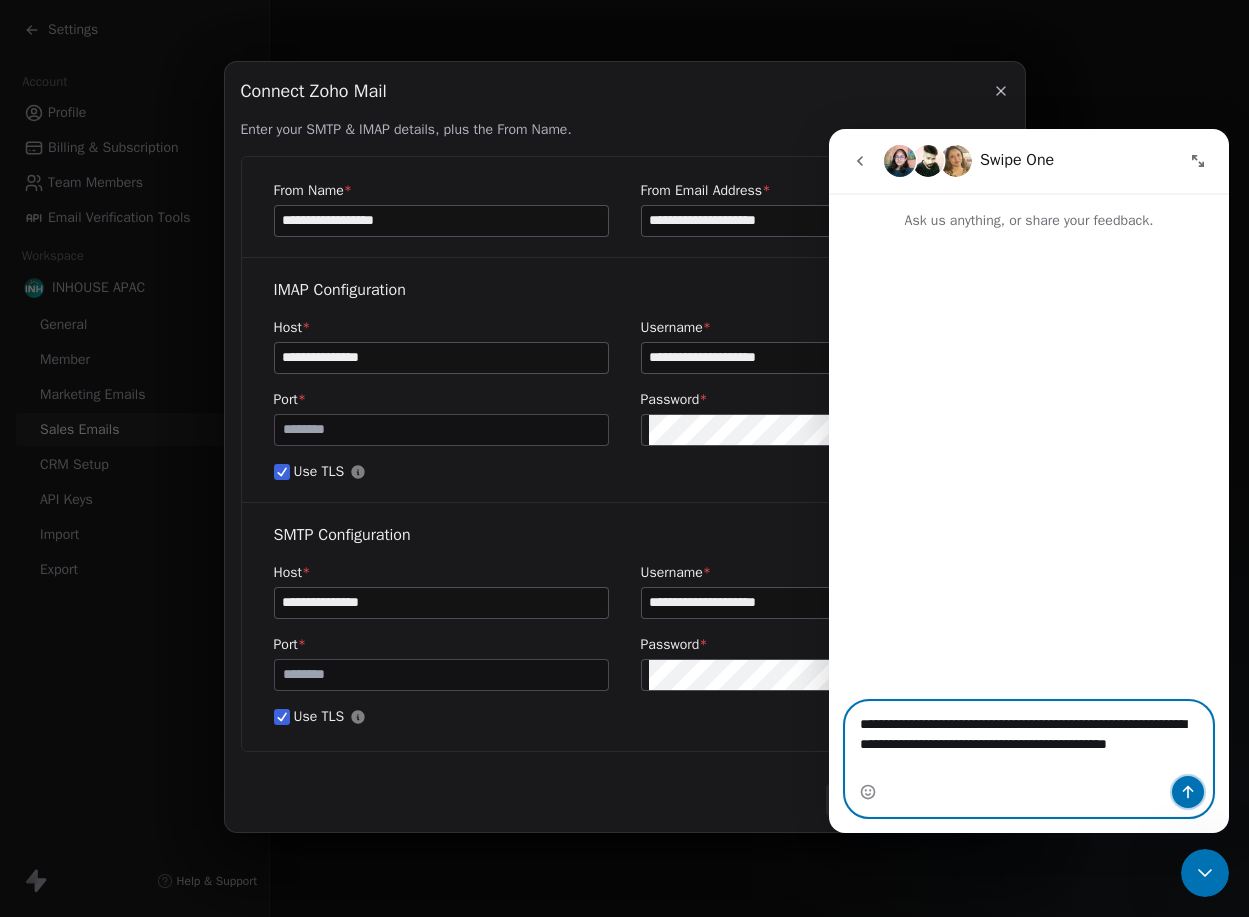 click 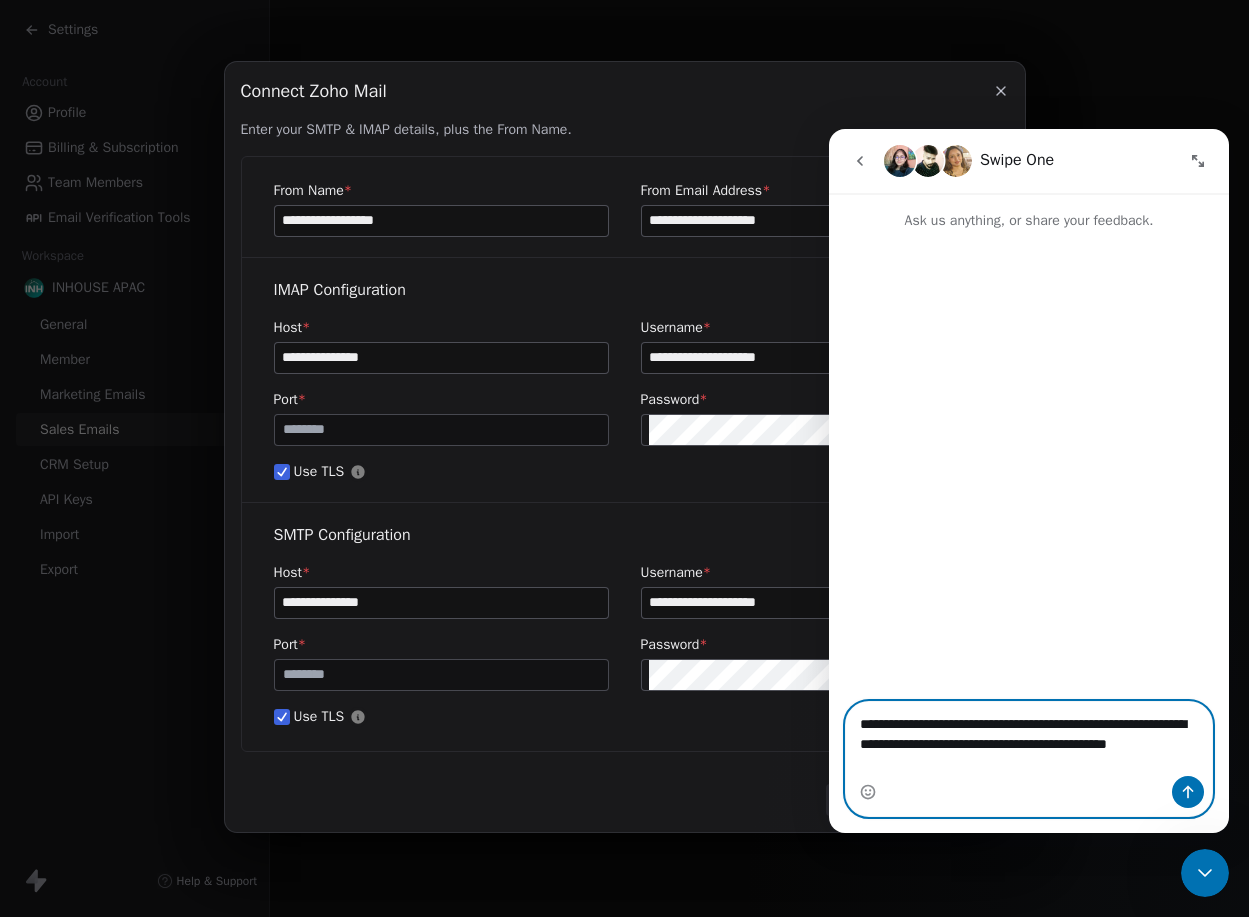 type 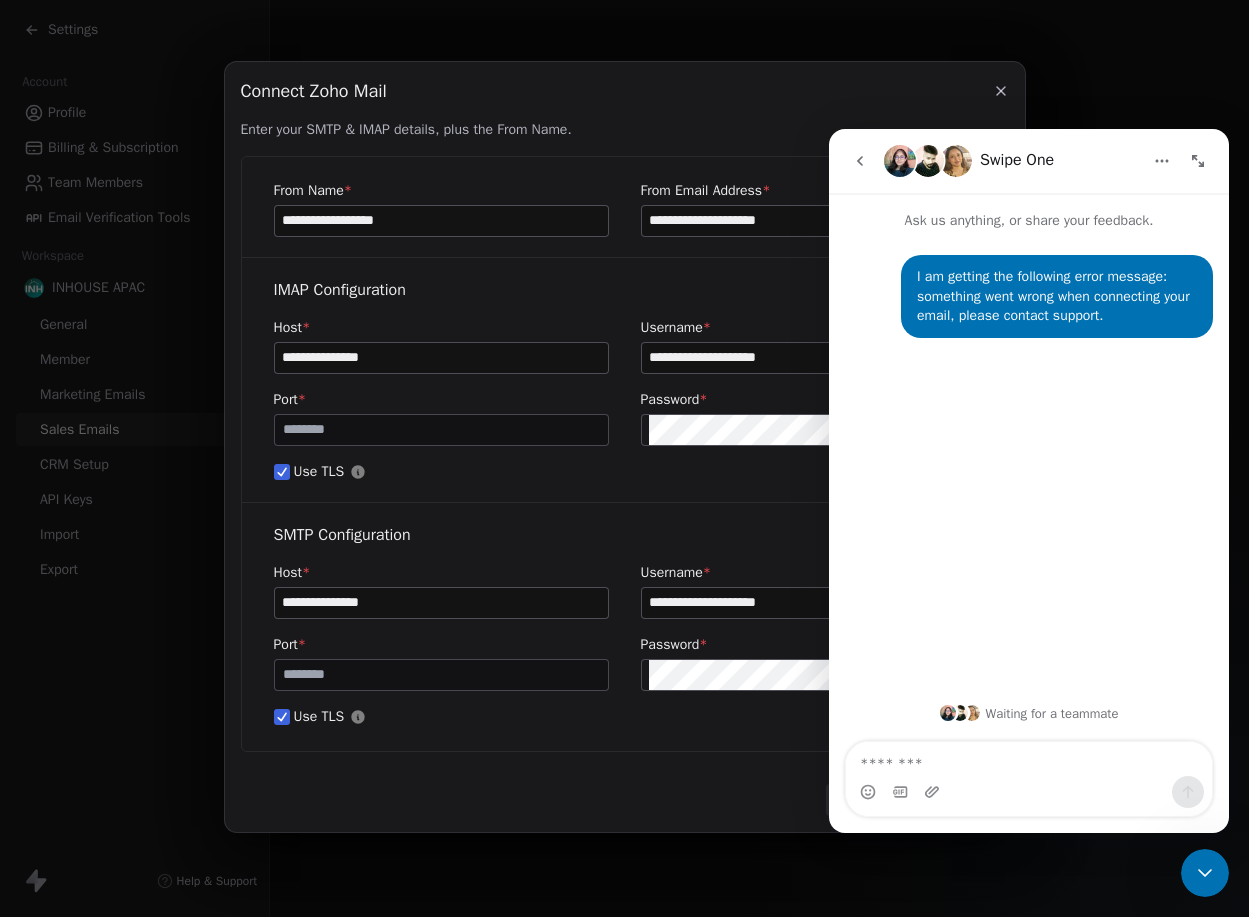 click 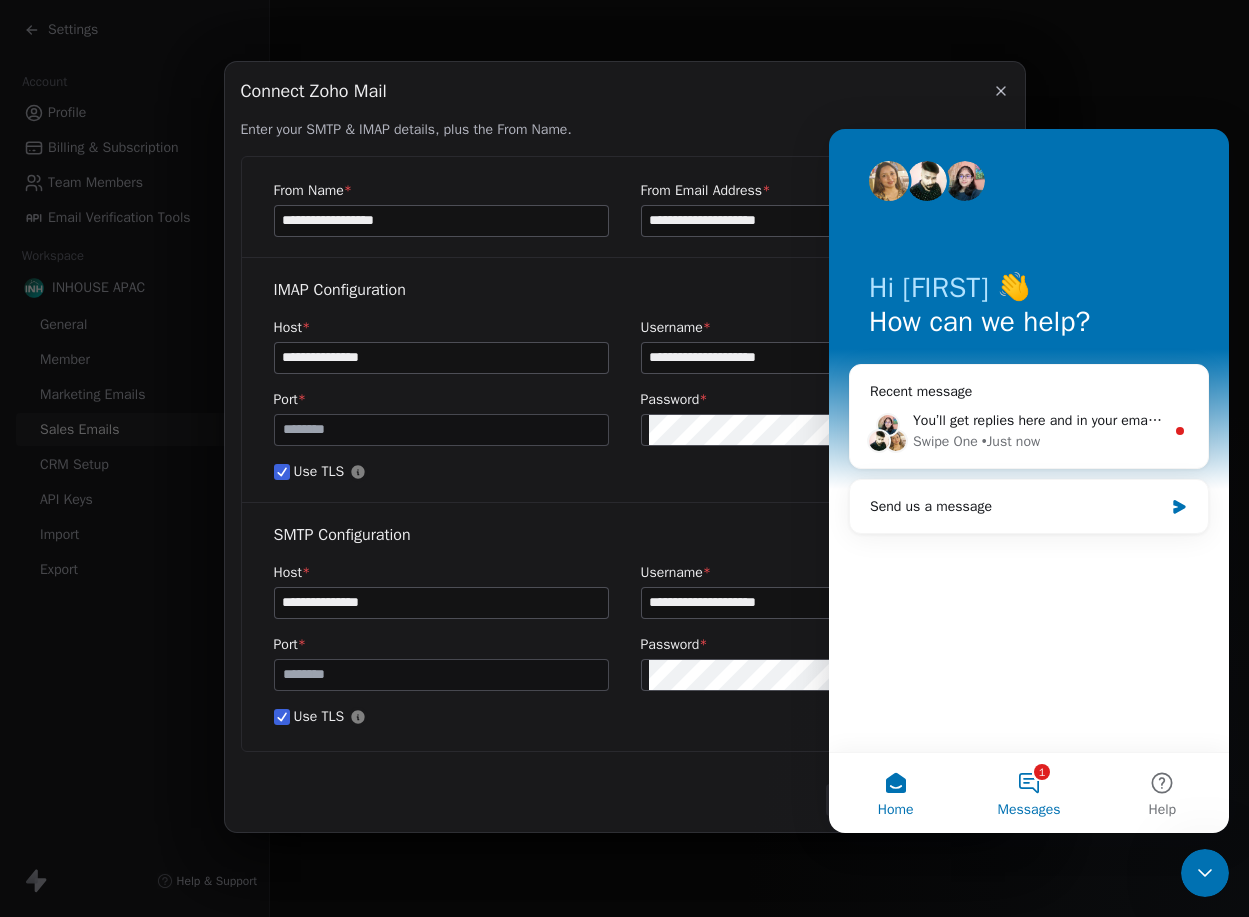 click on "1 Messages" at bounding box center [1028, 793] 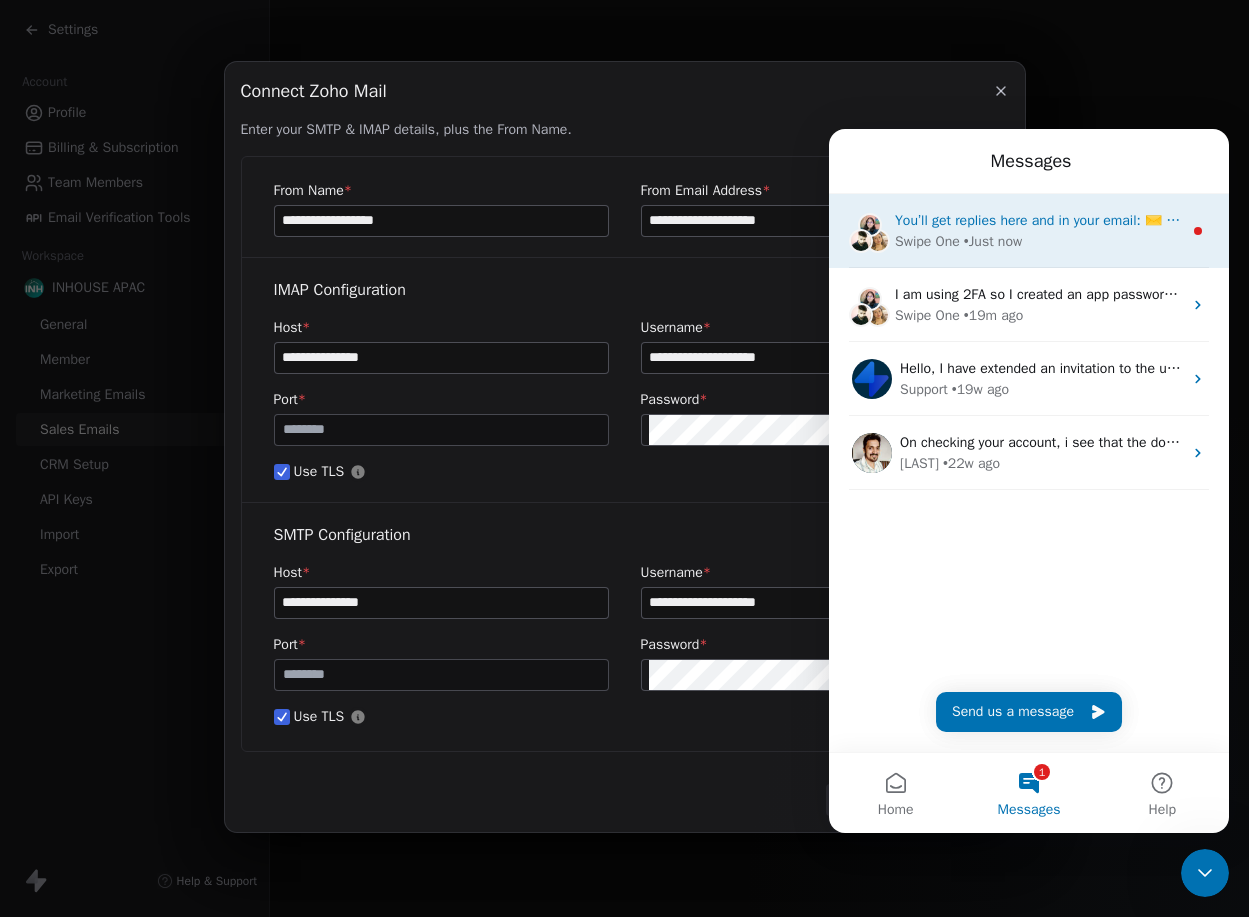 click on "•  Just now" at bounding box center [993, 241] 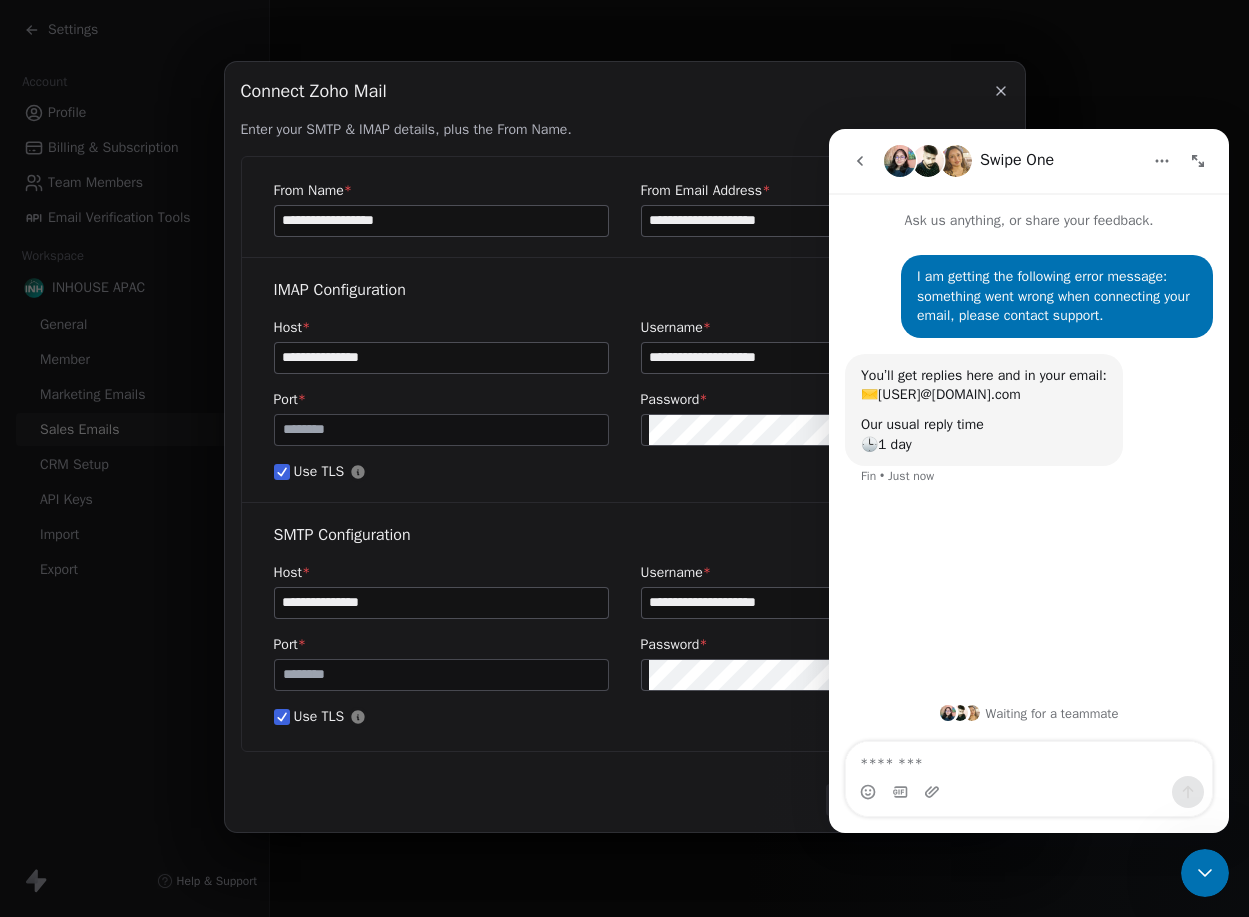 click 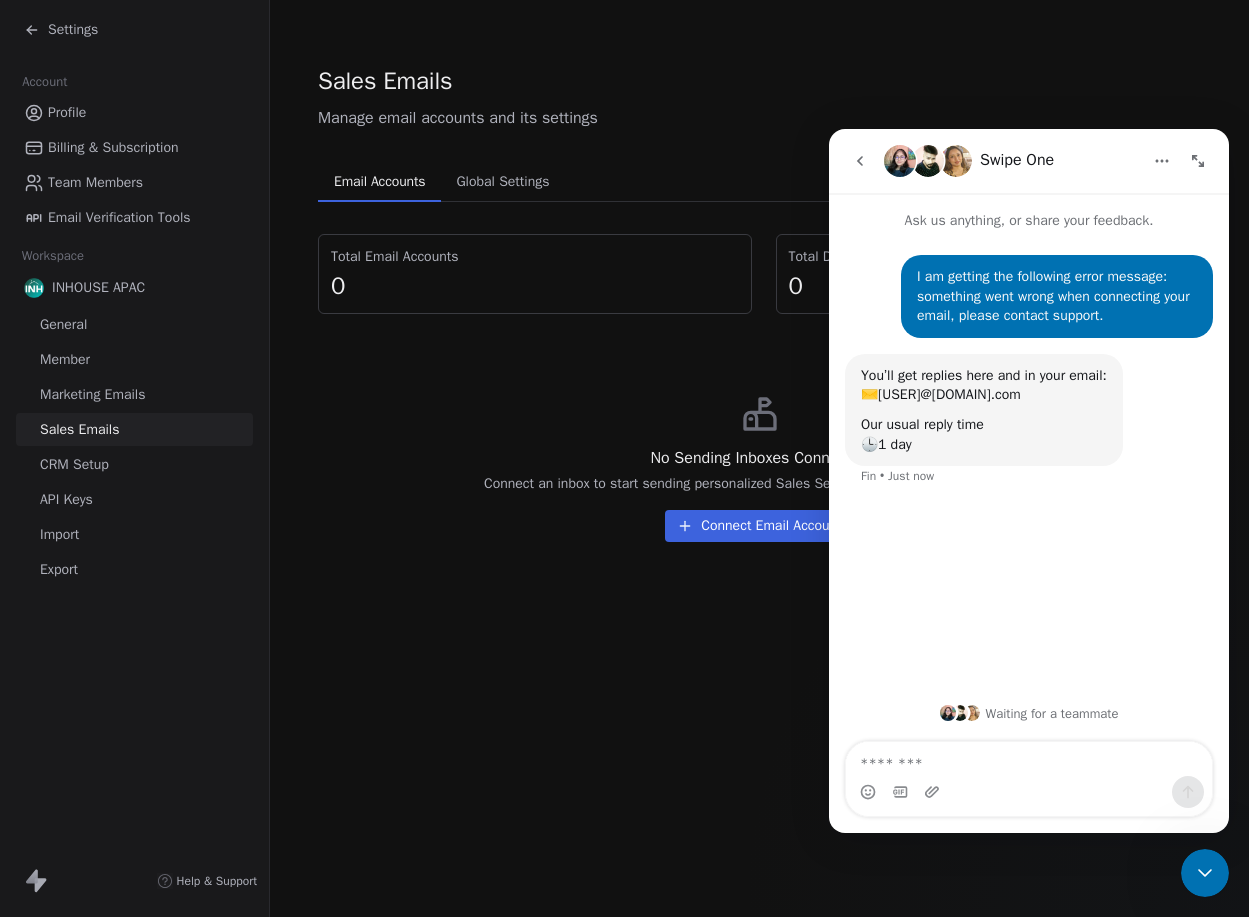 click on "No Sending Inboxes Connected Connect an inbox to start sending personalized Sales Sequences directly from Swipe One. Connect Email Account" at bounding box center (759, 468) 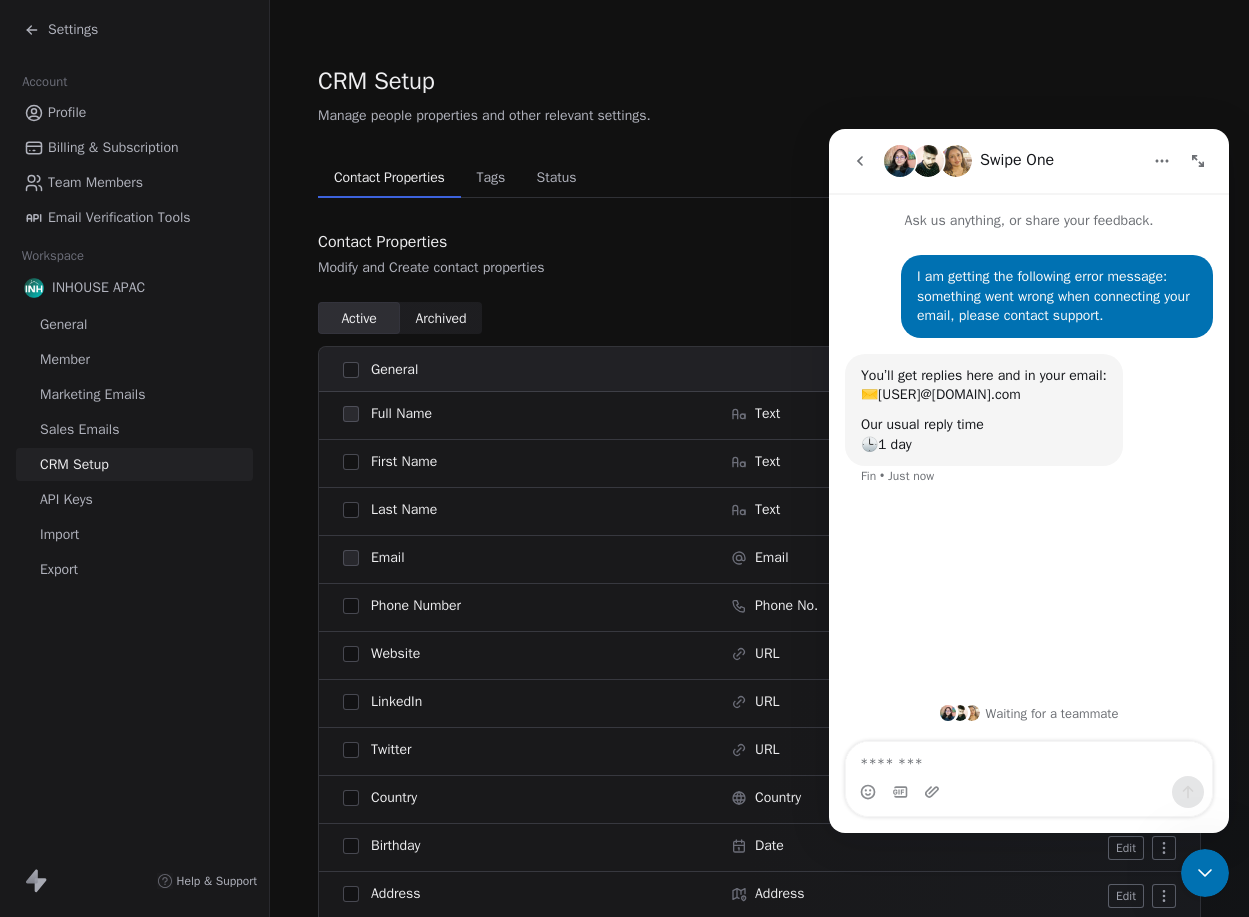 click 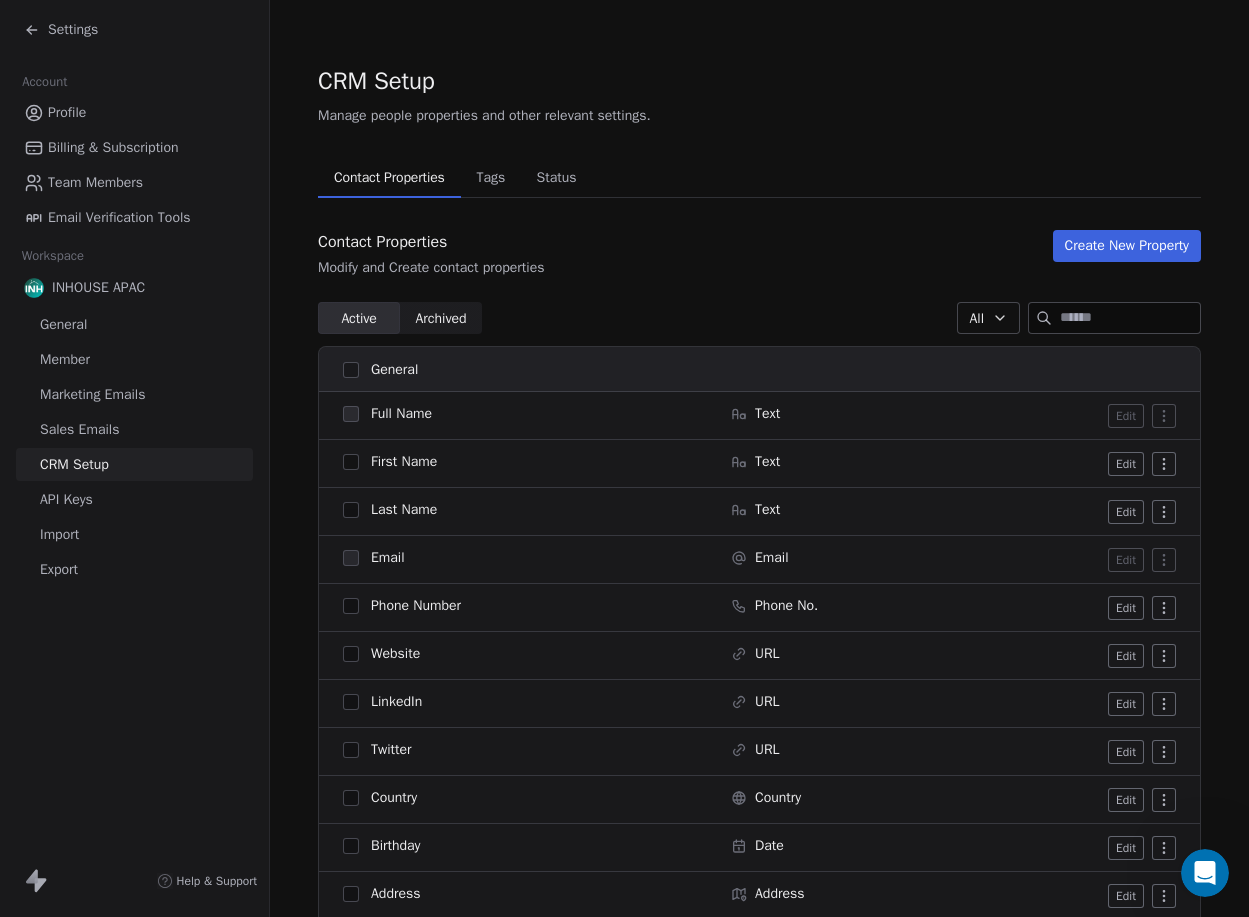 click on "General" at bounding box center [63, 324] 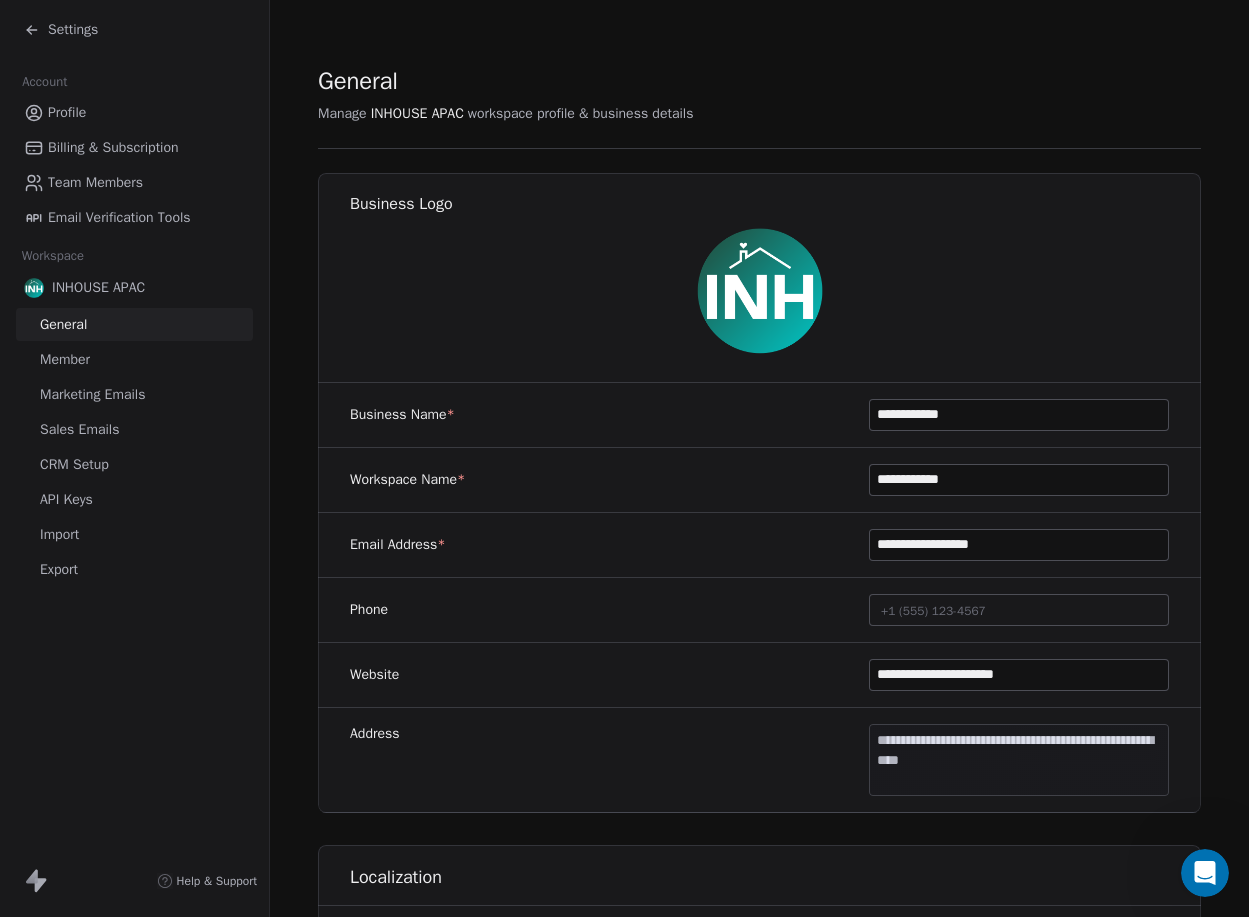 drag, startPoint x: 905, startPoint y: 546, endPoint x: 1160, endPoint y: 546, distance: 255 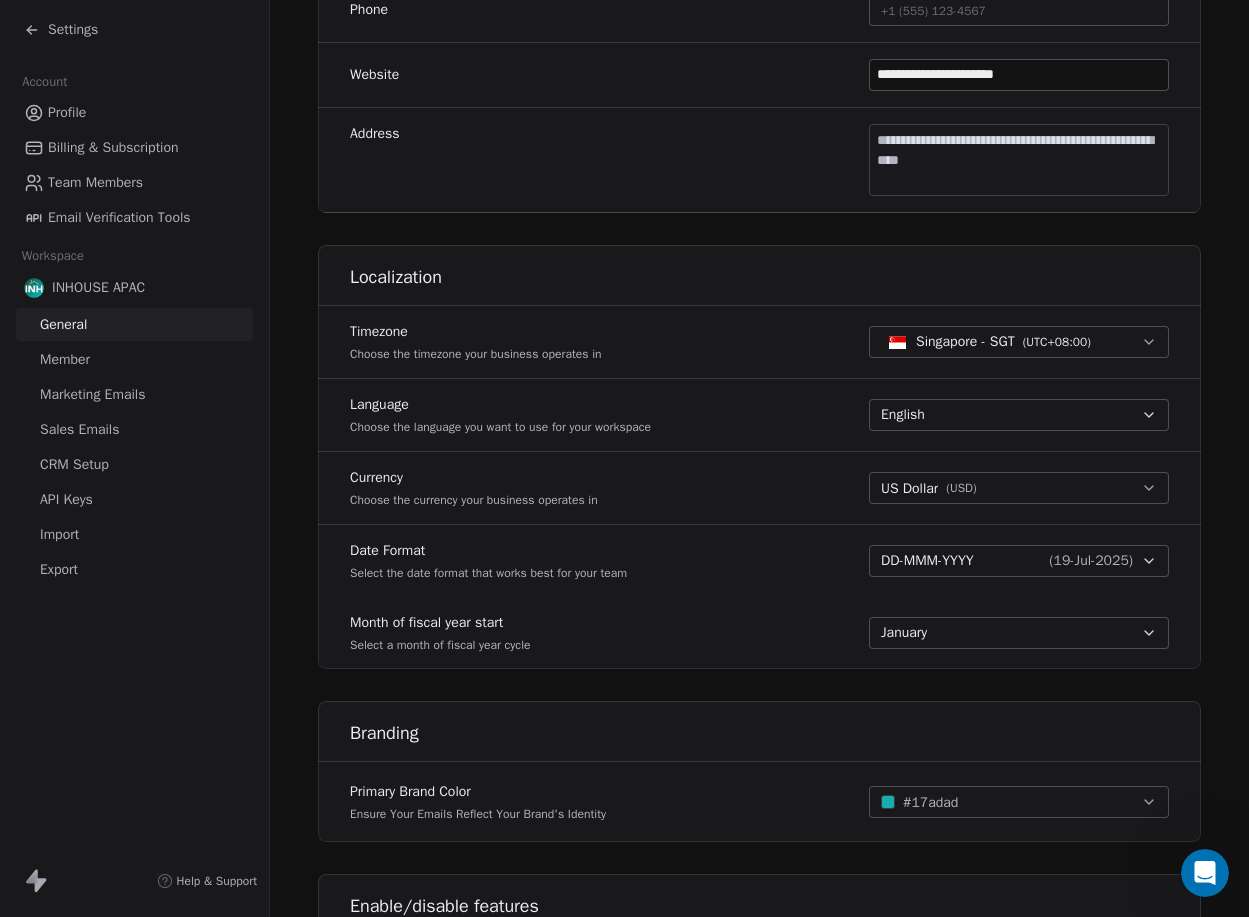 scroll, scrollTop: 955, scrollLeft: 0, axis: vertical 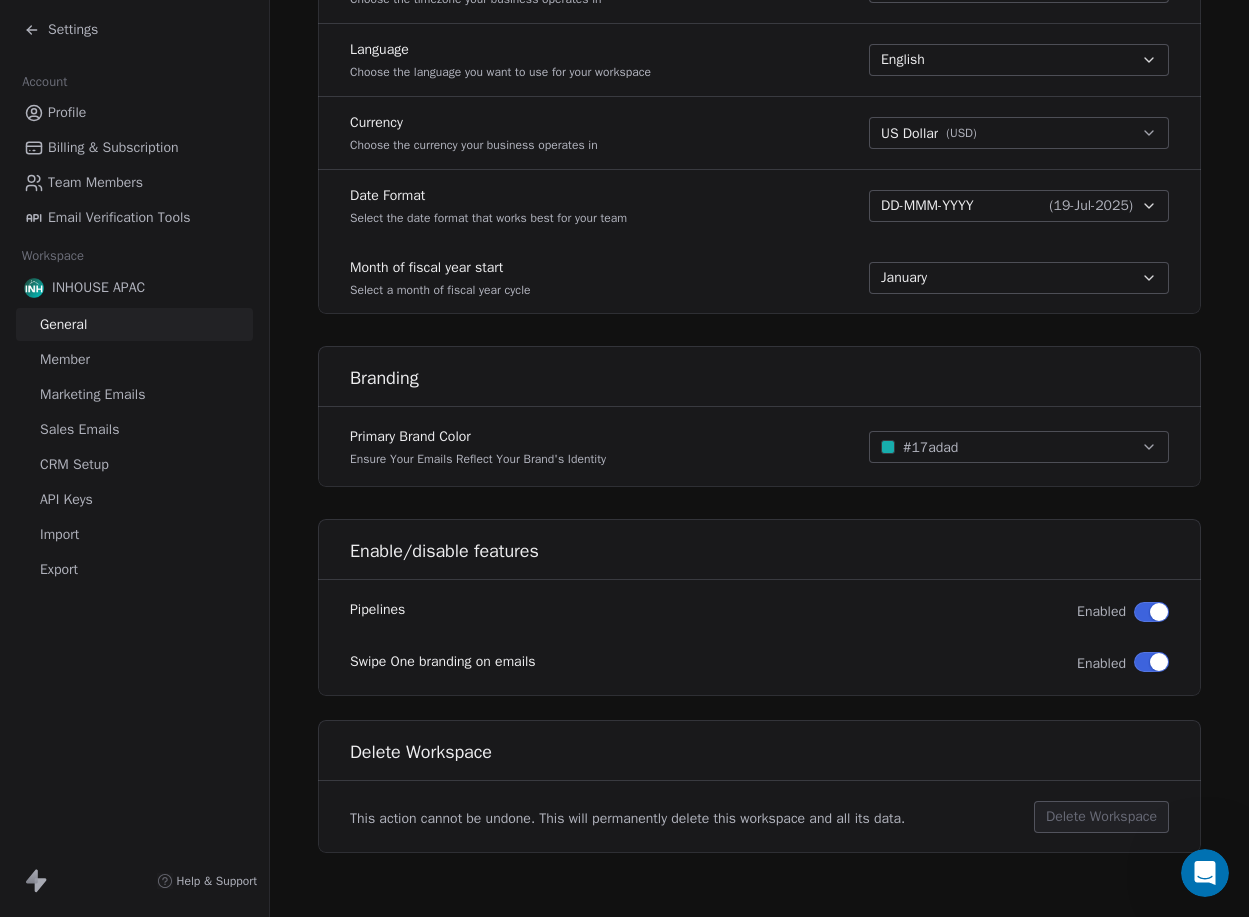 type on "**********" 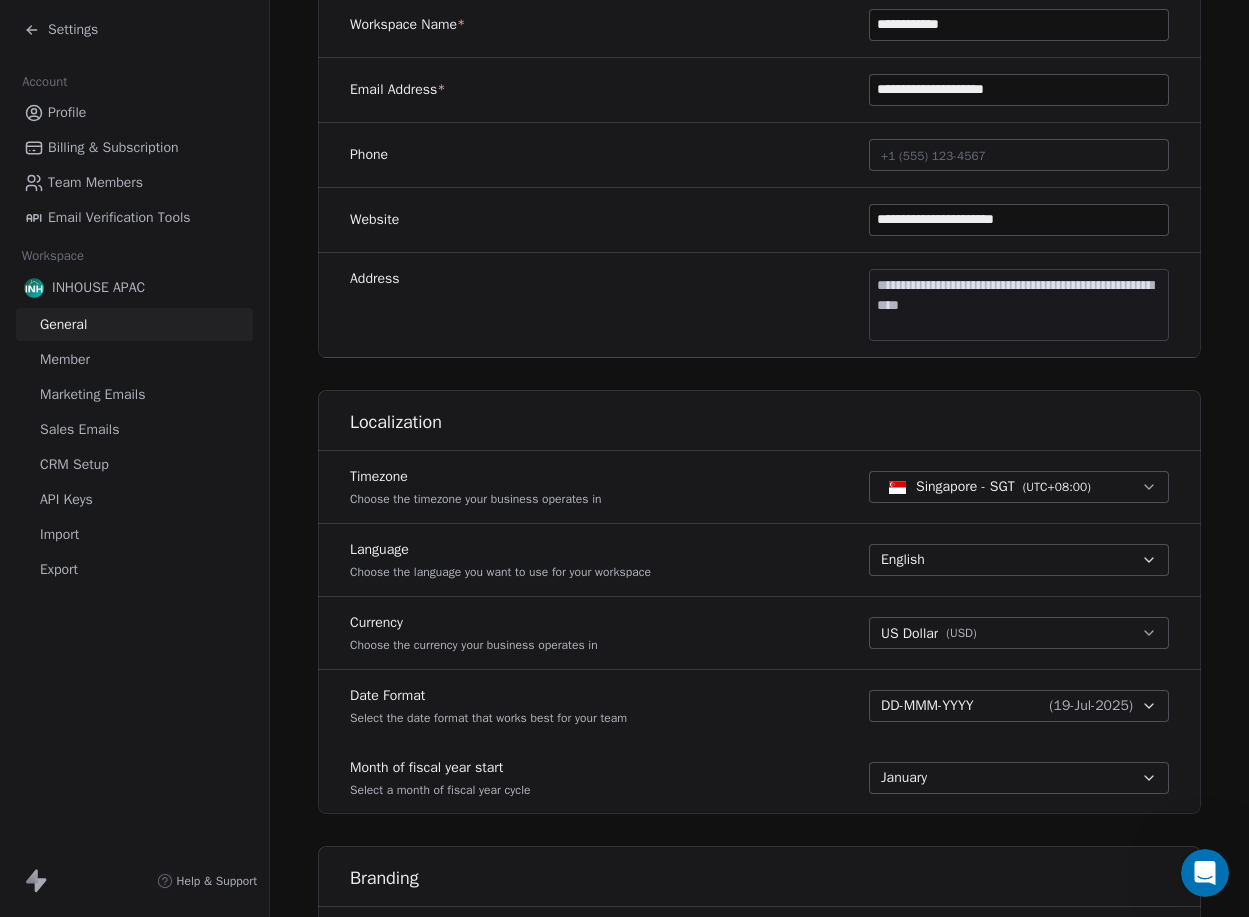 scroll, scrollTop: 255, scrollLeft: 0, axis: vertical 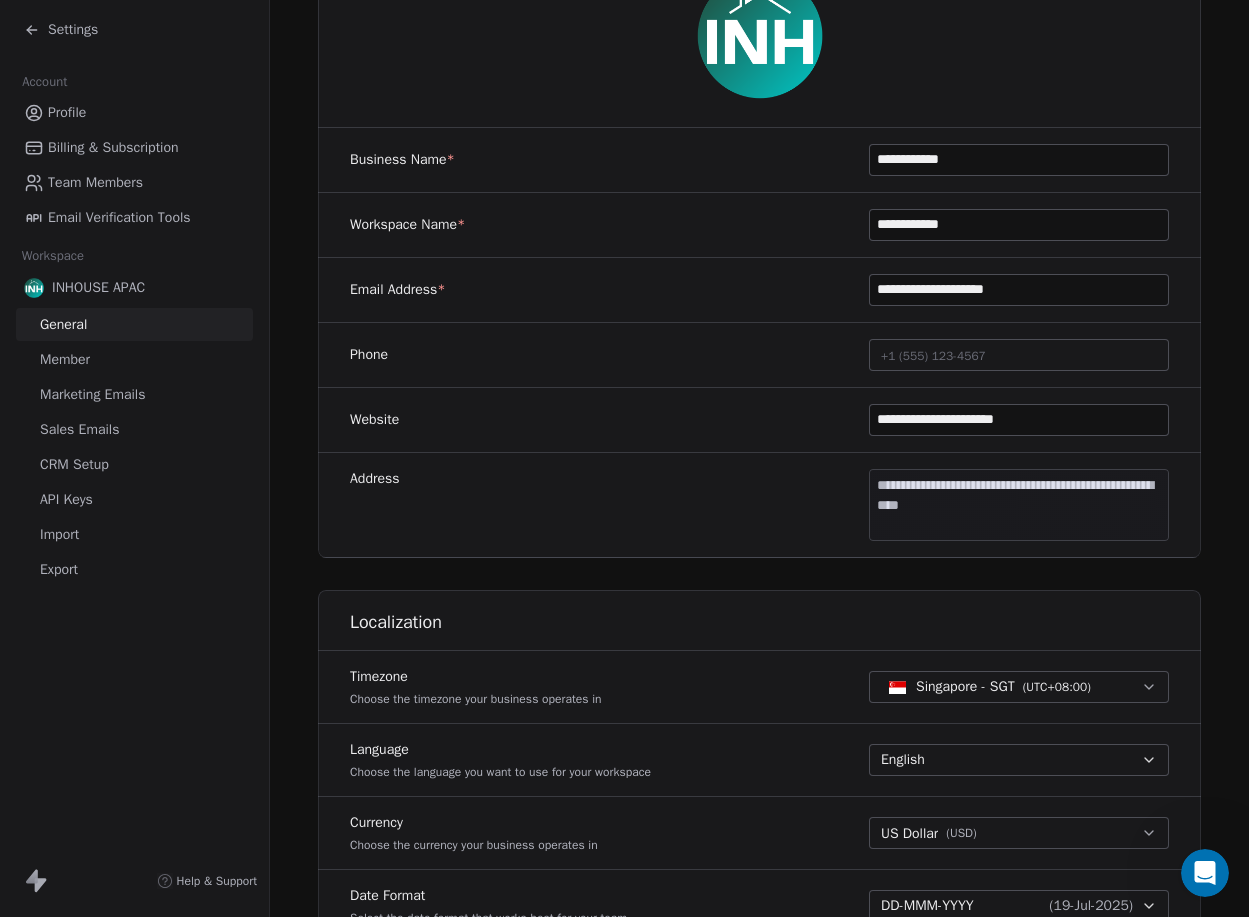 click on "Sales Emails" at bounding box center (79, 429) 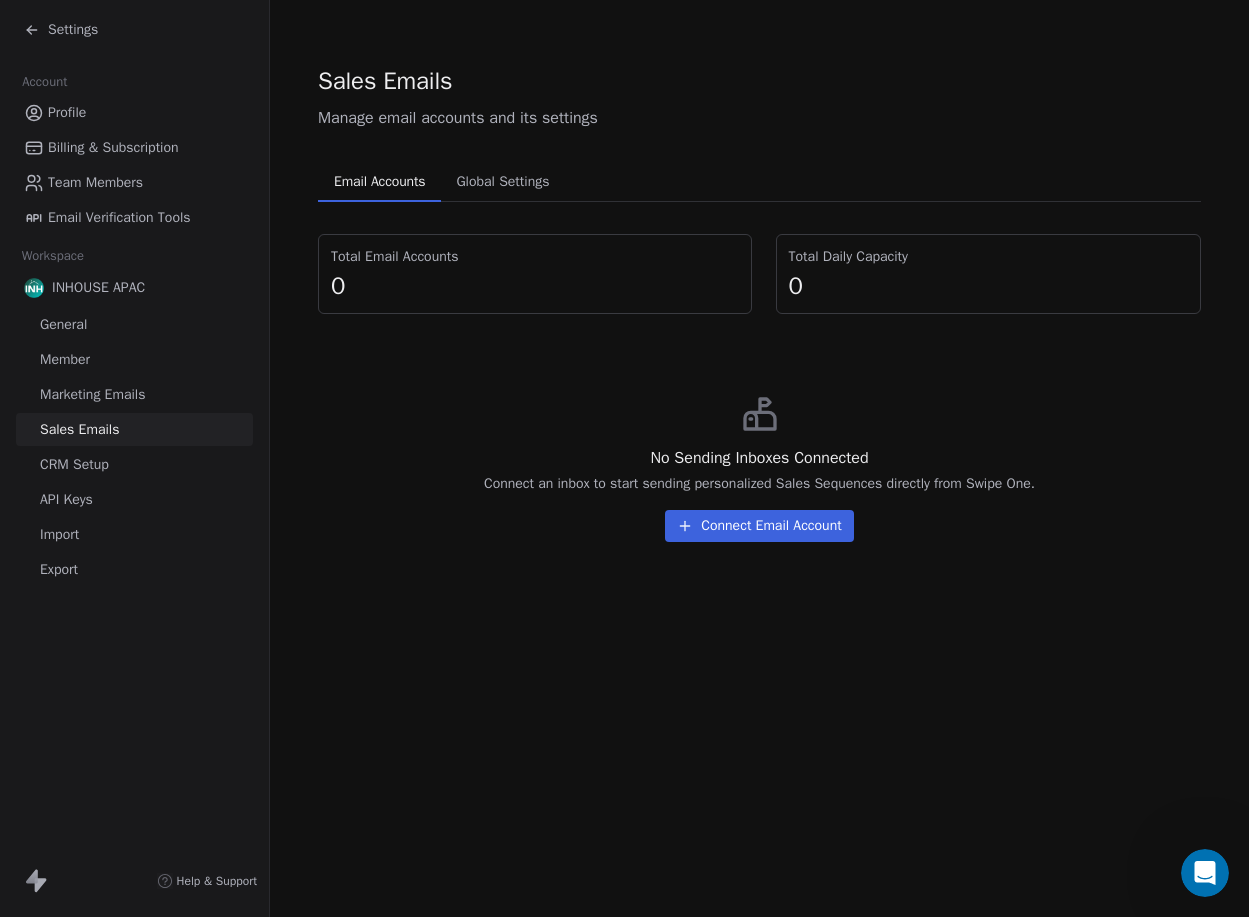 scroll, scrollTop: 0, scrollLeft: 0, axis: both 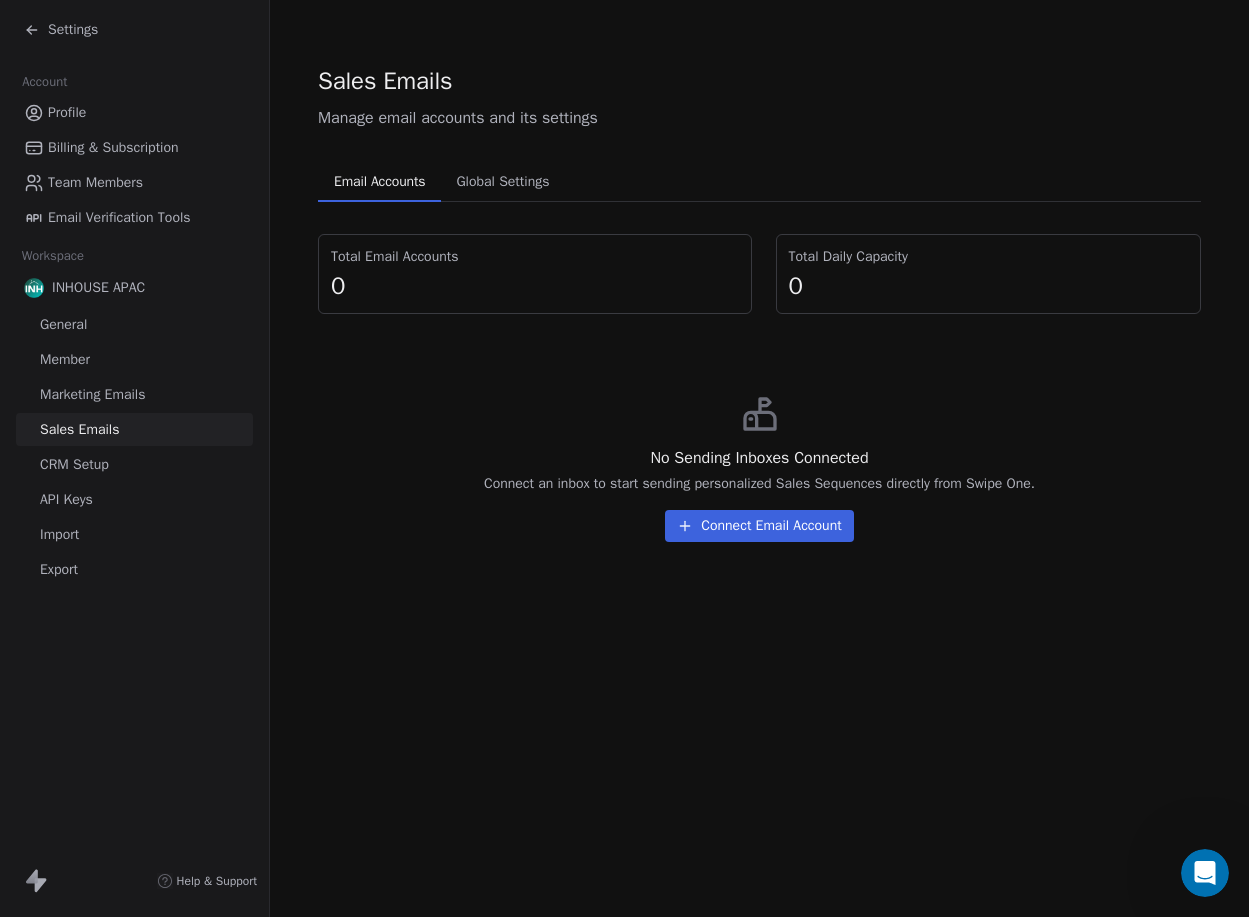 click on "Connect Email Account" at bounding box center (759, 526) 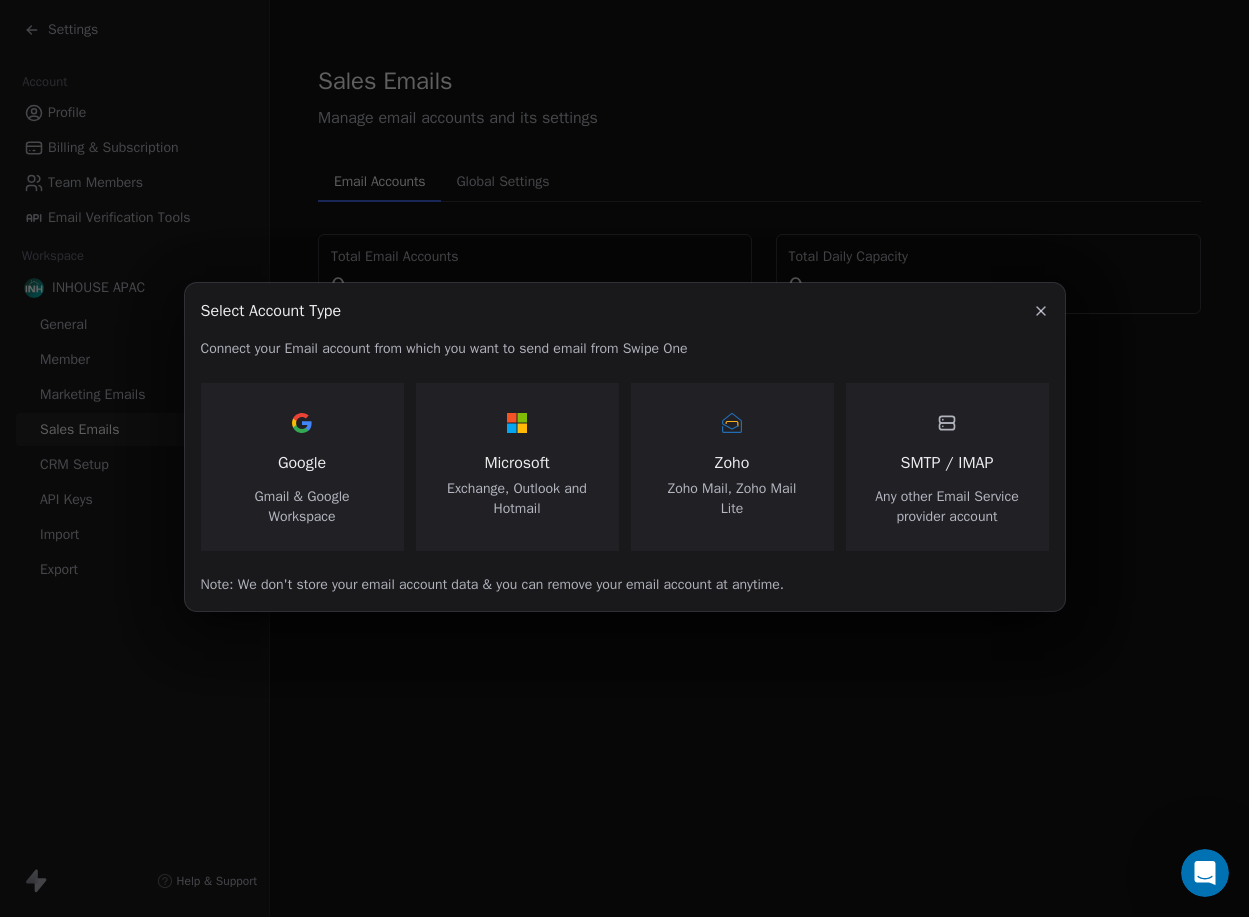 click on "Zoho" at bounding box center (732, 463) 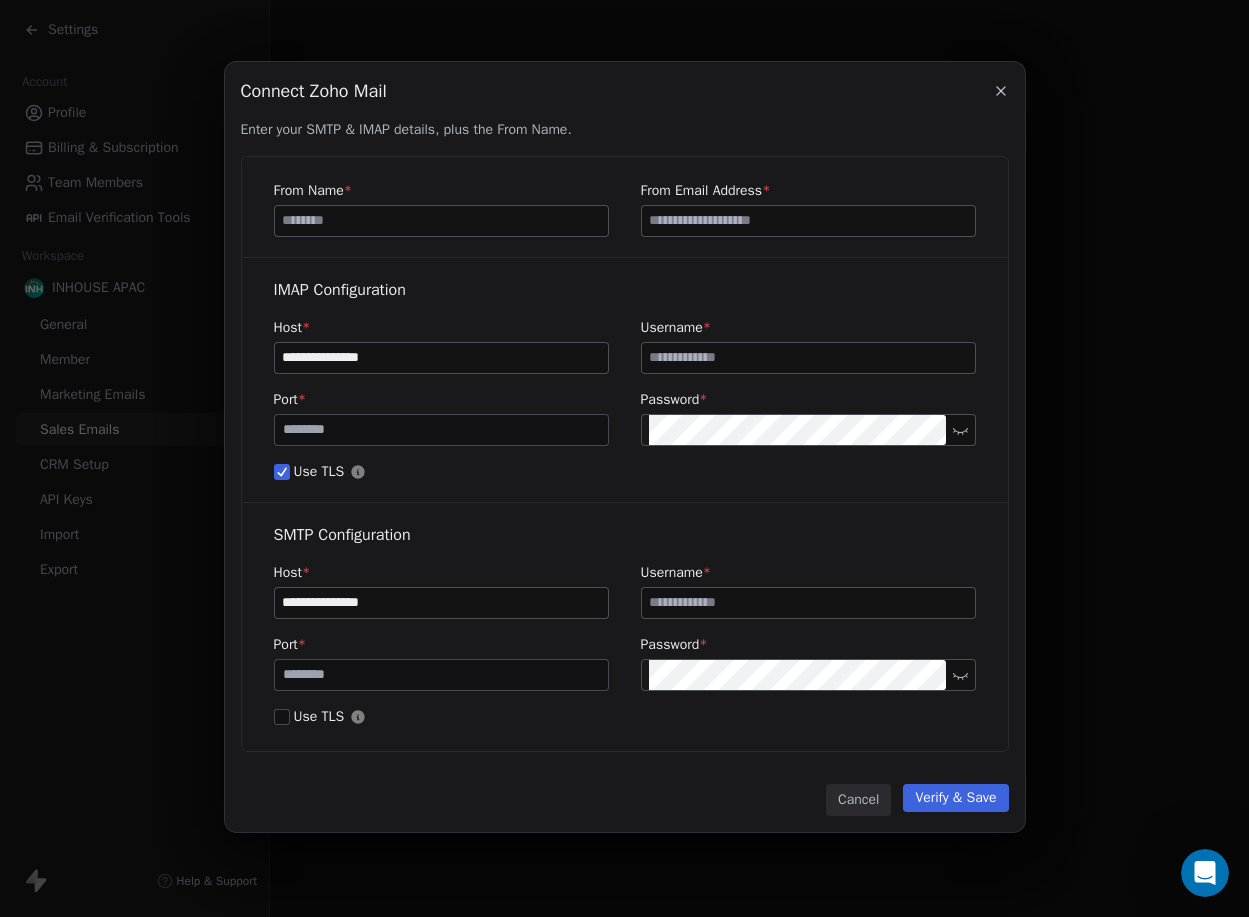 click at bounding box center [441, 221] 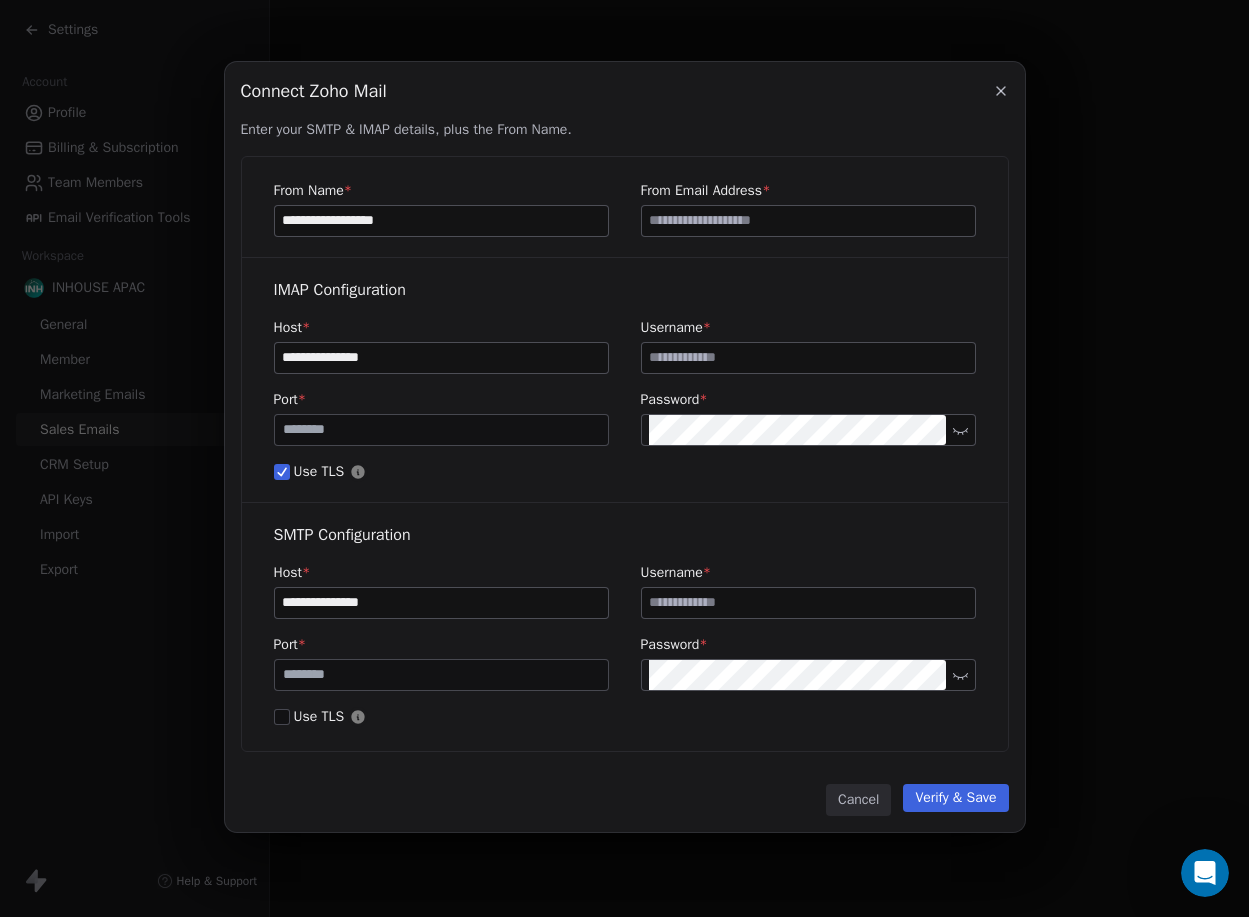 type on "**********" 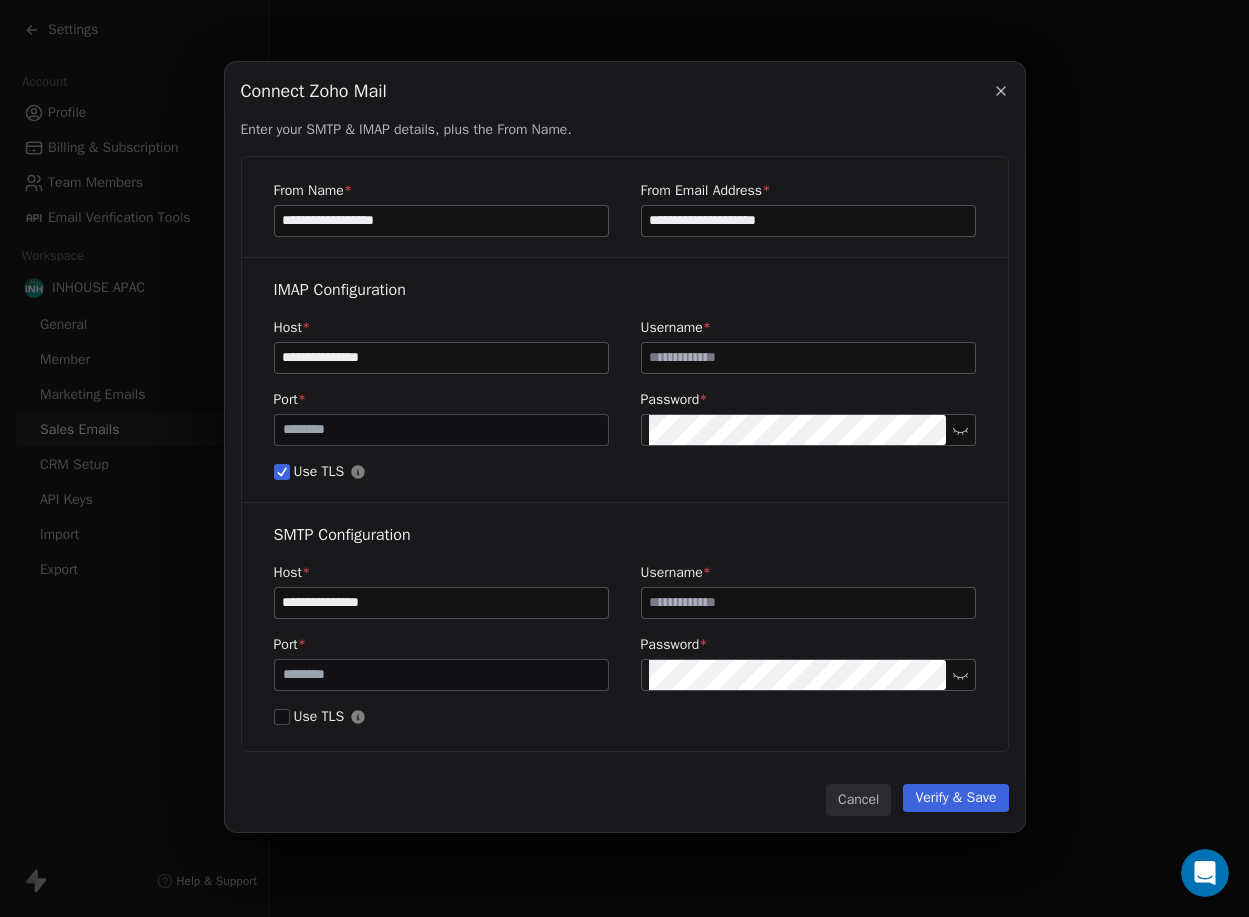 type on "**********" 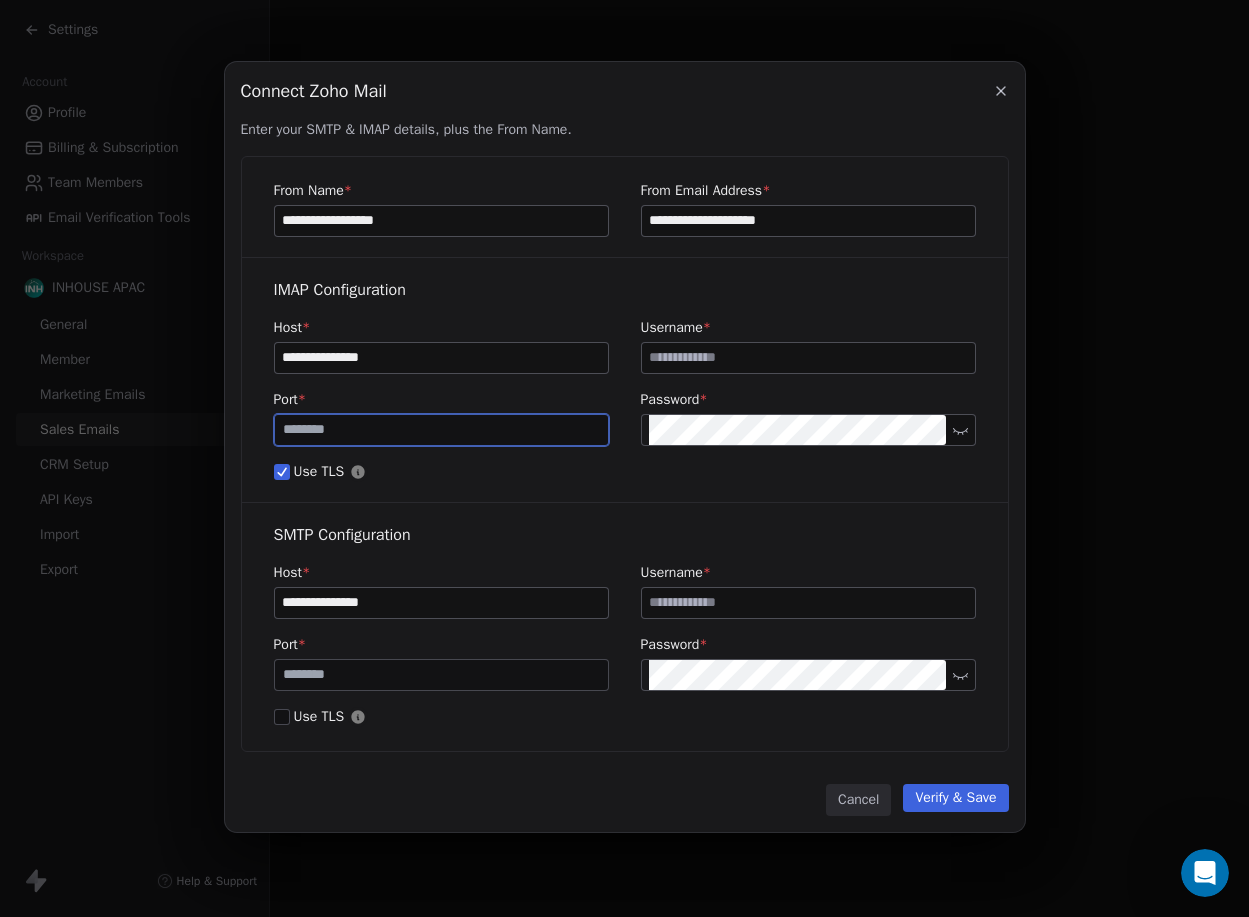 click on "***" at bounding box center [441, 429] 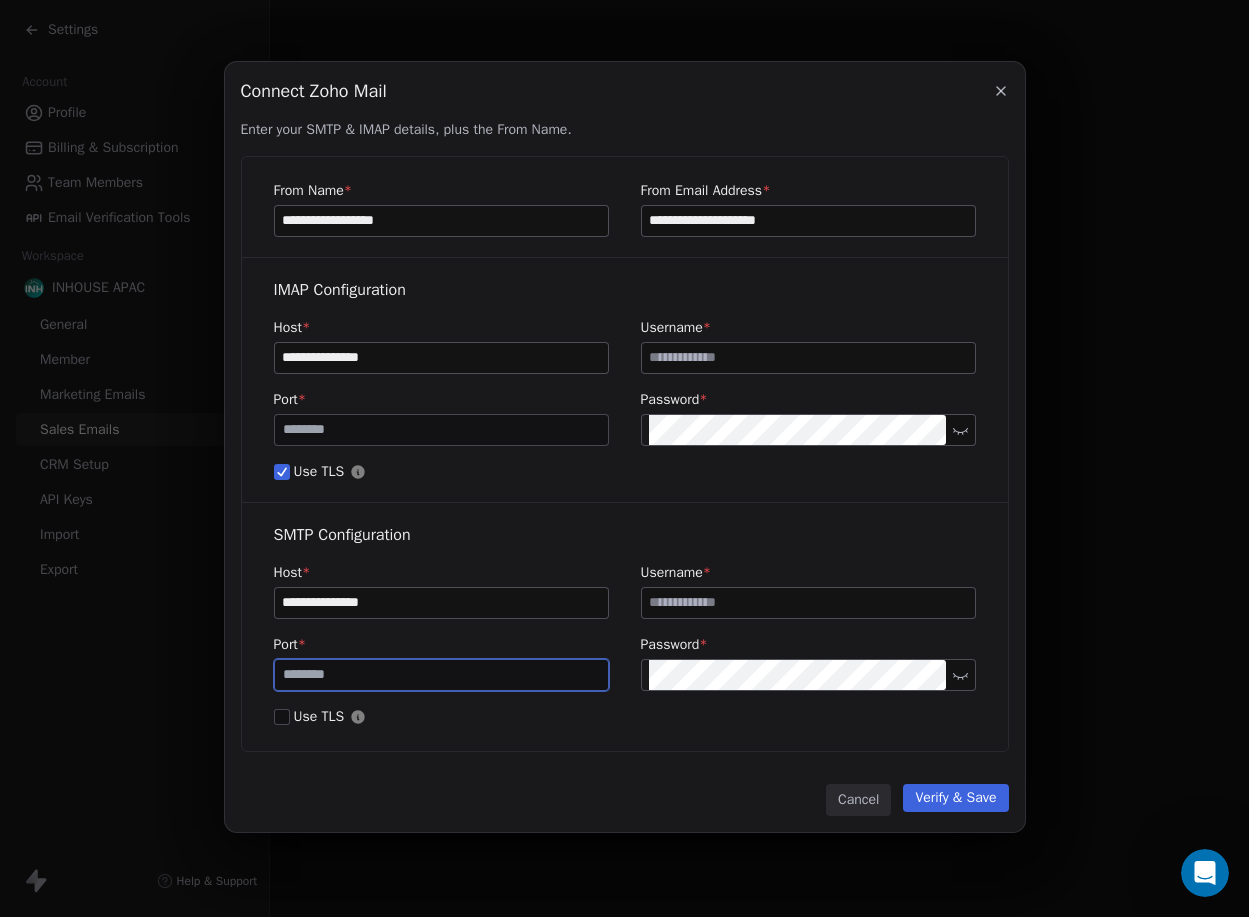 drag, startPoint x: 330, startPoint y: 678, endPoint x: 188, endPoint y: 679, distance: 142.00352 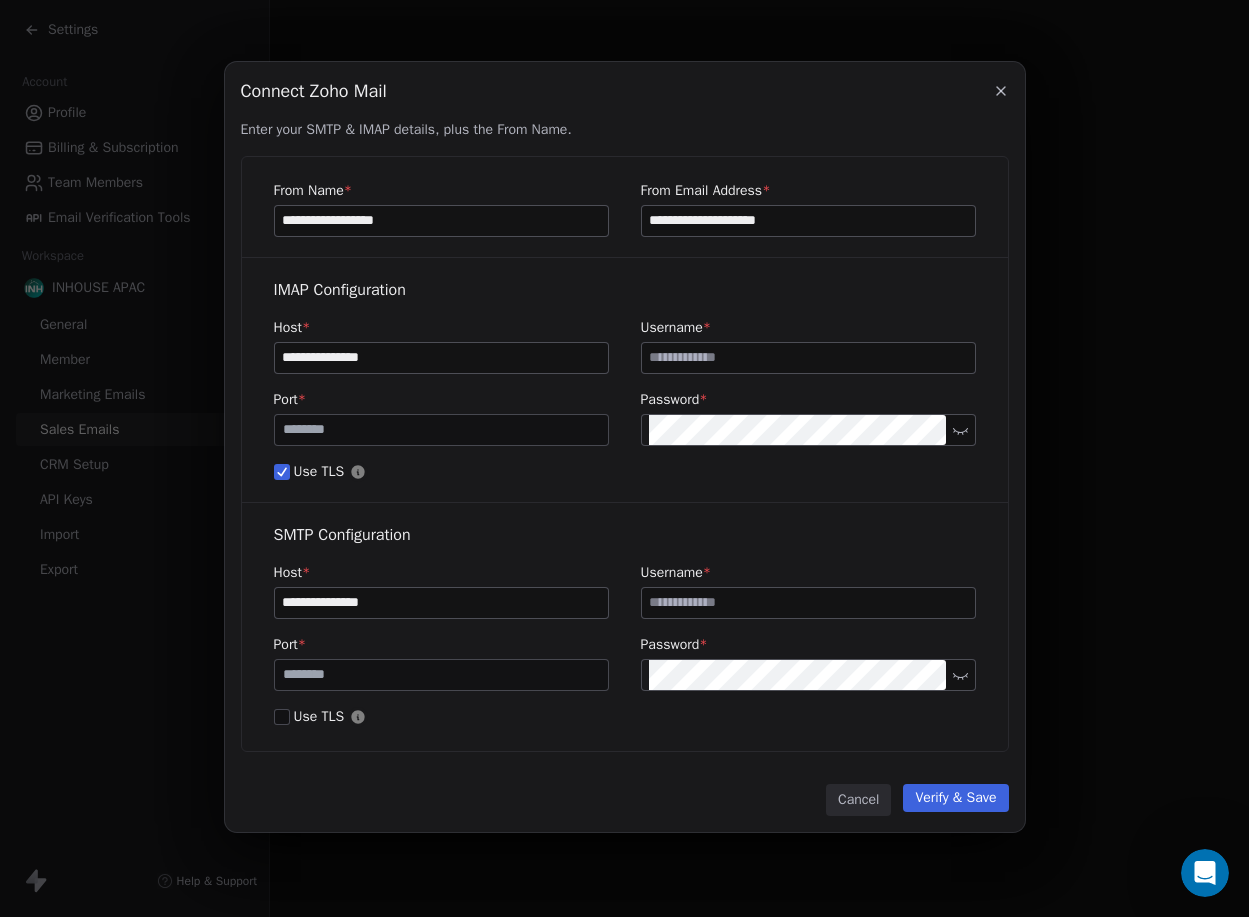 click at bounding box center [808, 358] 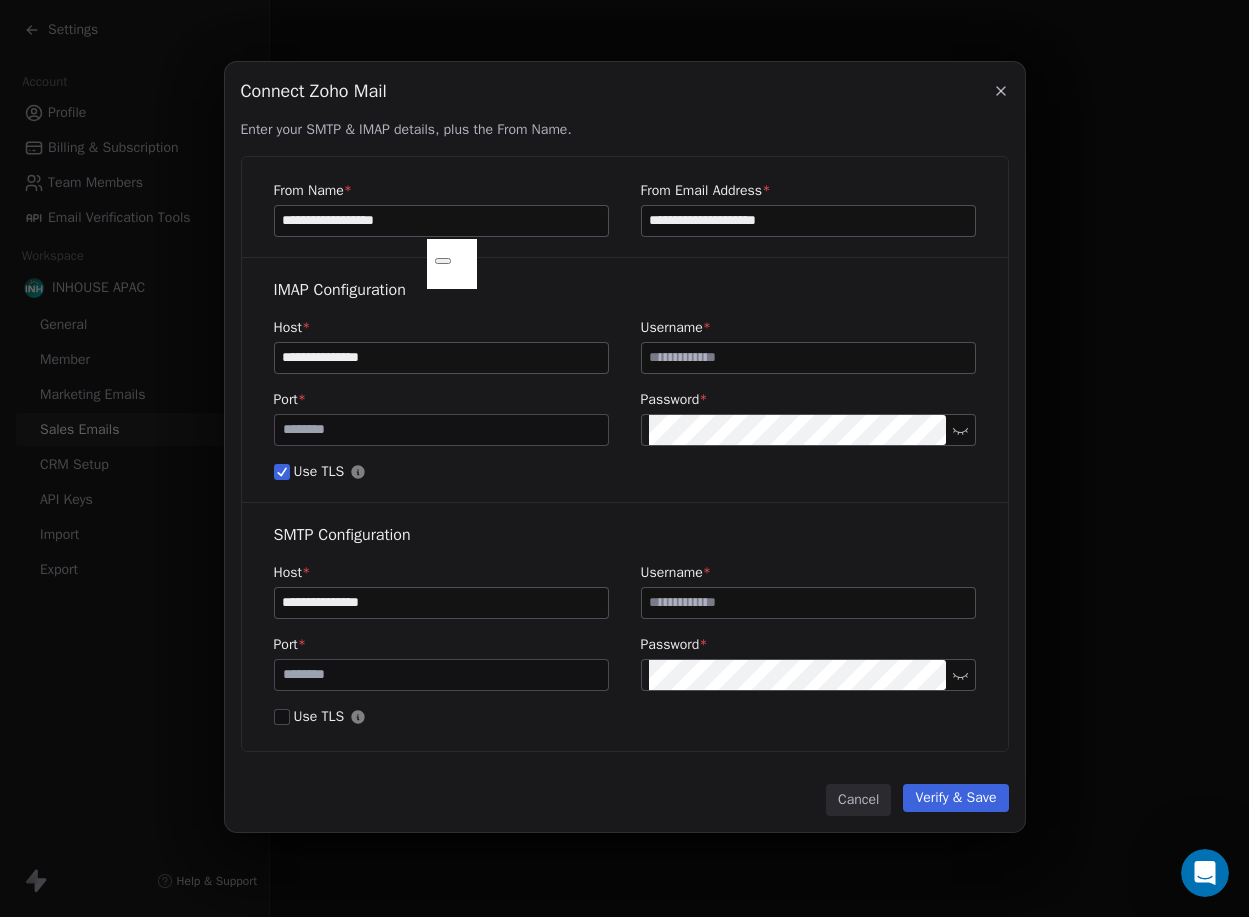 click at bounding box center [808, 358] 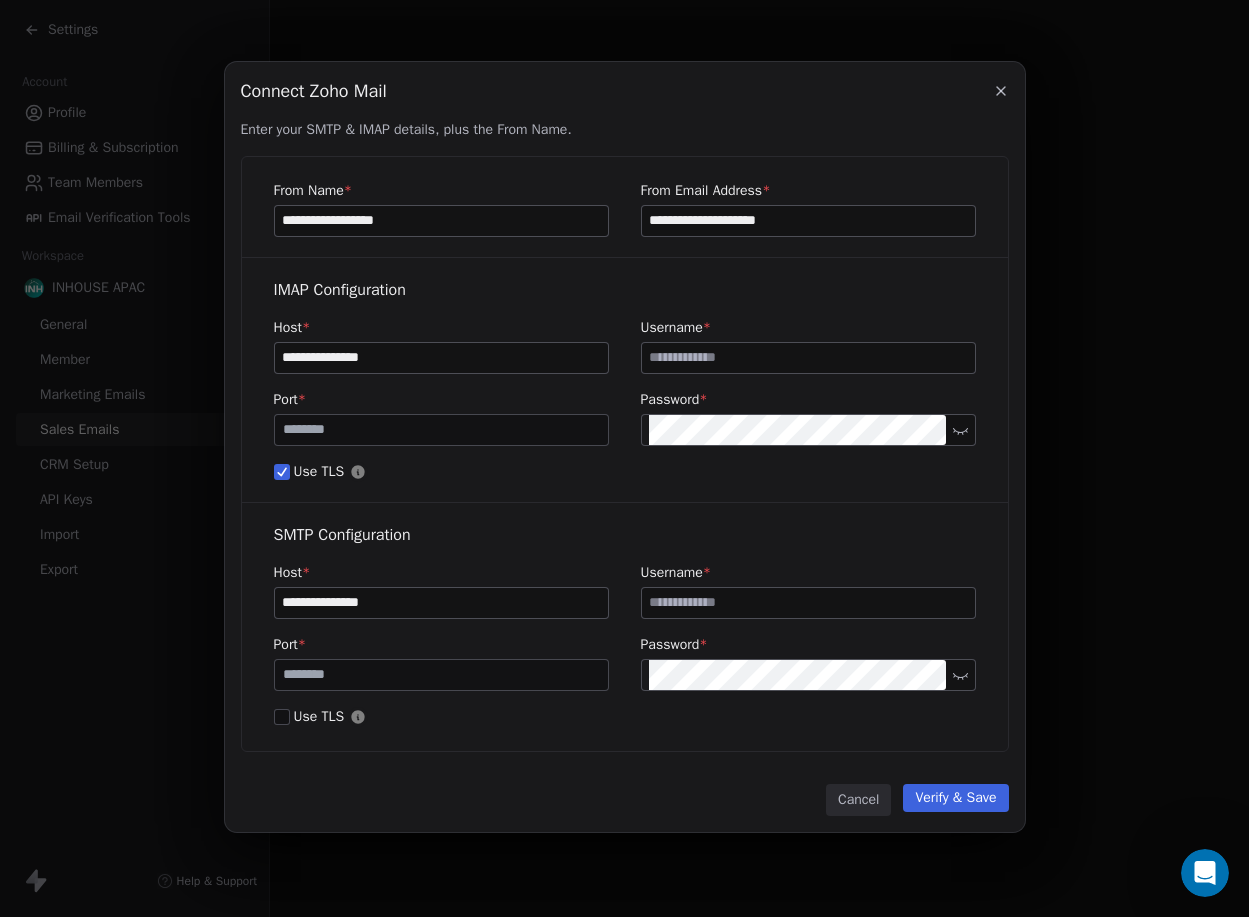 paste on "**********" 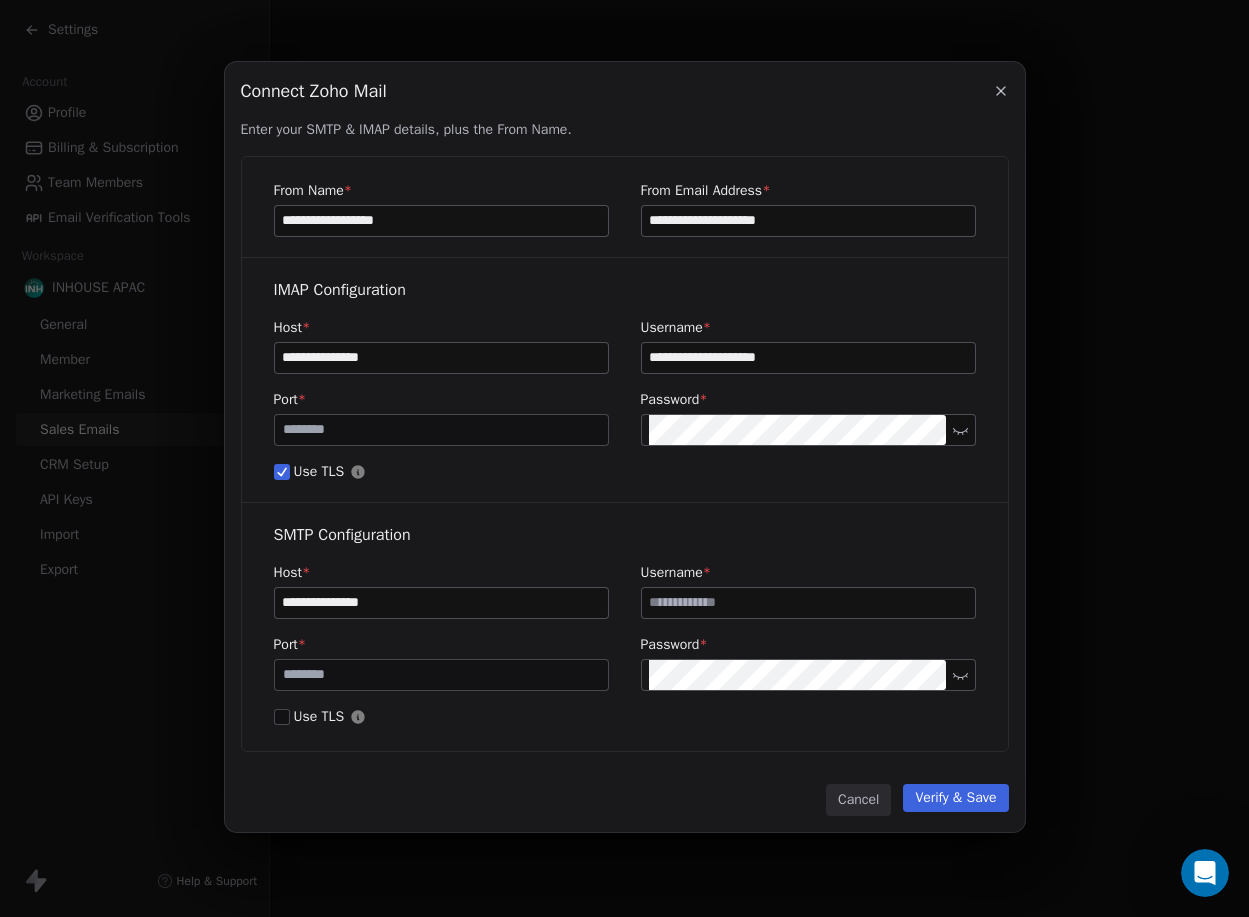 type on "**********" 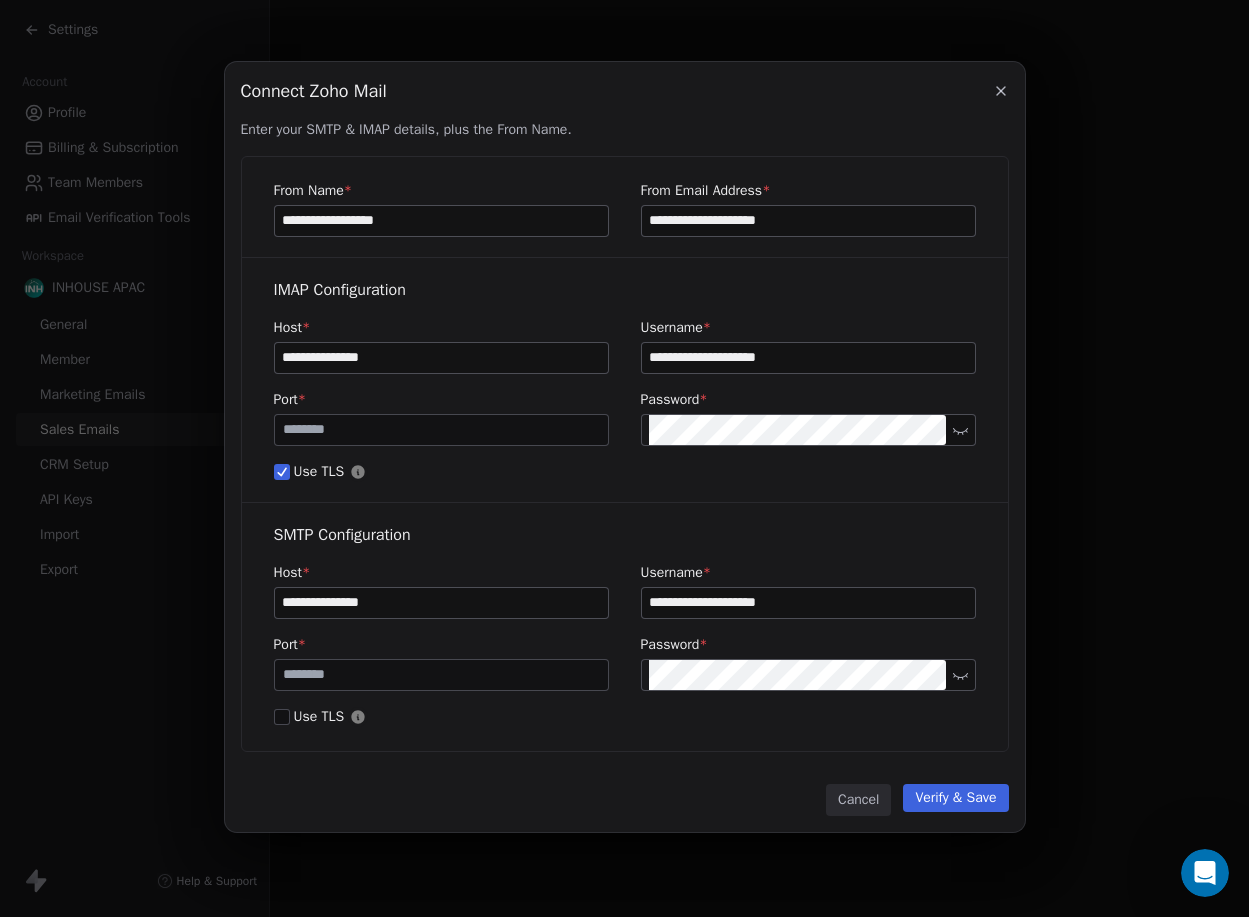 type on "**********" 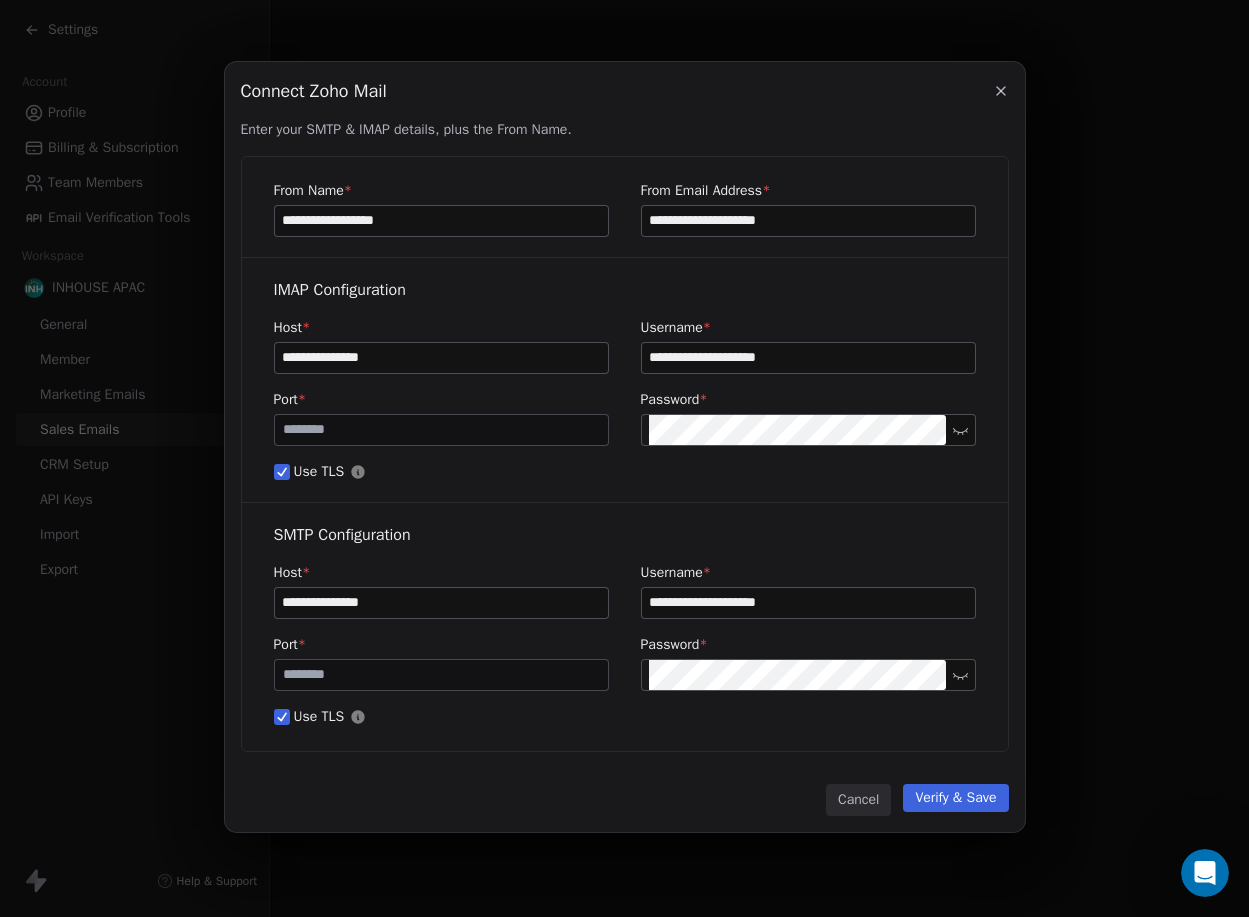 click on "Verify & Save" at bounding box center [955, 798] 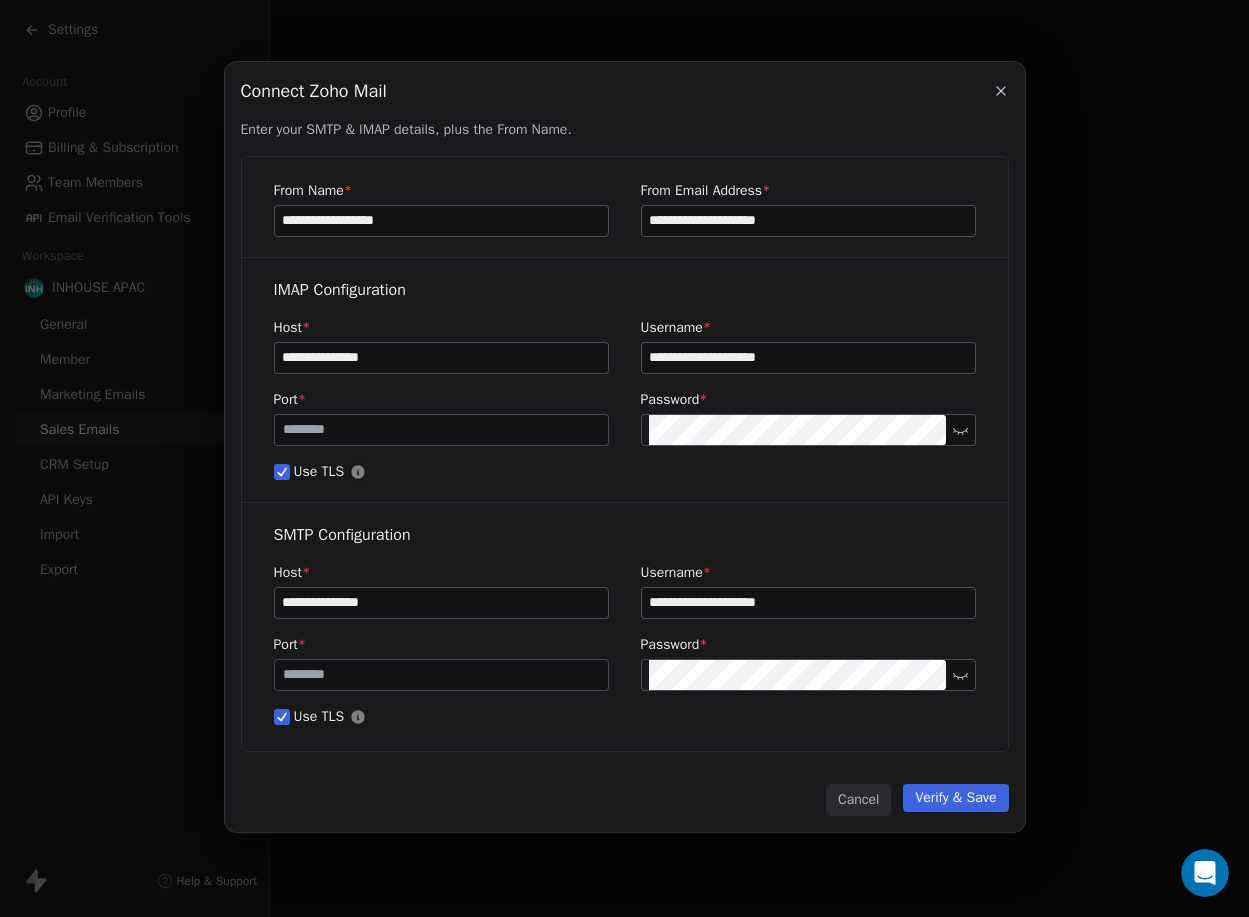 click on "Verify & Save" at bounding box center [955, 798] 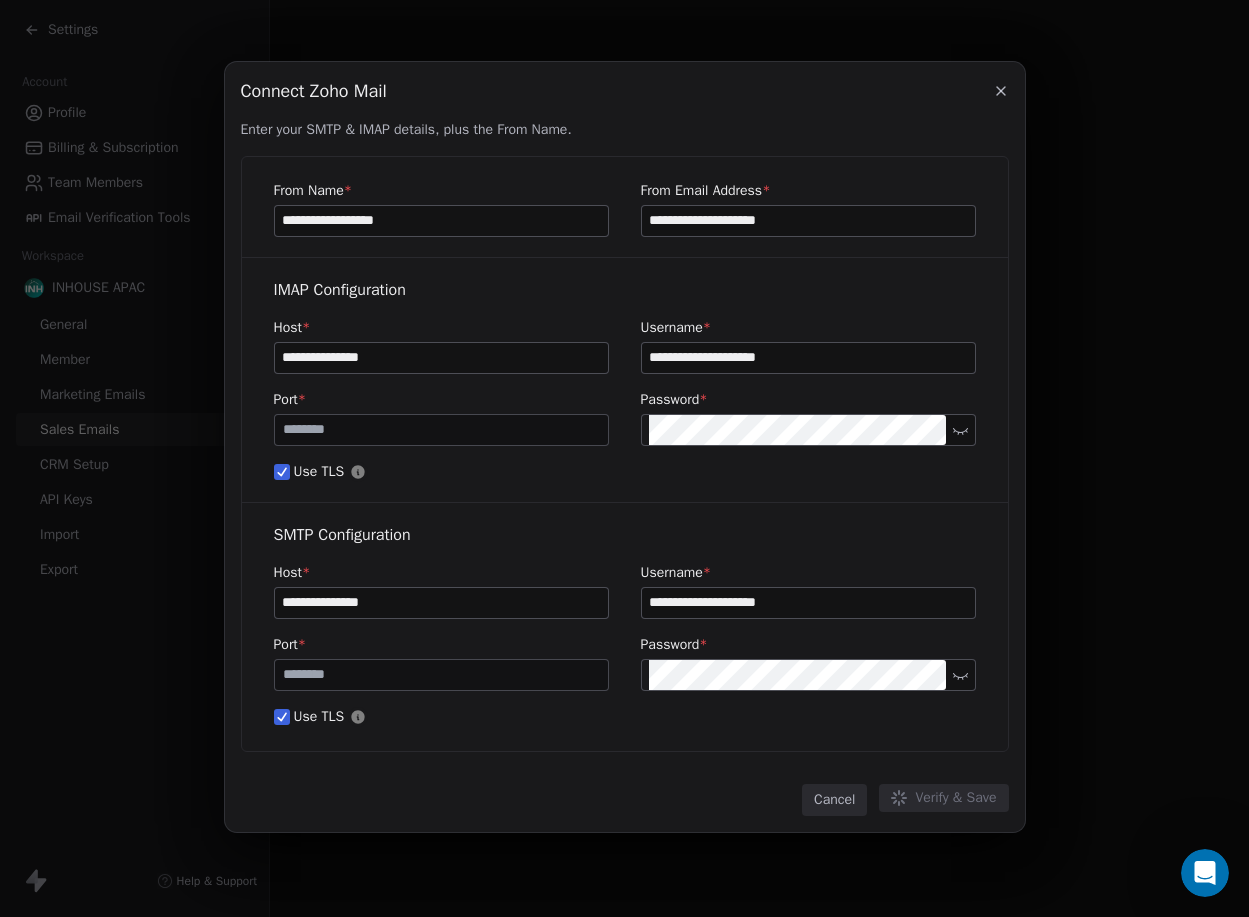 drag, startPoint x: 455, startPoint y: 222, endPoint x: 24, endPoint y: 224, distance: 431.00464 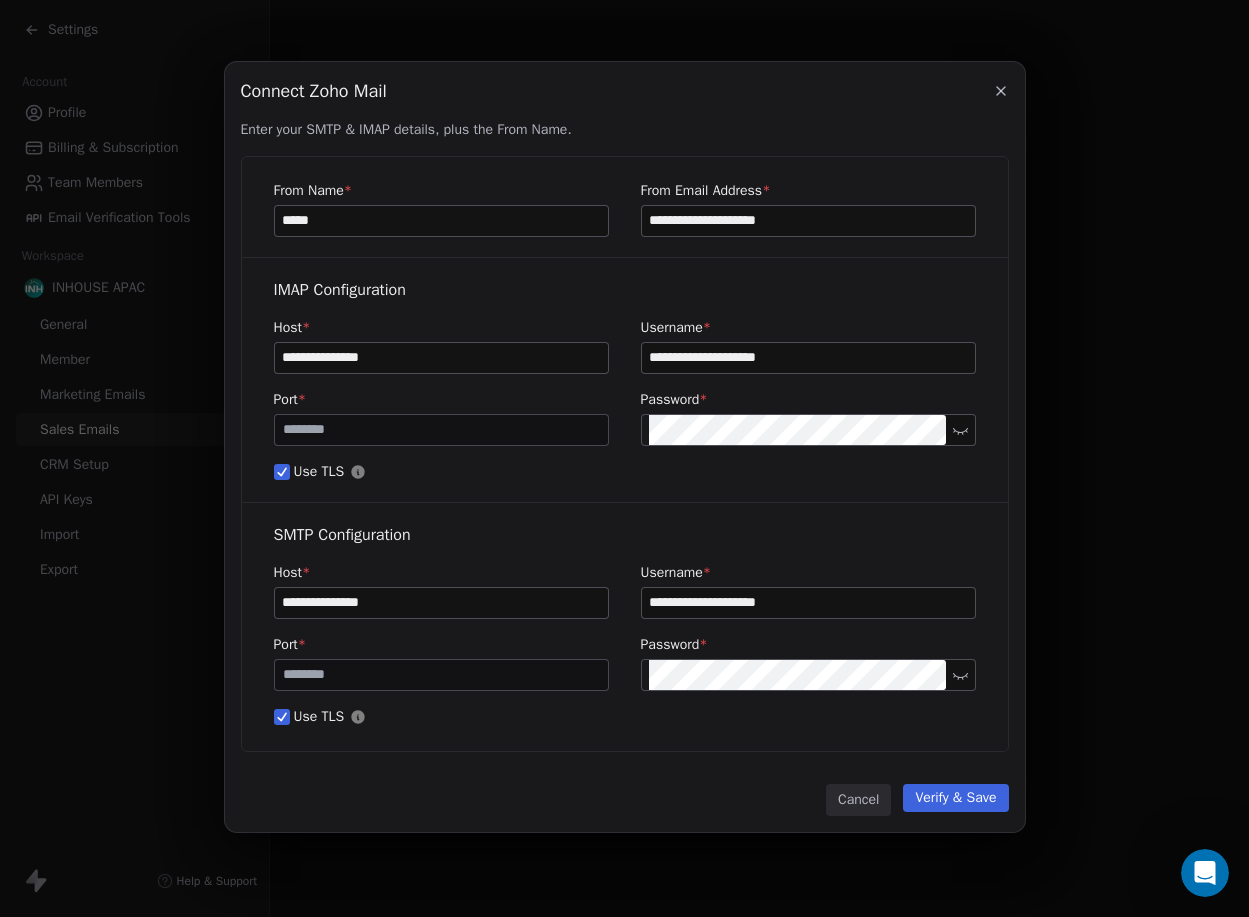 type on "*****" 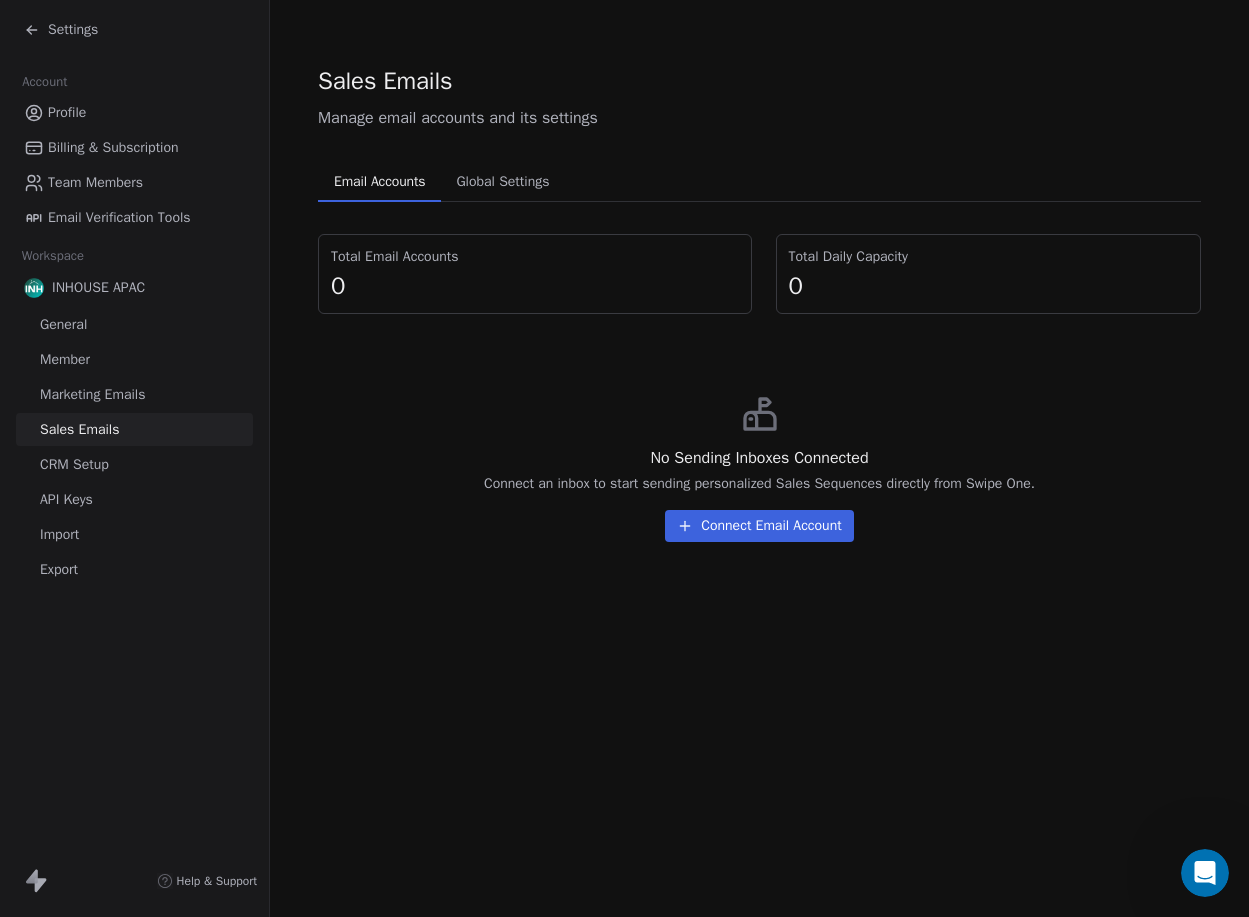 click 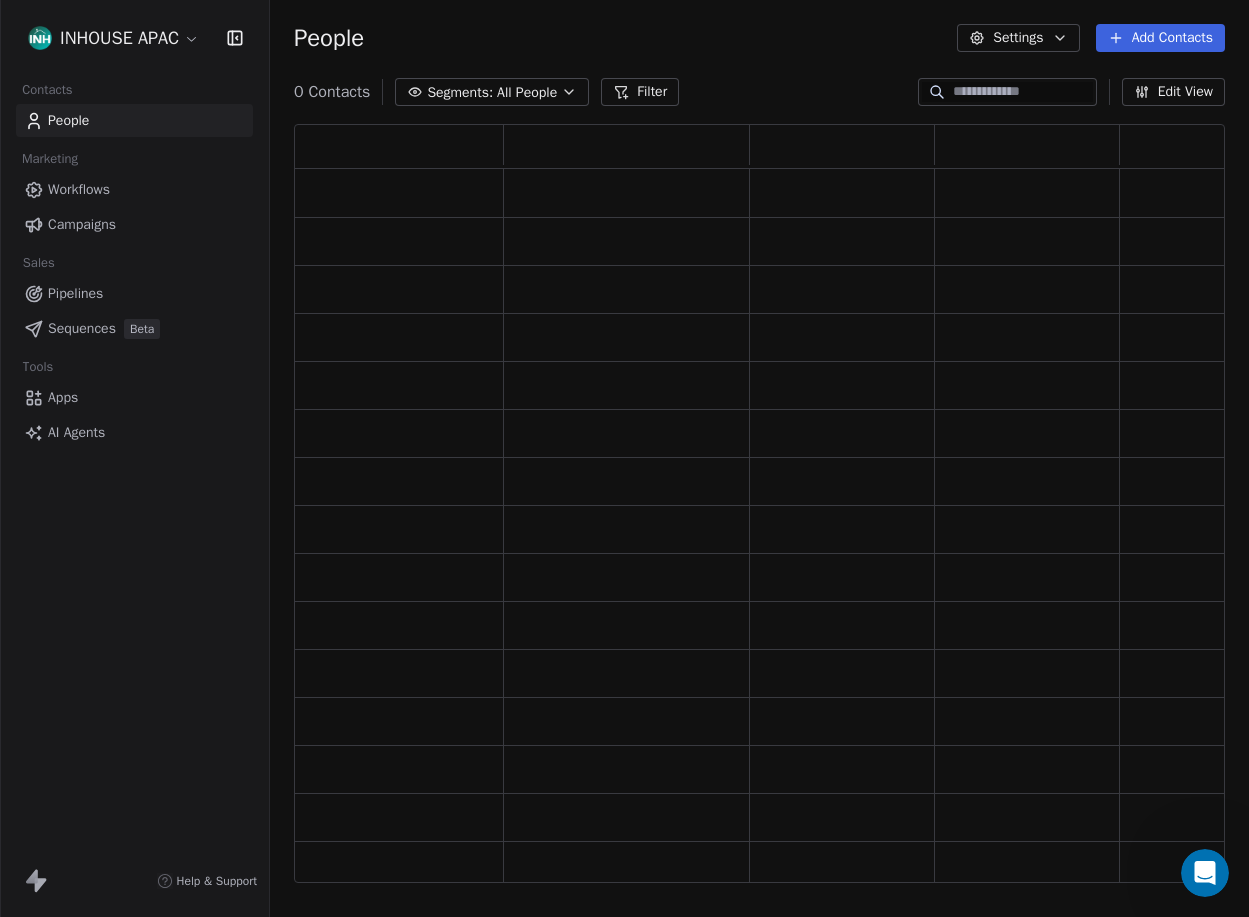 scroll, scrollTop: 16, scrollLeft: 16, axis: both 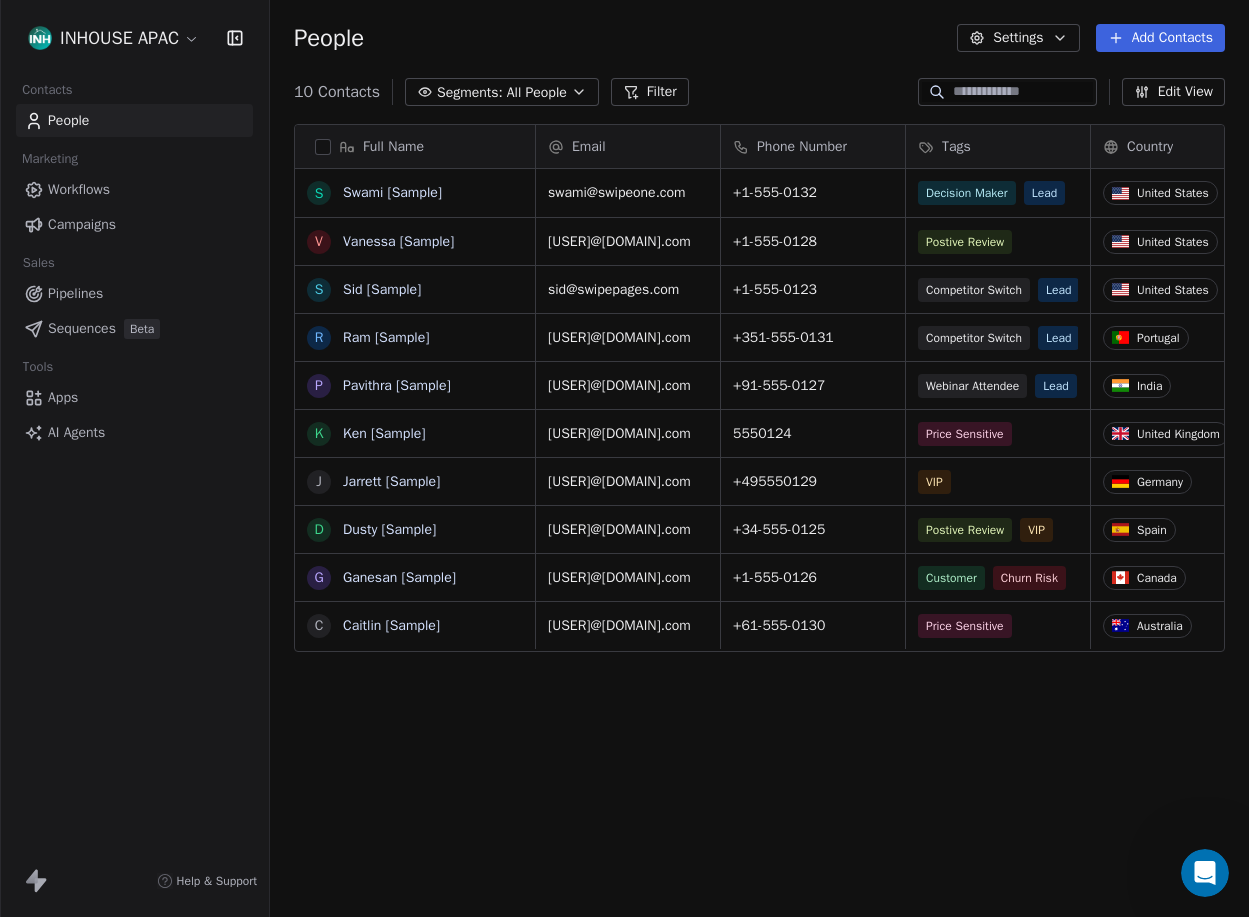click 